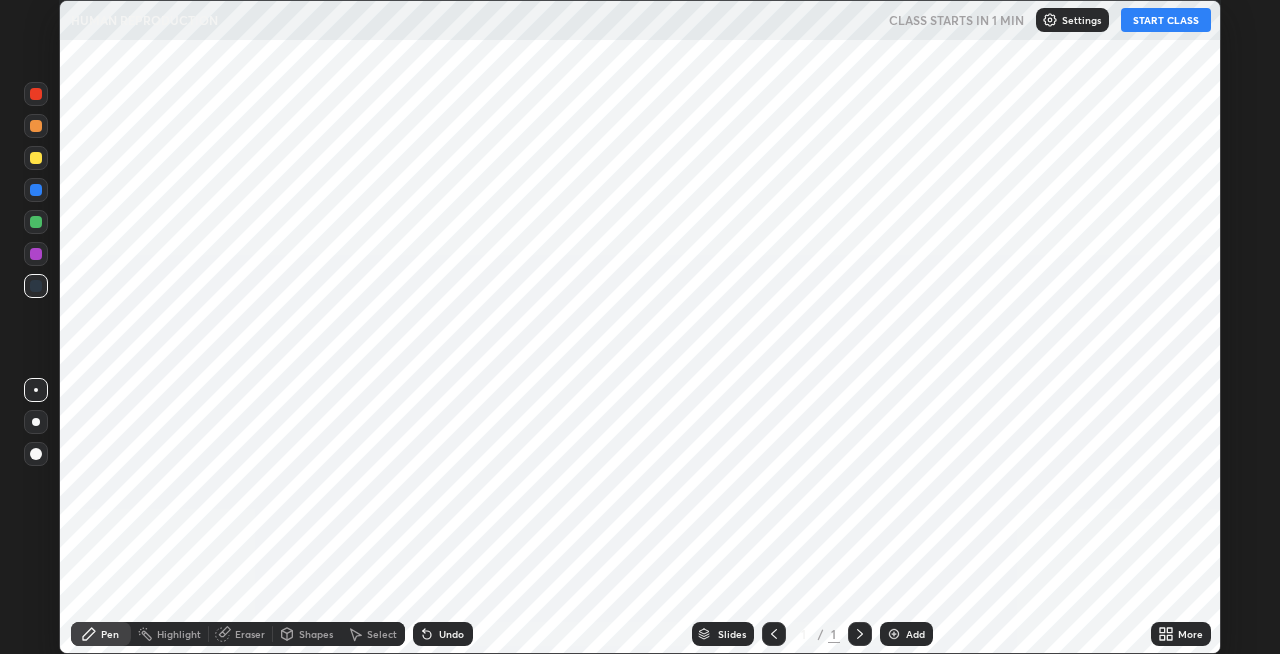 scroll, scrollTop: 0, scrollLeft: 0, axis: both 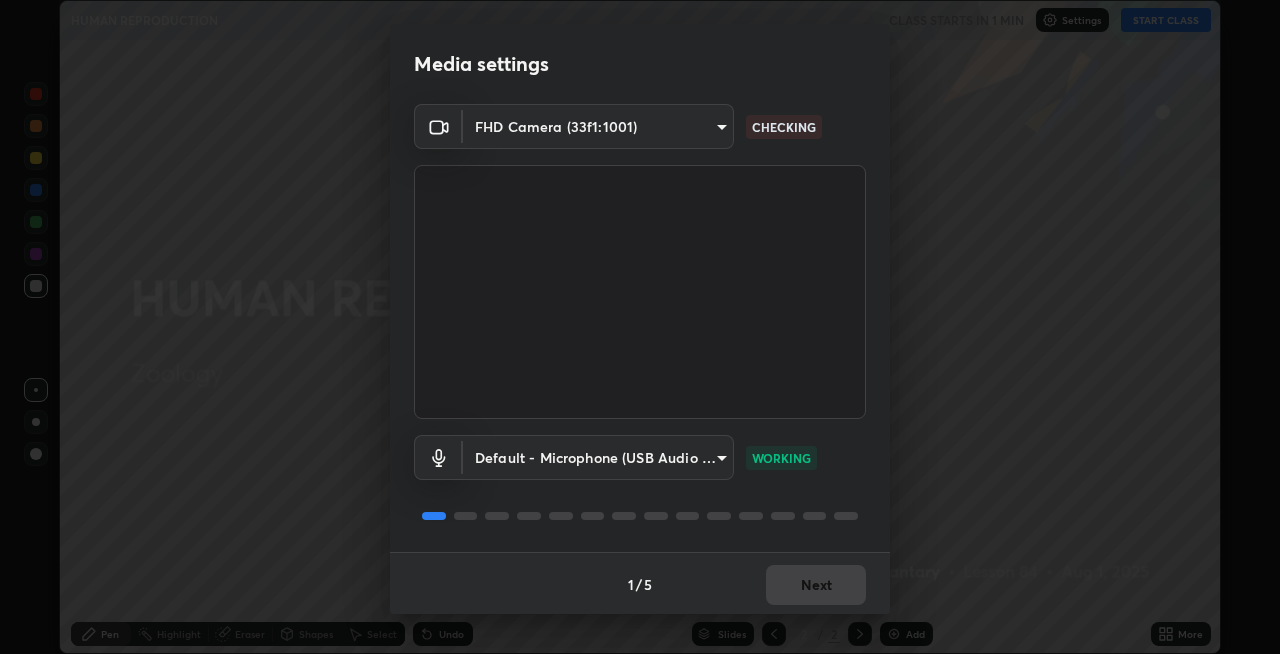 click on "Erase all HUMAN REPRODUCTION CLASS STARTS IN 1 MIN Settings START CLASS Setting up your live class HUMAN REPRODUCTION • L84 of Zoology [FIRST] [LAST] Pen Highlight Eraser Shapes Select Undo Slides 2 / 2 Add More Enable hand raising Enable raise hand to speak to learners. Once enabled, chat will be turned off temporarily. Enable x   No doubts shared Encourage your learners to ask a doubt for better clarity Report an issue Reason for reporting Buffering Chat not working Audio - Video sync issue Educator video quality low ​ Attach an image Report Media settings FHD Camera (33f1:1001) [HASH] CHECKING Default - Microphone (USB Audio Device) default WORKING 1 / 5 Next" at bounding box center (640, 327) 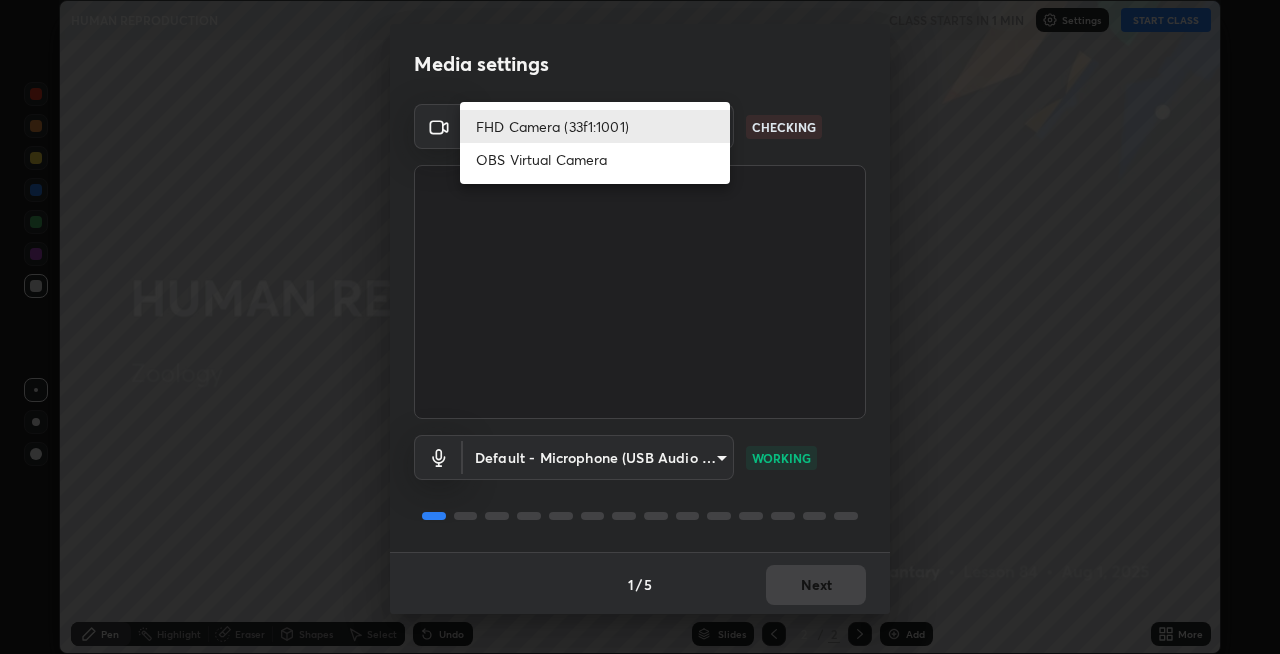 click on "OBS Virtual Camera" at bounding box center [595, 159] 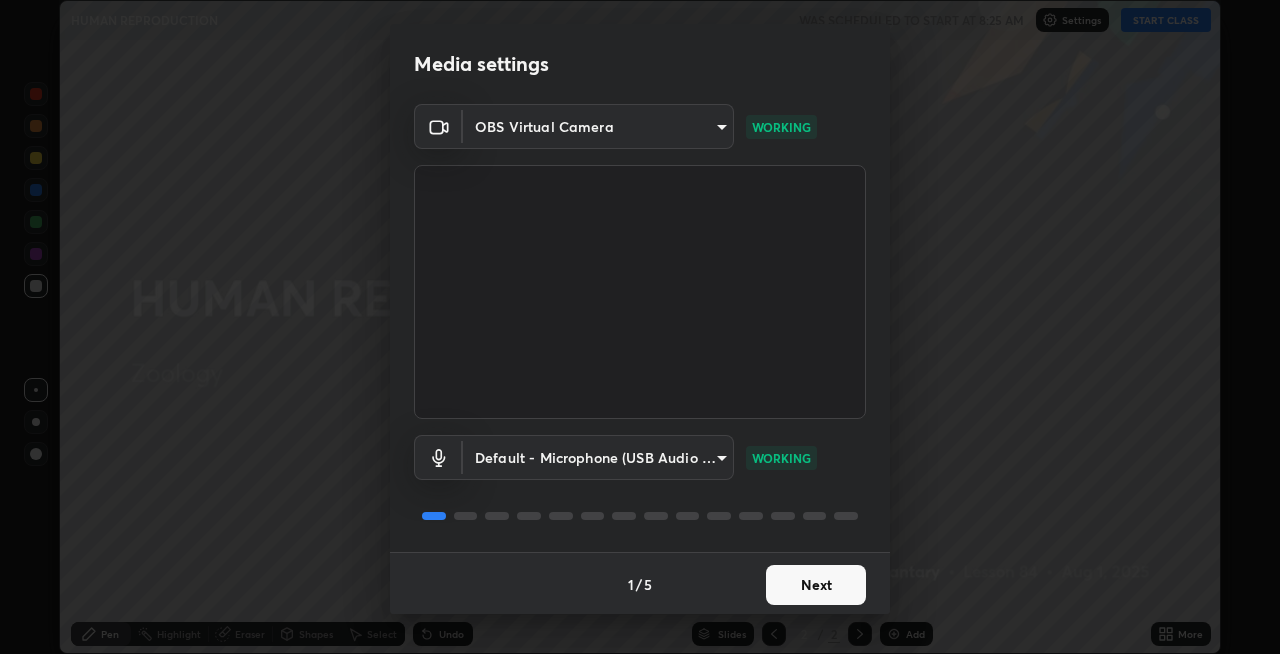 click on "Erase all HUMAN REPRODUCTION WAS SCHEDULED TO START AT  8:25 AM Settings START CLASS Setting up your live class HUMAN REPRODUCTION • L84 of Zoology [FIRST] [LAST] Pen Highlight Eraser Shapes Select Undo Slides 2 / 2 Add More Enable hand raising Enable raise hand to speak to learners. Once enabled, chat will be turned off temporarily. Enable x   No doubts shared Encourage your learners to ask a doubt for better clarity Report an issue Reason for reporting Buffering Chat not working Audio - Video sync issue Educator video quality low ​ Attach an image Report Media settings OBS Virtual Camera [HASH] WORKING Default - Microphone (USB Audio Device) default WORKING 1 / 5 Next" at bounding box center (640, 327) 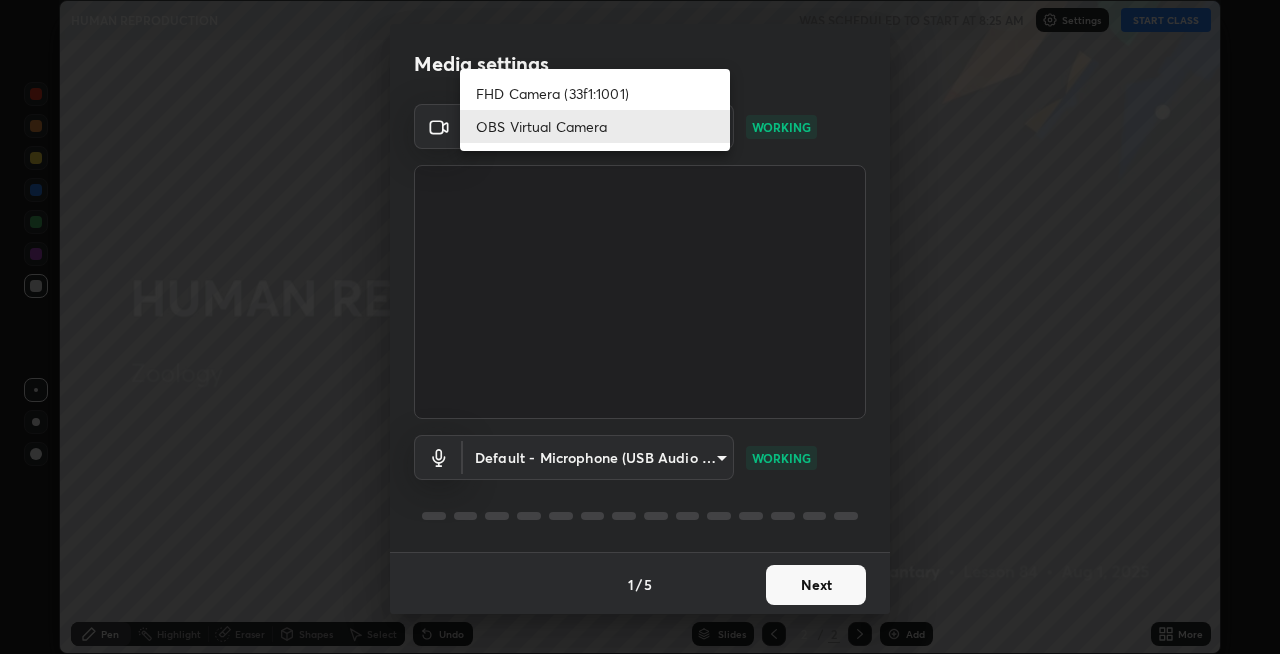 click on "FHD Camera (33f1:1001)" at bounding box center (595, 93) 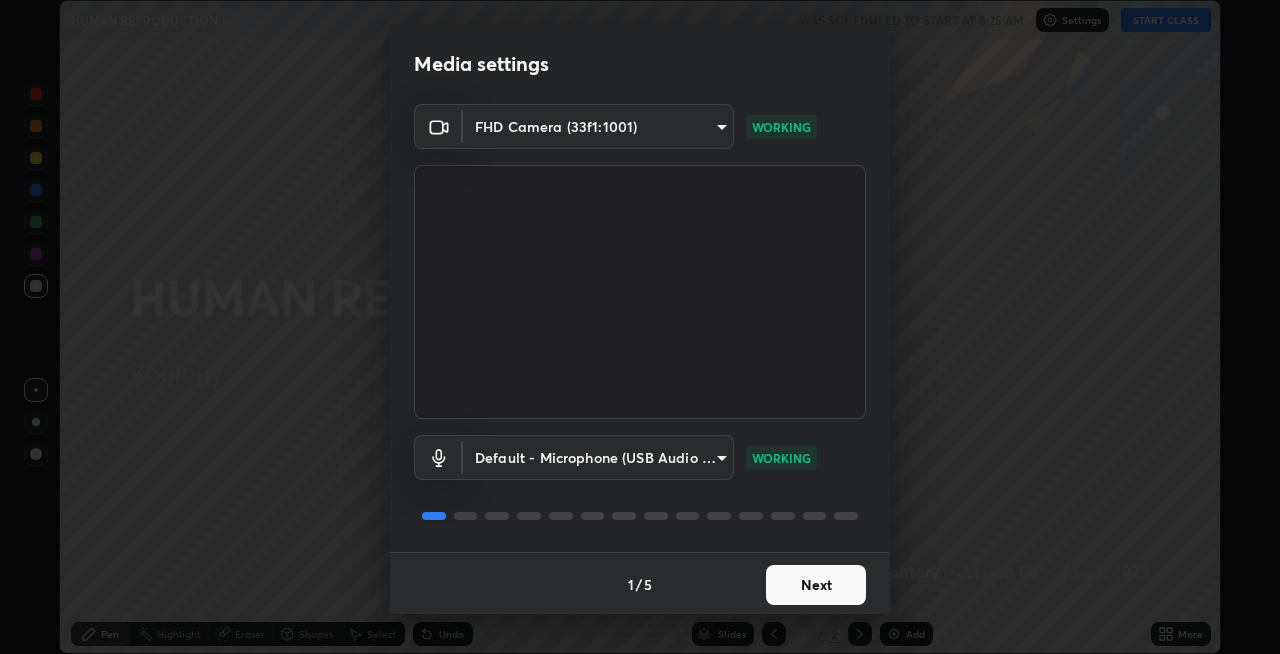 click on "Next" at bounding box center (816, 585) 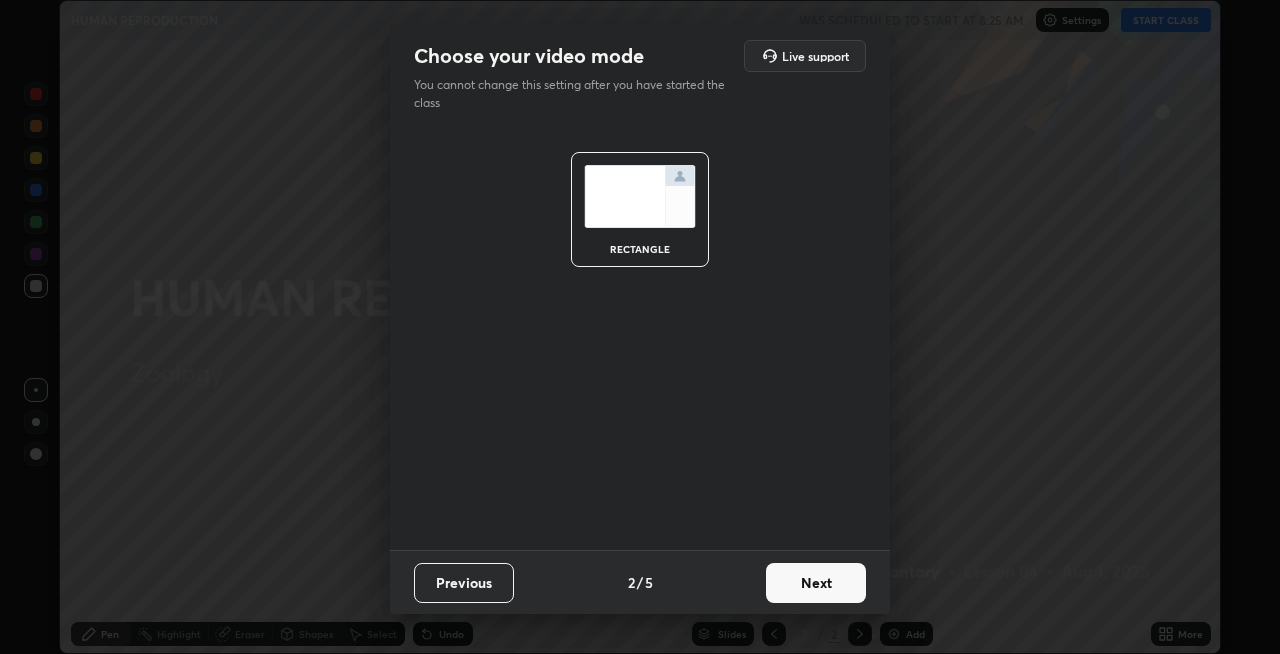 click on "Next" at bounding box center [816, 583] 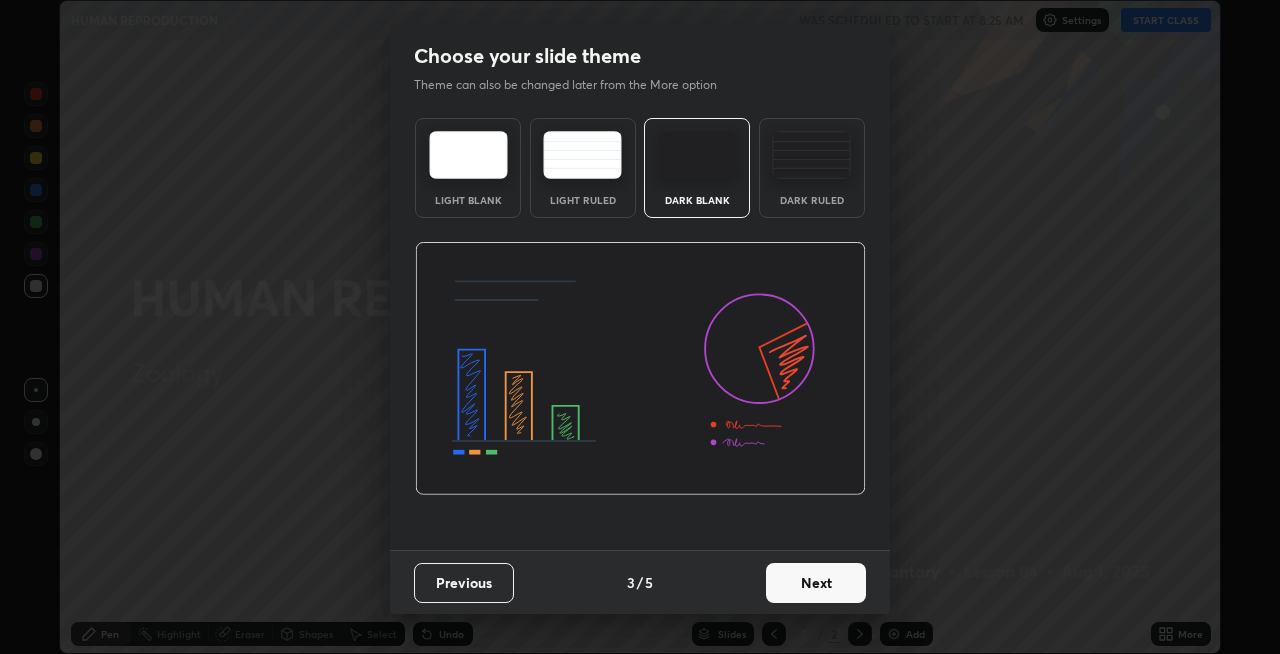 click on "Next" at bounding box center (816, 583) 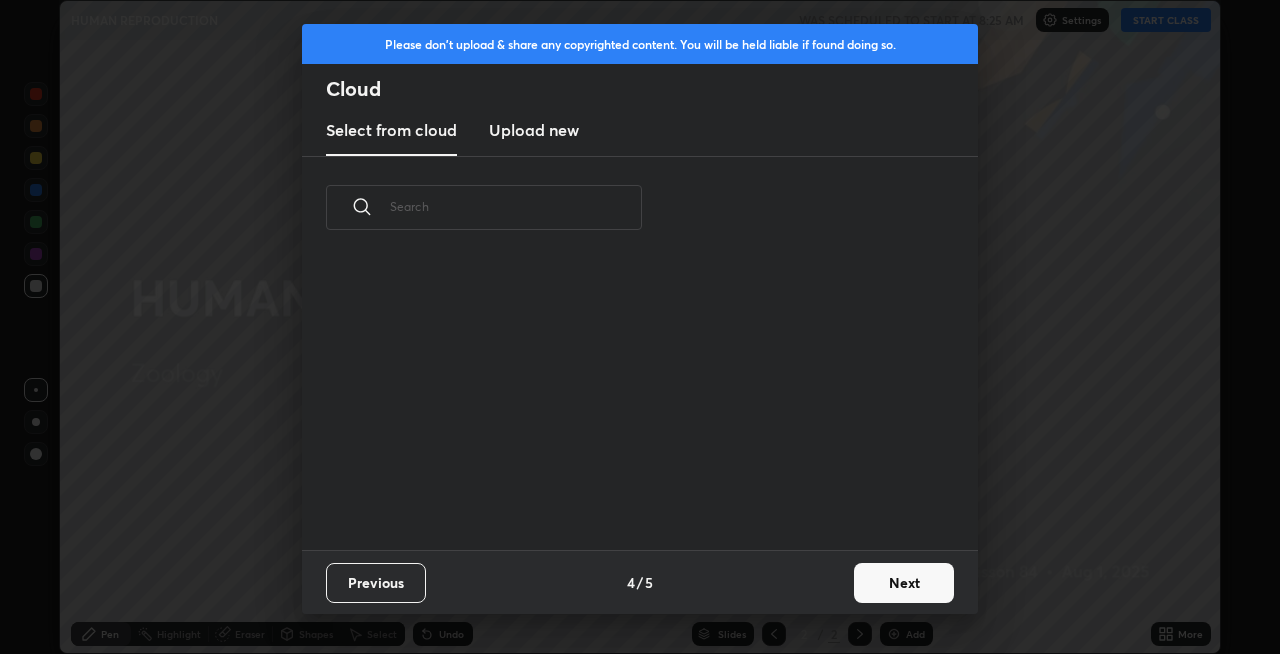 click on "Previous 4 / 5 Next" at bounding box center [640, 582] 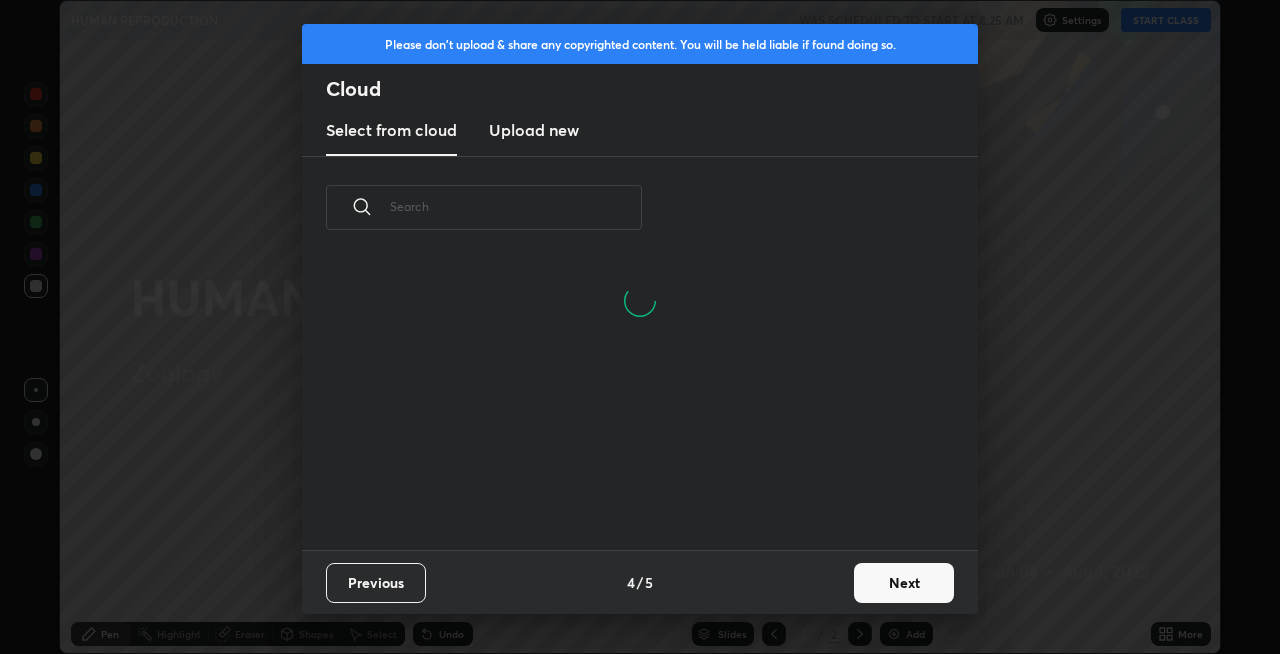 click on "Next" at bounding box center [904, 583] 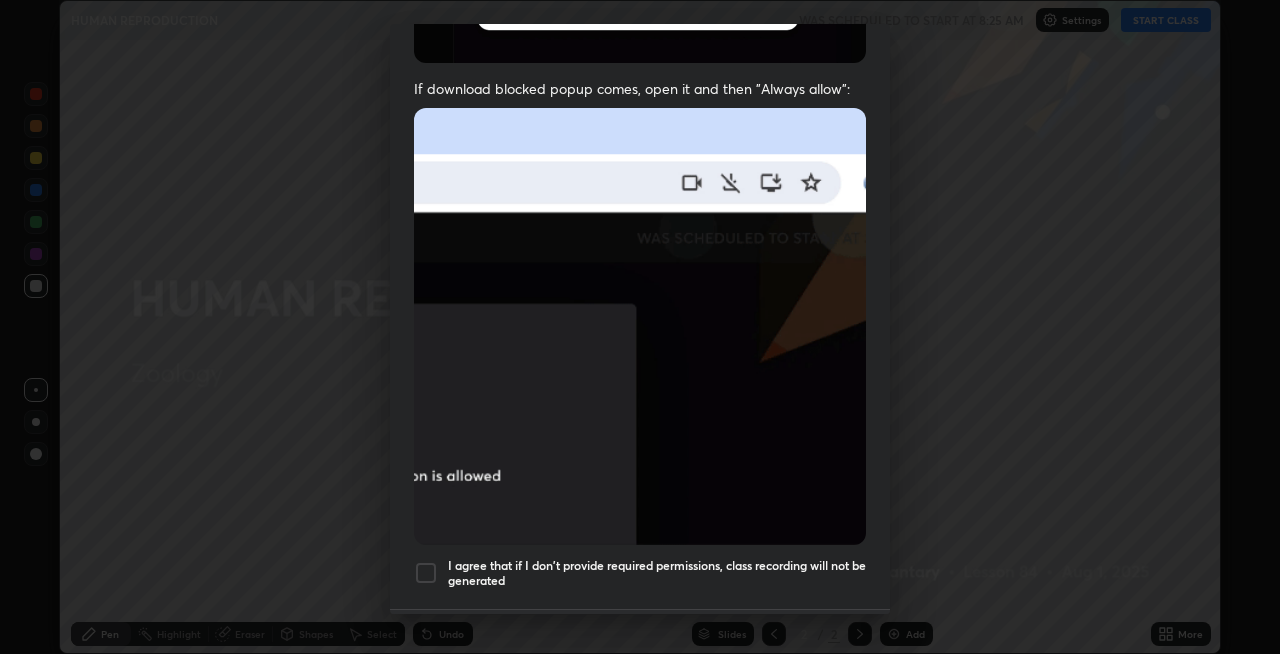 scroll, scrollTop: 410, scrollLeft: 0, axis: vertical 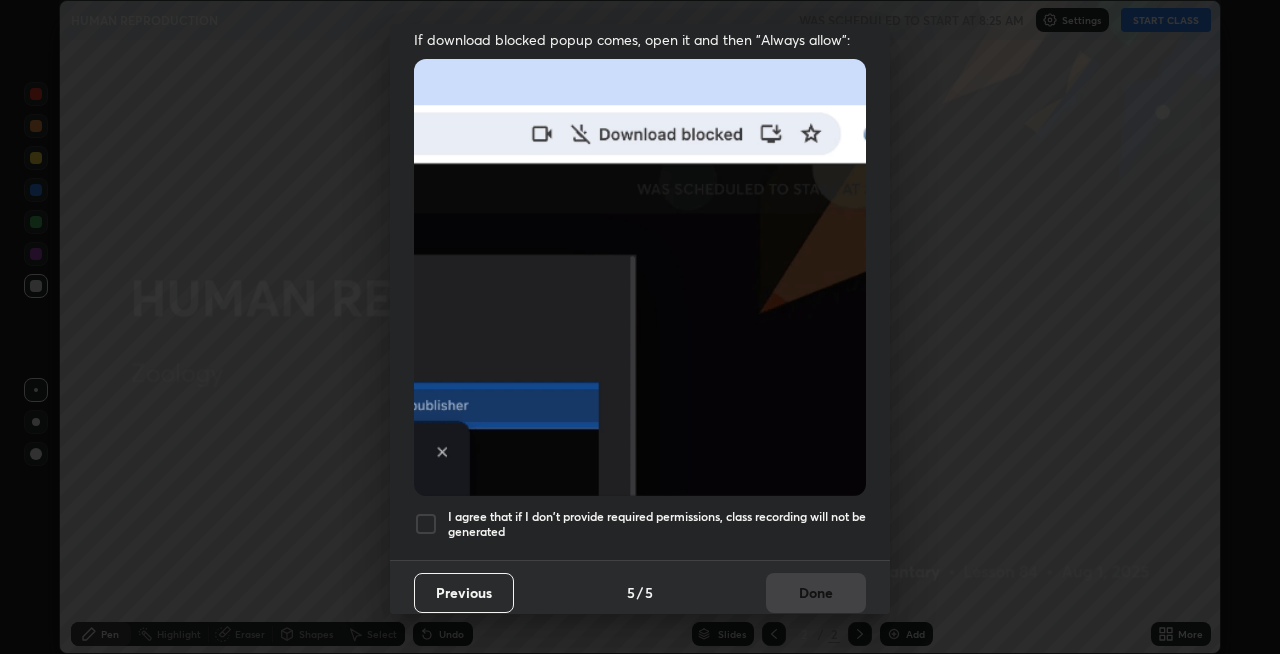 click on "I agree that if I don't provide required permissions, class recording will not be generated" at bounding box center [657, 524] 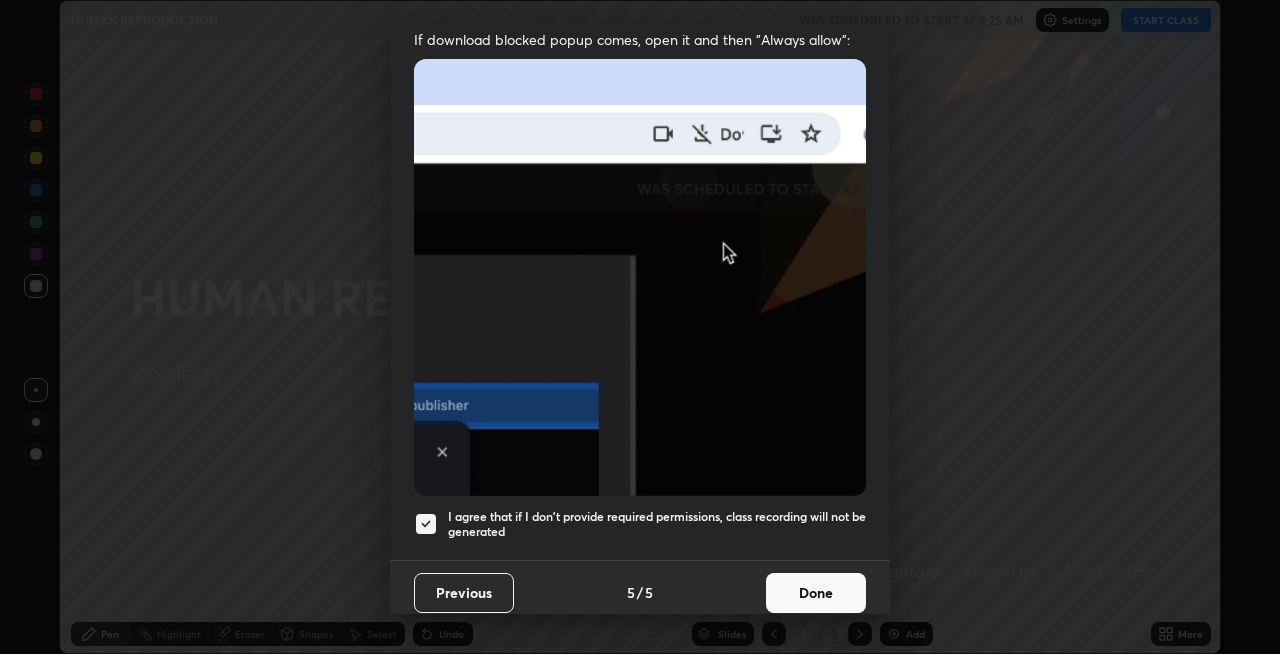 click on "Done" at bounding box center [816, 593] 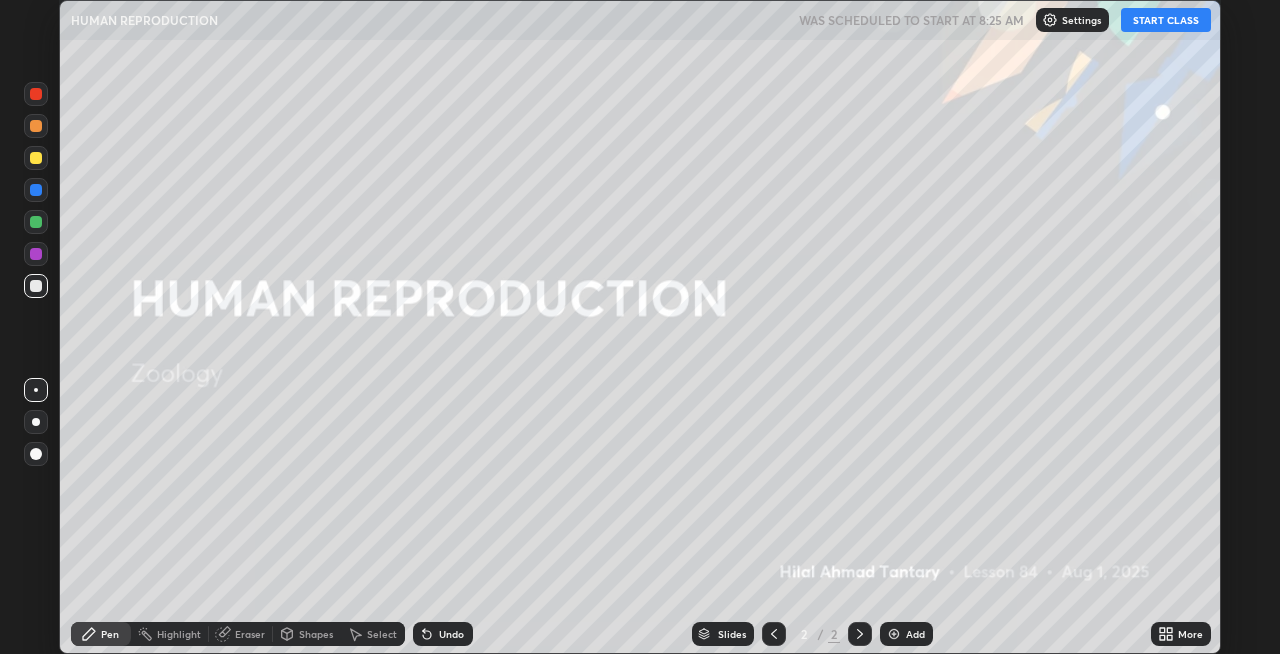 click on "START CLASS" at bounding box center (1166, 20) 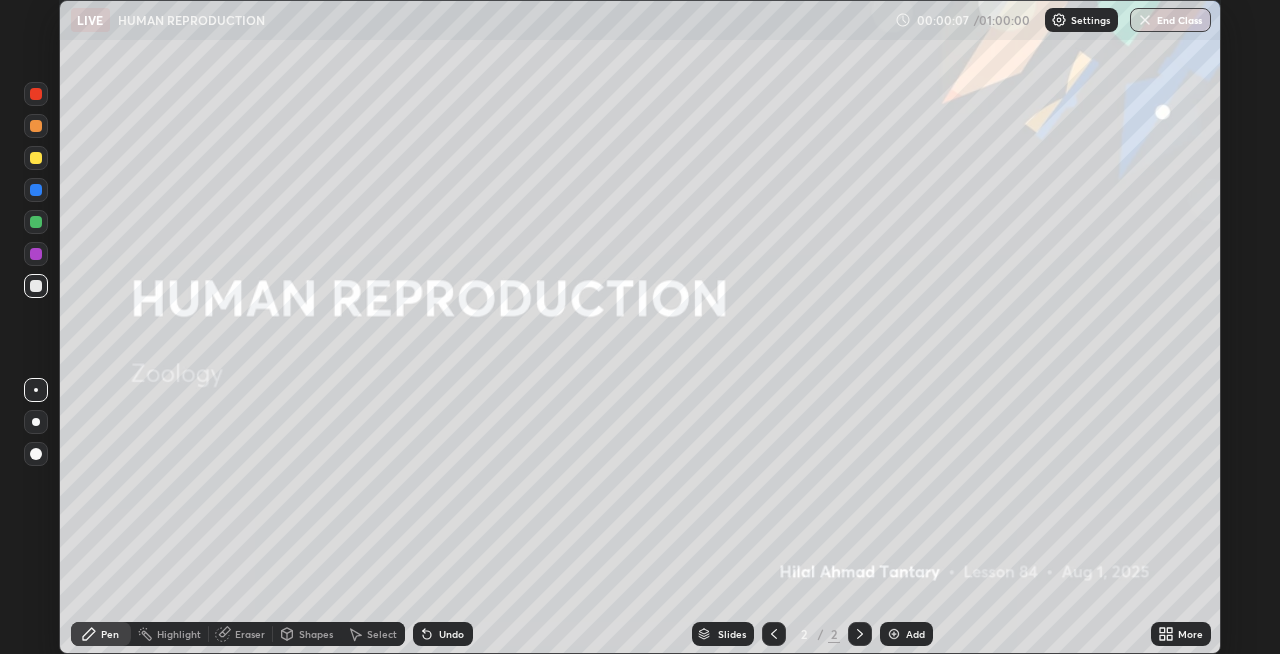 click at bounding box center (36, 422) 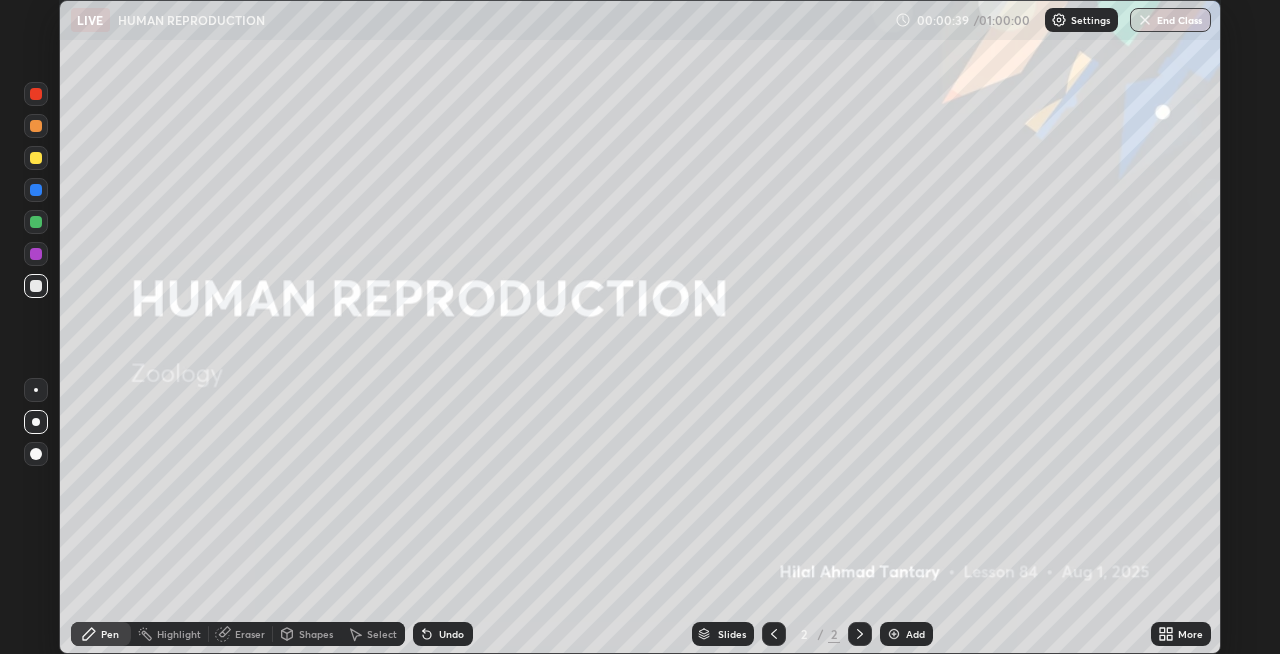 click on "Shapes" at bounding box center [316, 634] 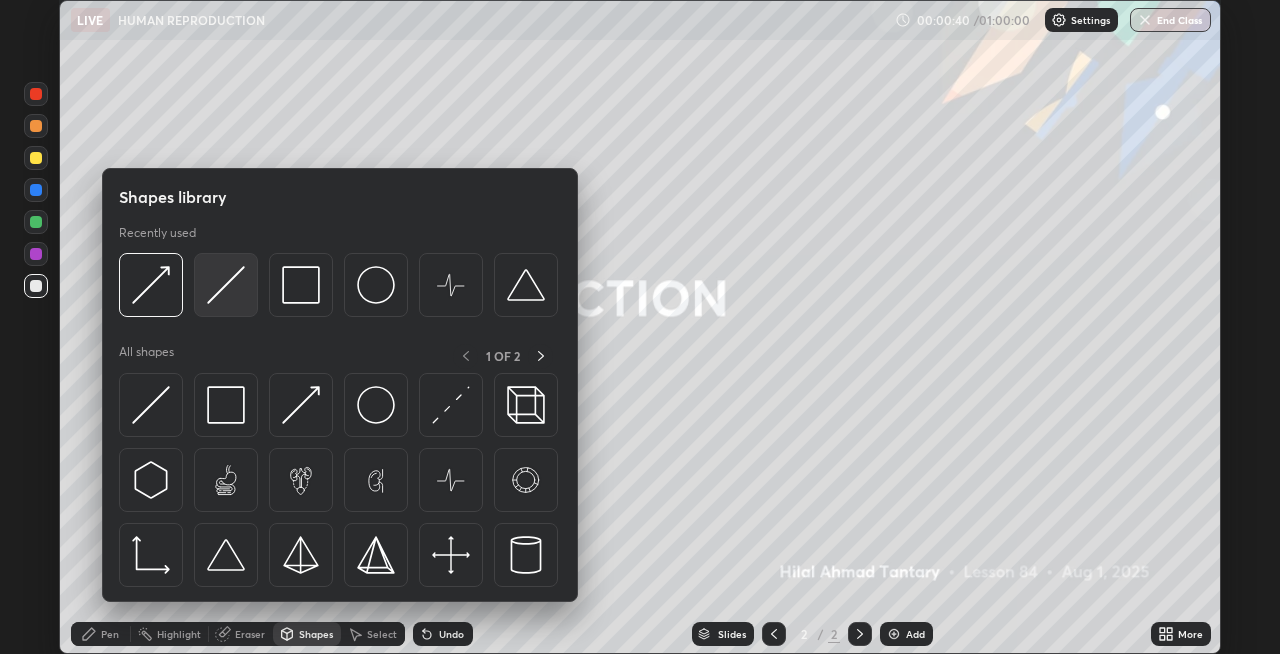 click at bounding box center [226, 285] 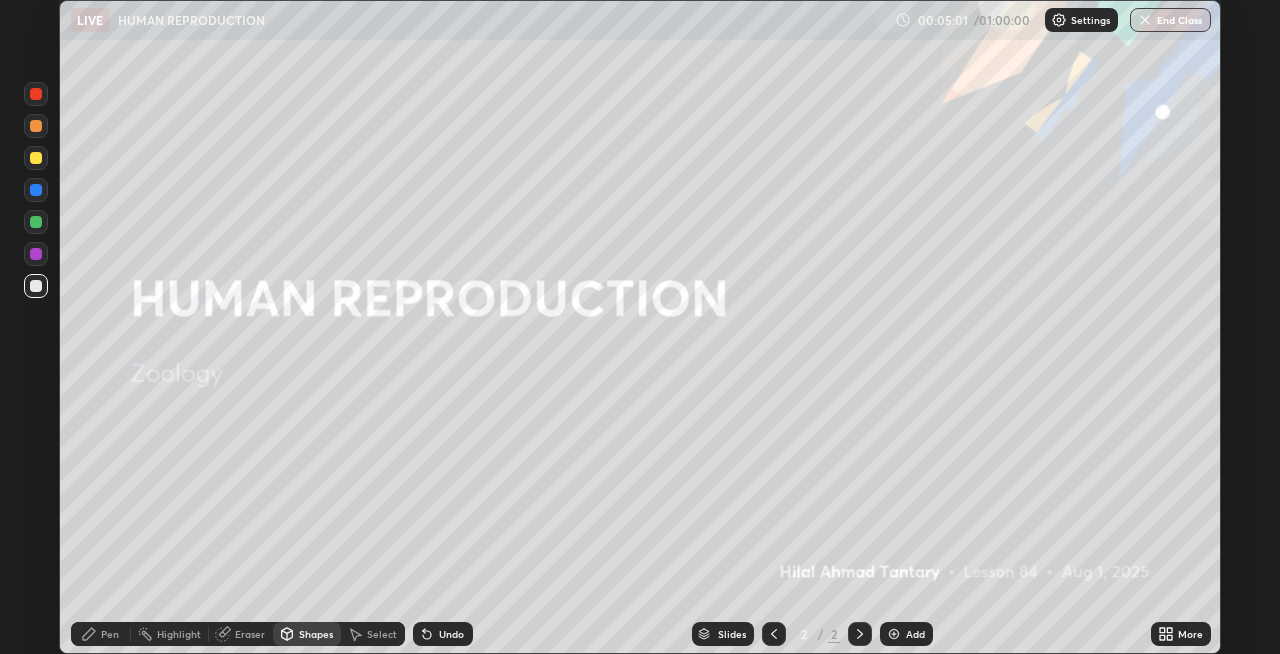 click on "Shapes" at bounding box center [316, 634] 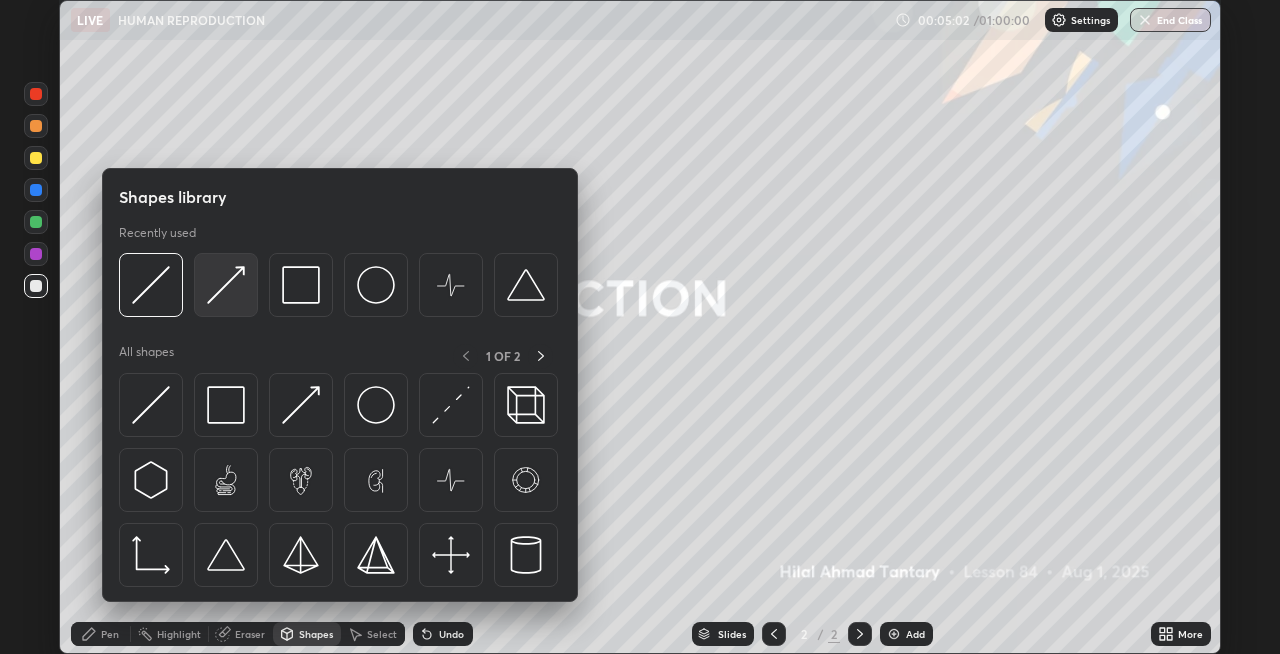 click at bounding box center (226, 285) 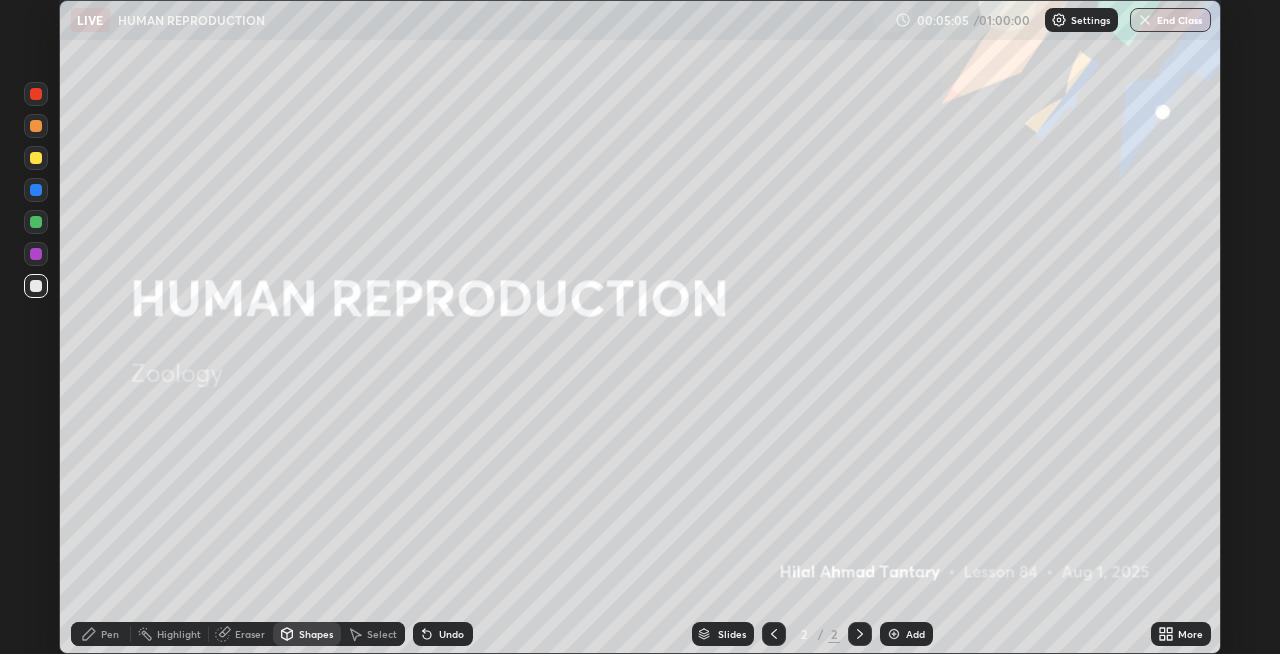click on "Pen" at bounding box center (101, 634) 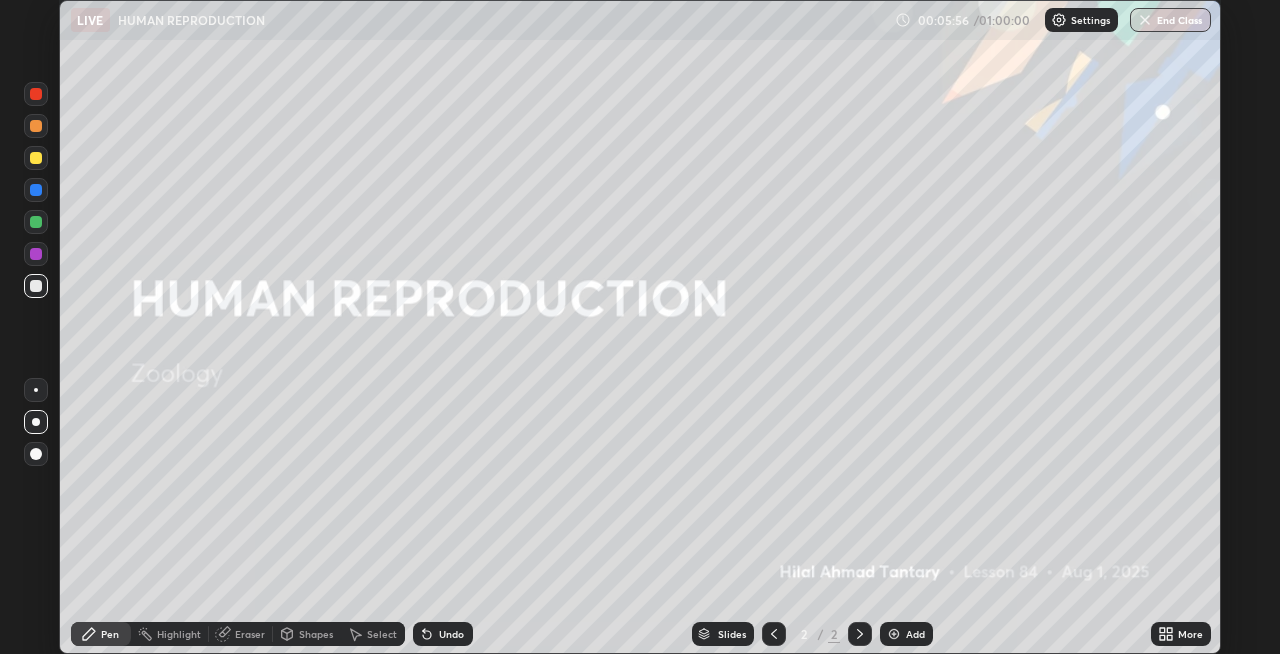 click at bounding box center [36, 190] 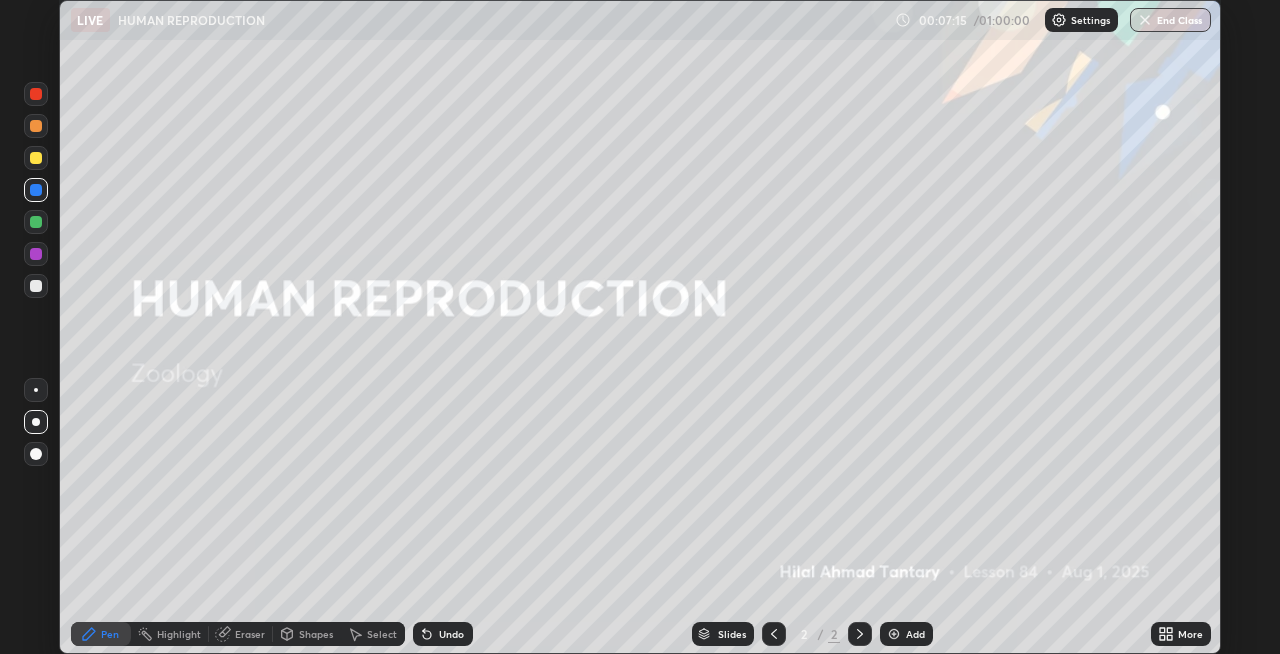 click 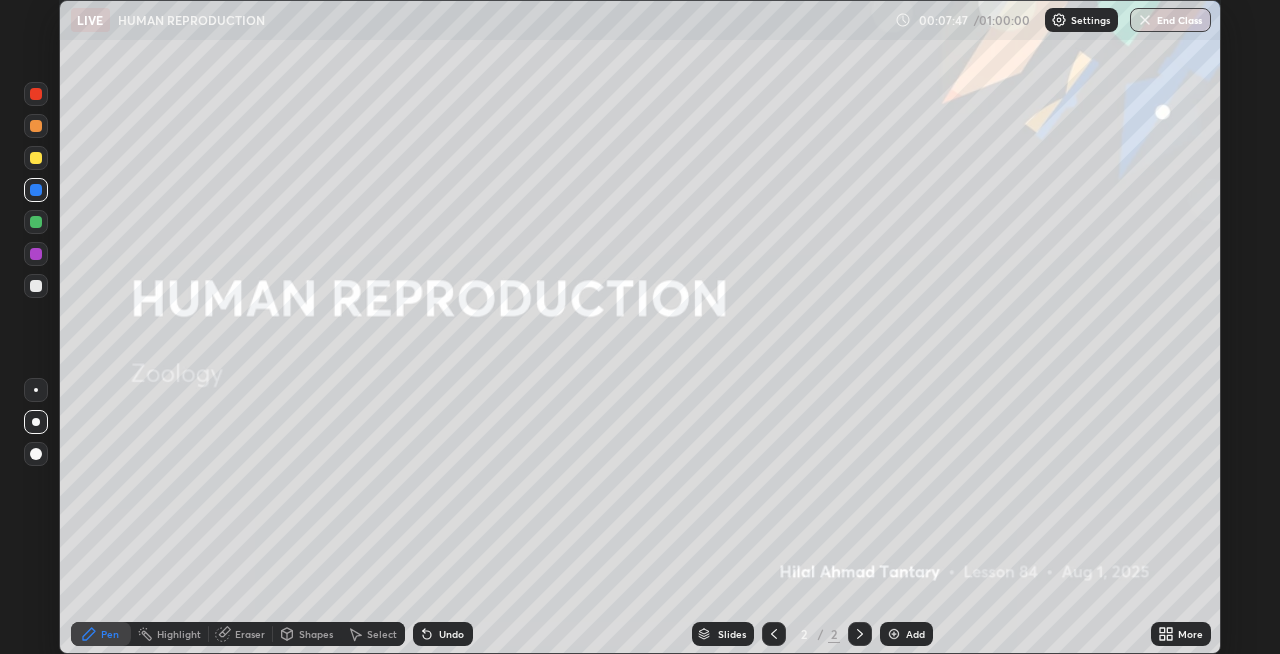 click at bounding box center (36, 222) 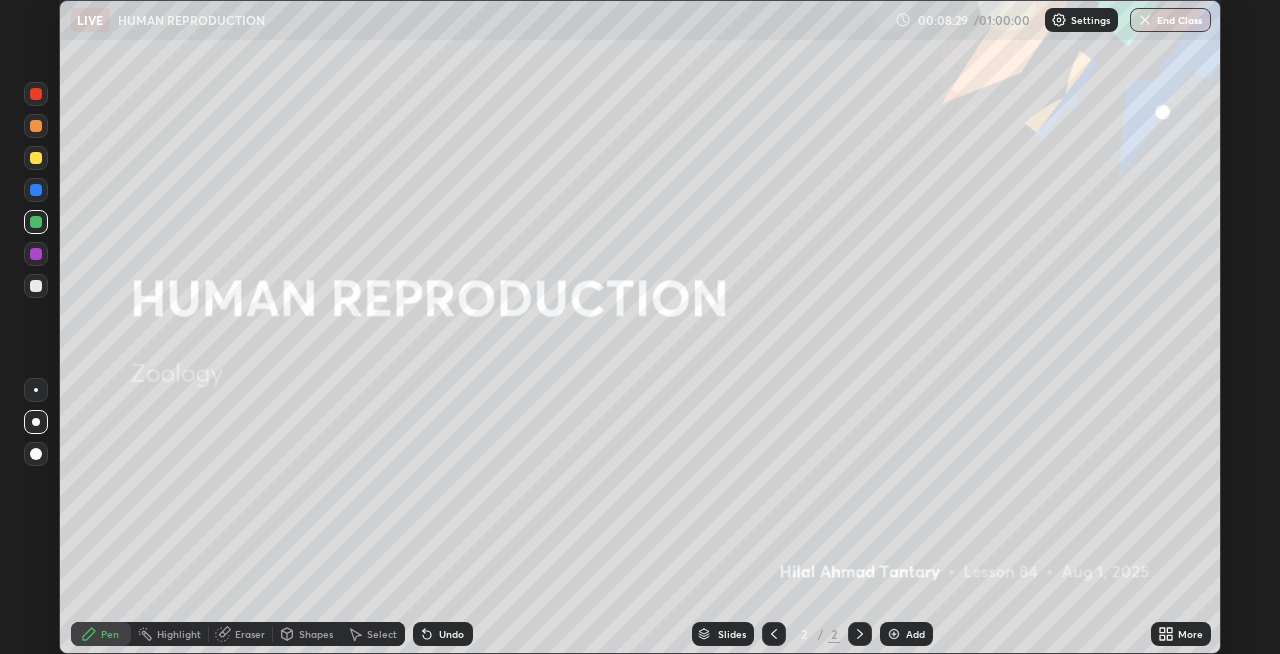click on "Shapes" at bounding box center (316, 634) 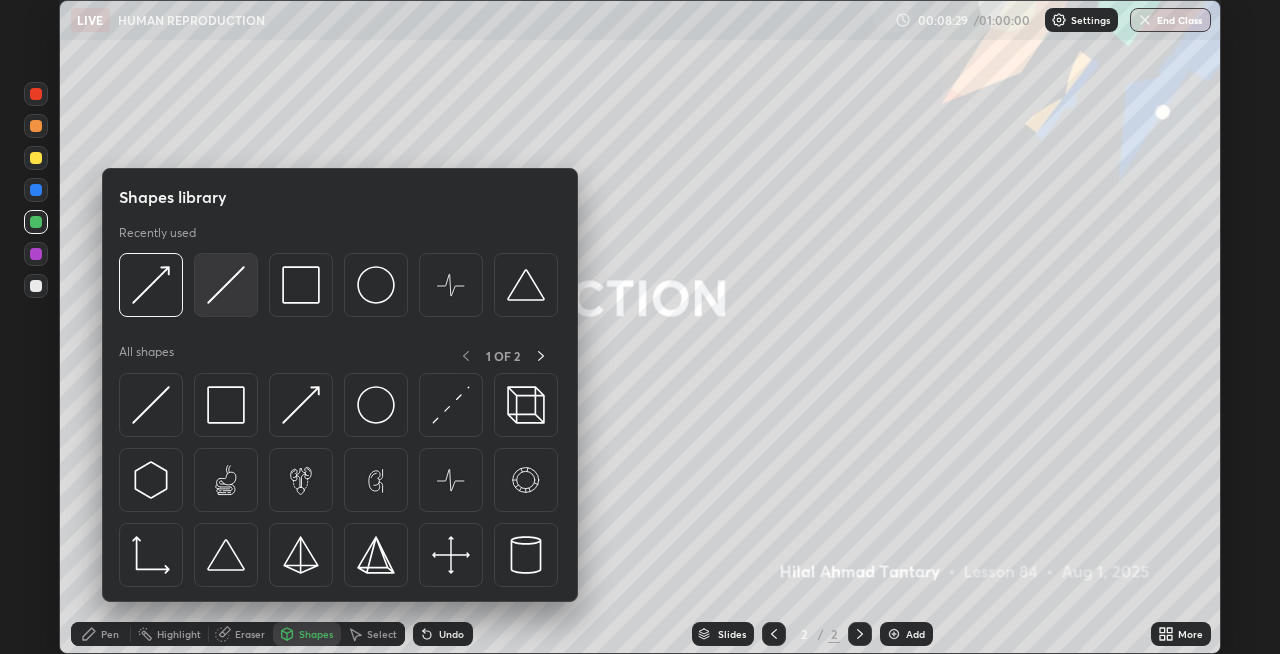 click at bounding box center (226, 285) 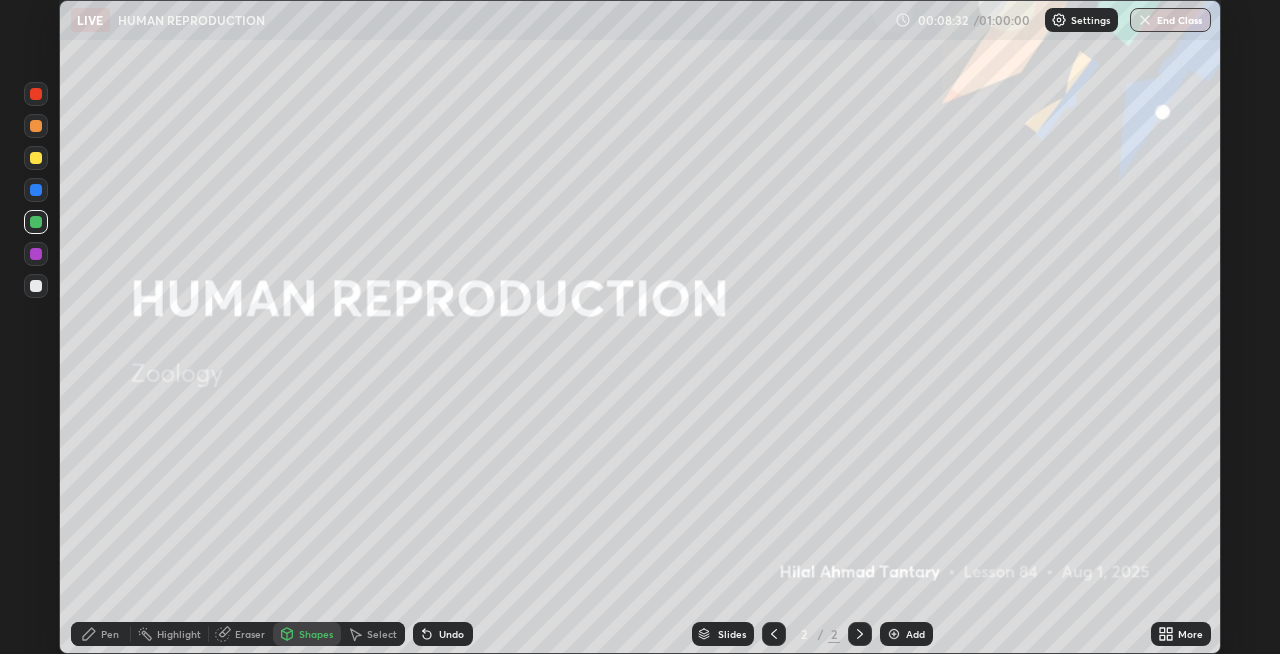 click on "Pen" at bounding box center (110, 634) 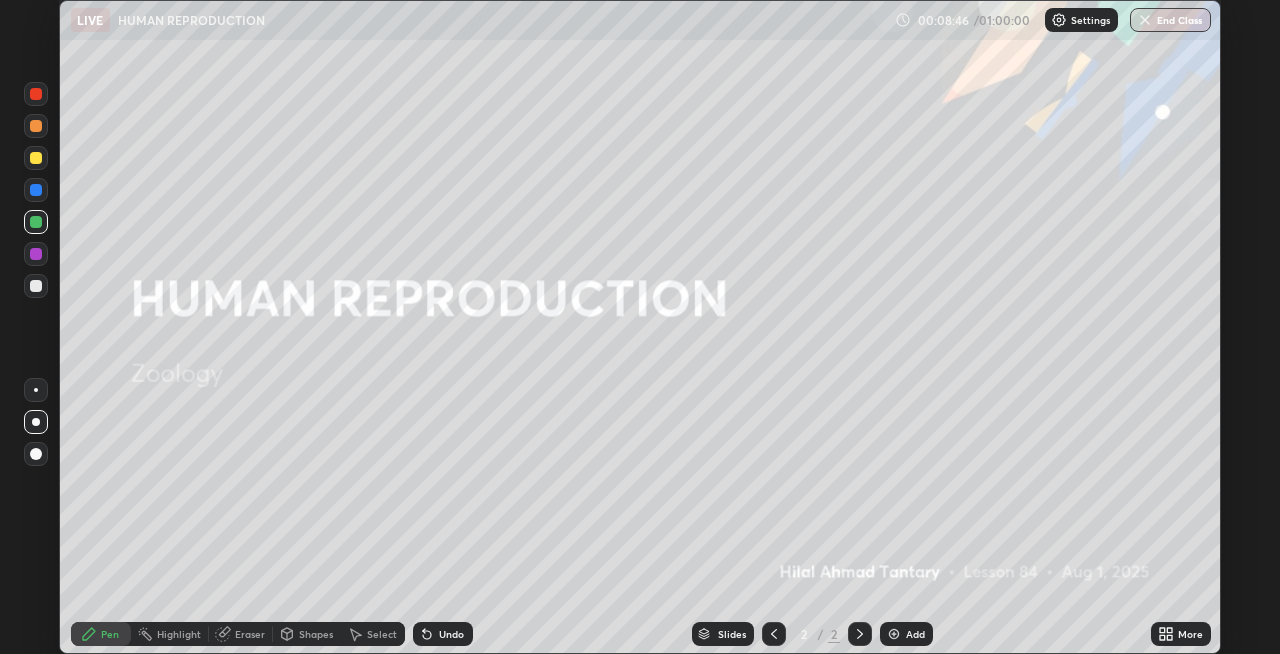 click on "Shapes" at bounding box center (316, 634) 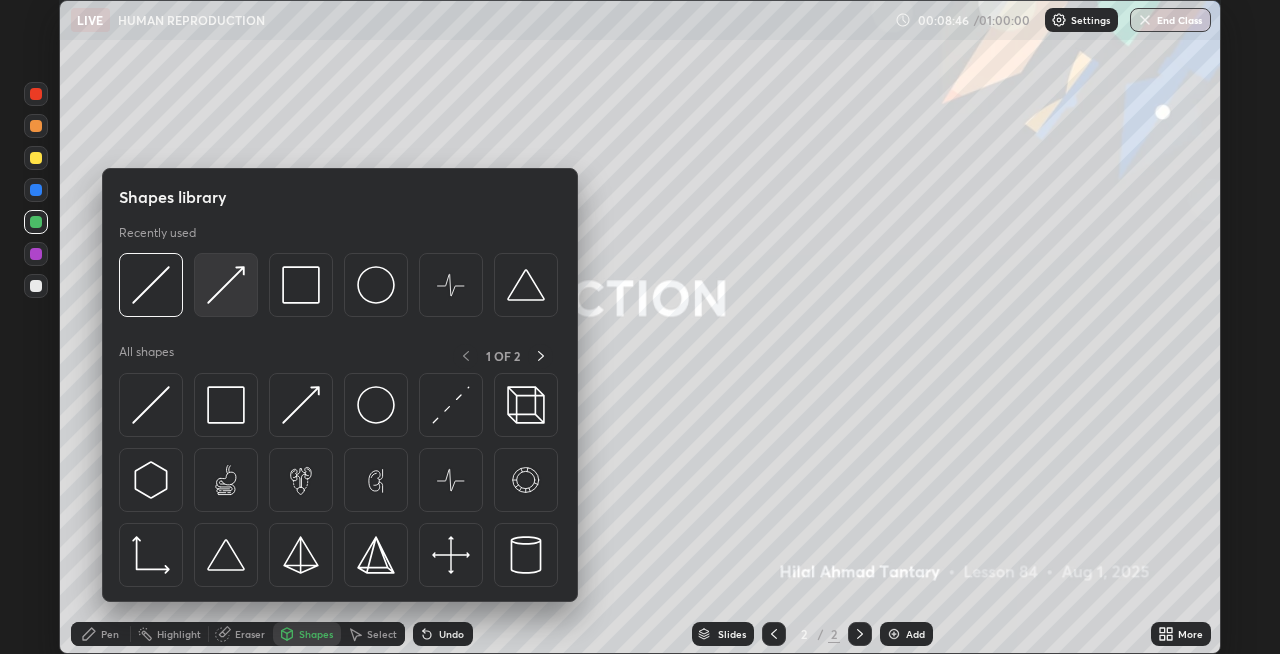 click at bounding box center [226, 285] 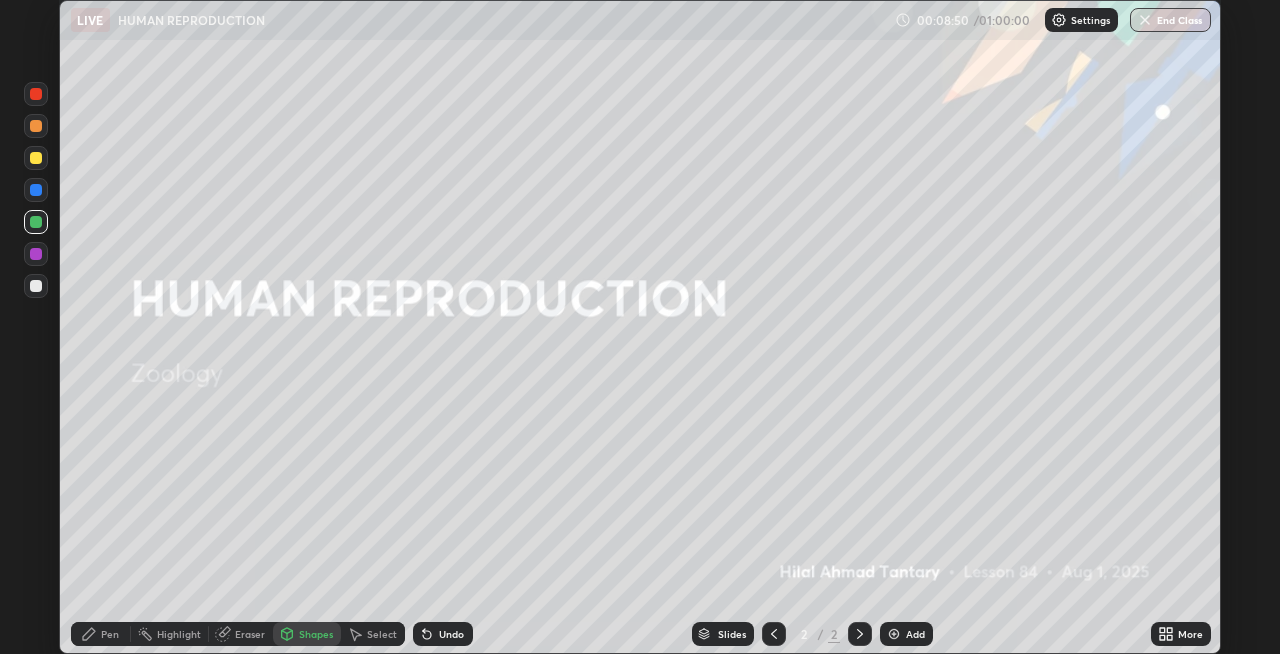 click on "Pen" at bounding box center (110, 634) 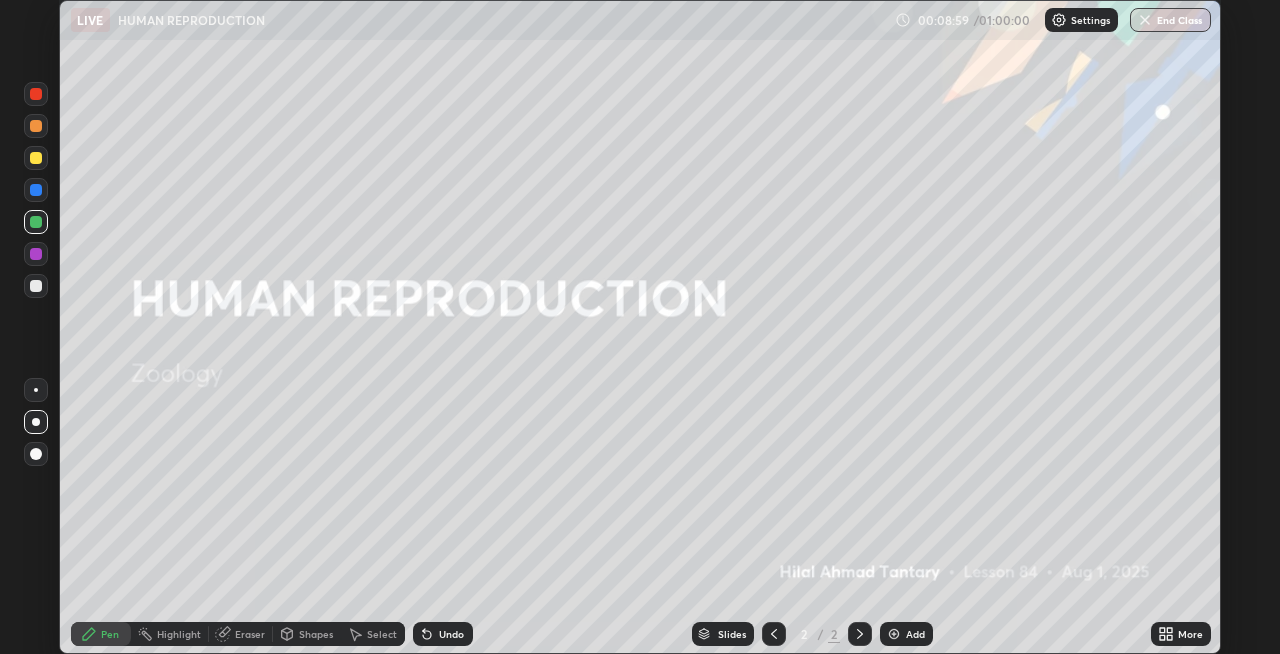 click on "Shapes" at bounding box center (316, 634) 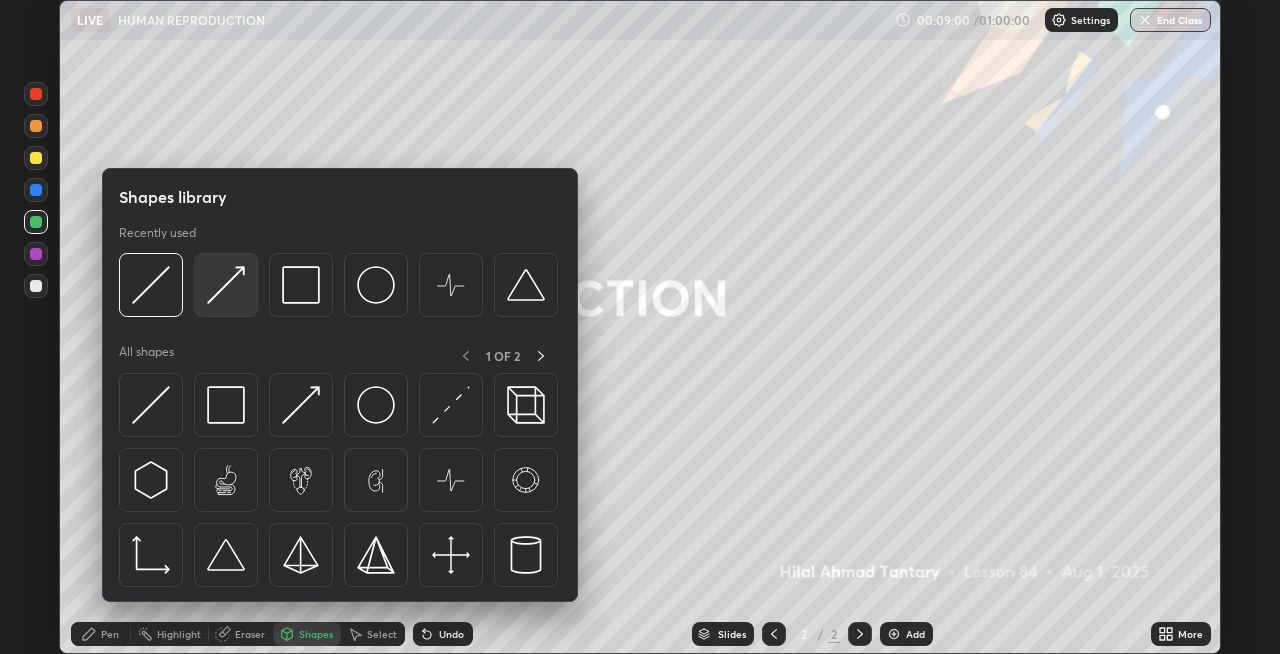 click at bounding box center (226, 285) 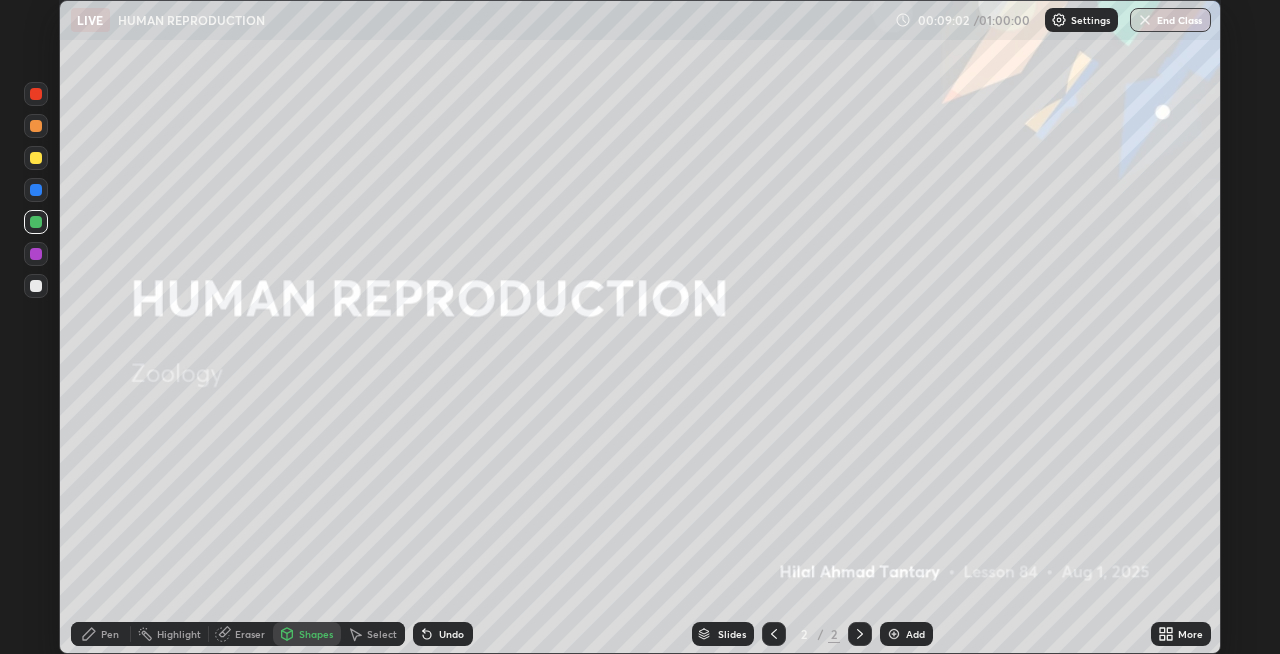 click on "Pen" at bounding box center [101, 634] 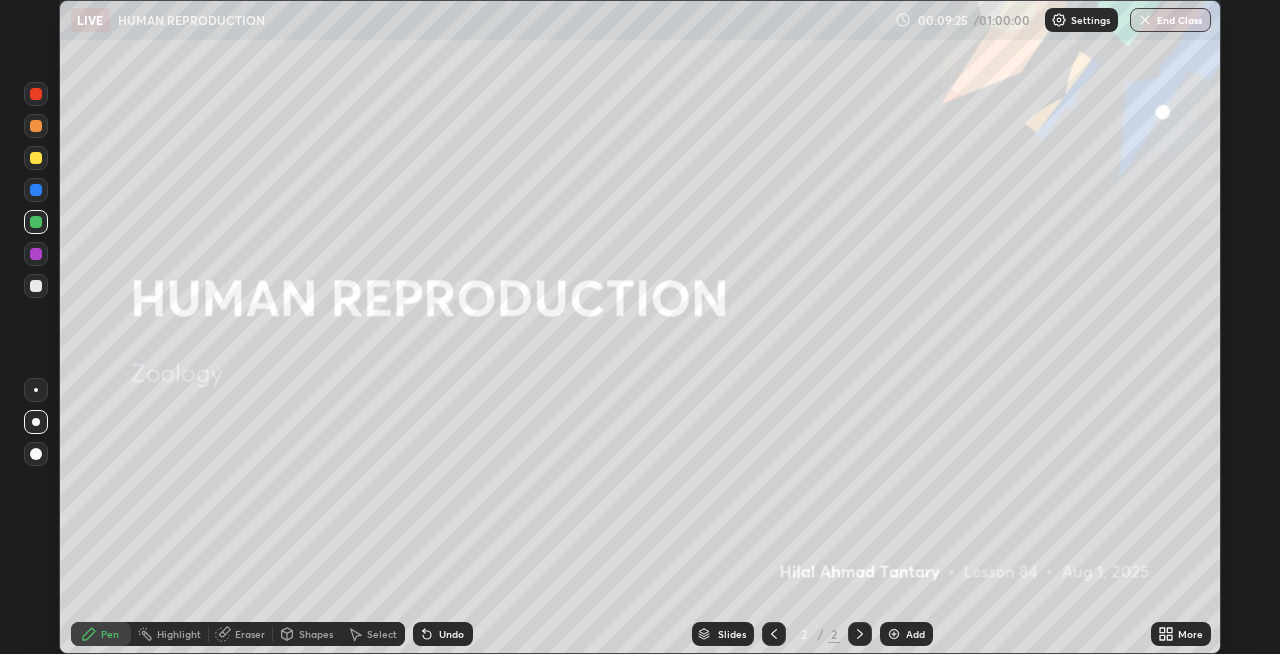 click at bounding box center (36, 254) 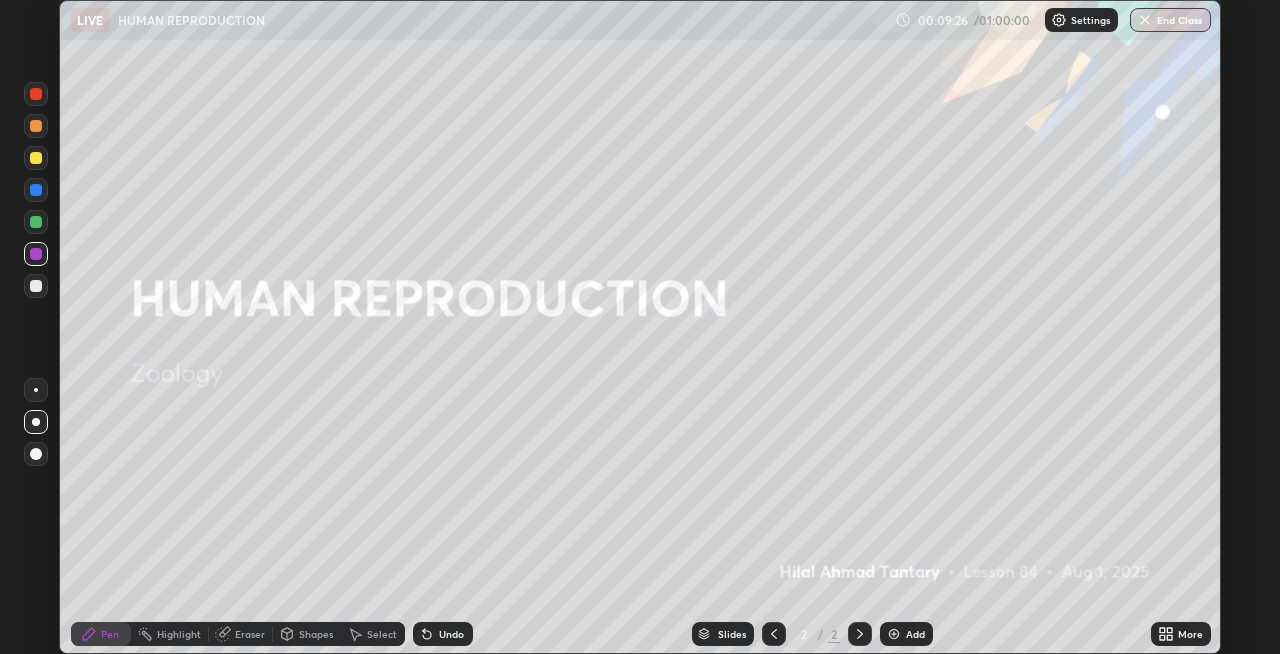 click at bounding box center [36, 158] 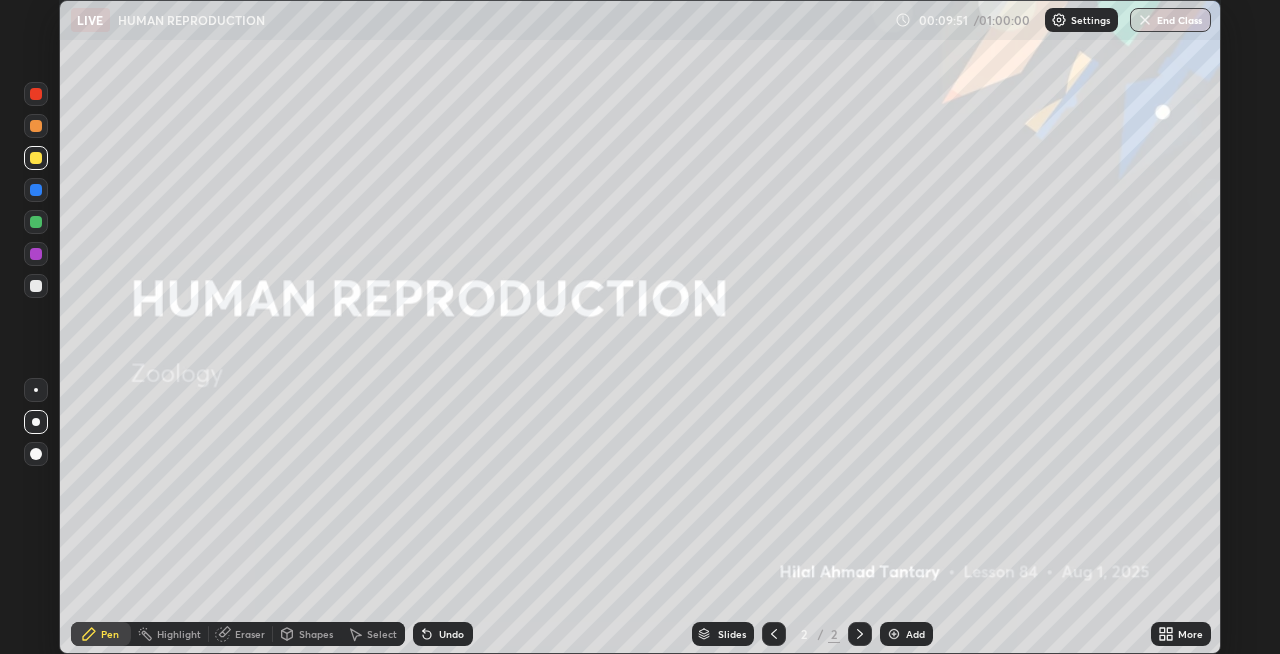 click on "Shapes" at bounding box center [316, 634] 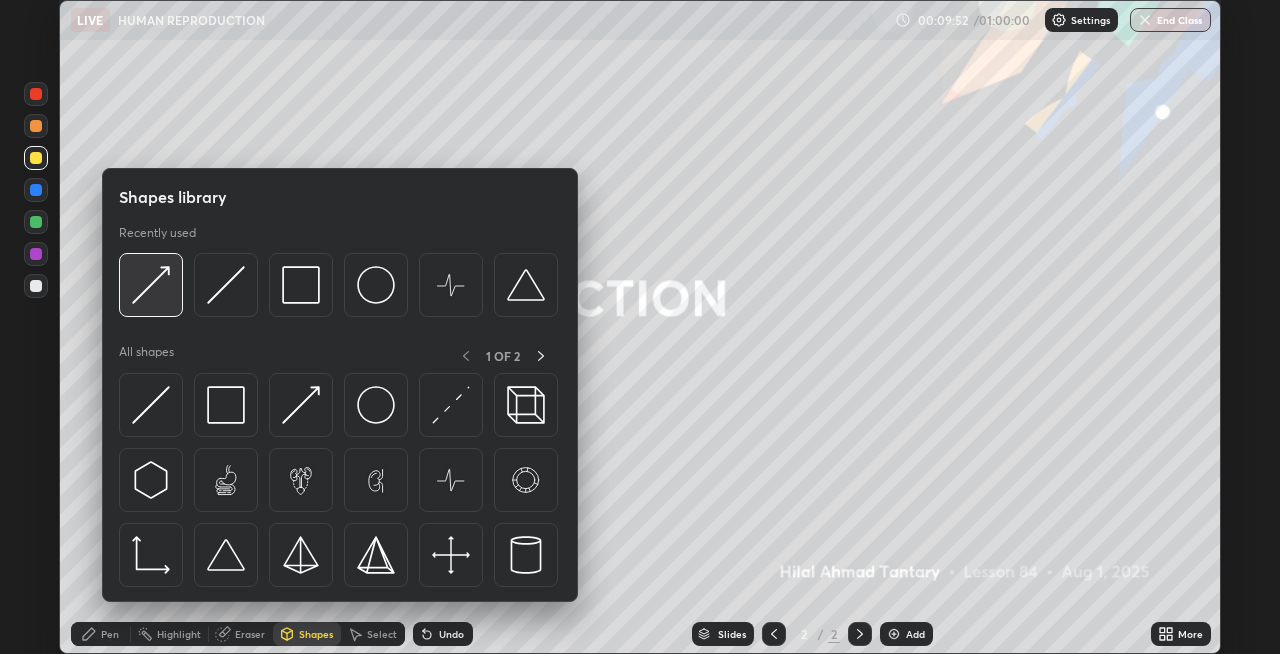 click at bounding box center [151, 285] 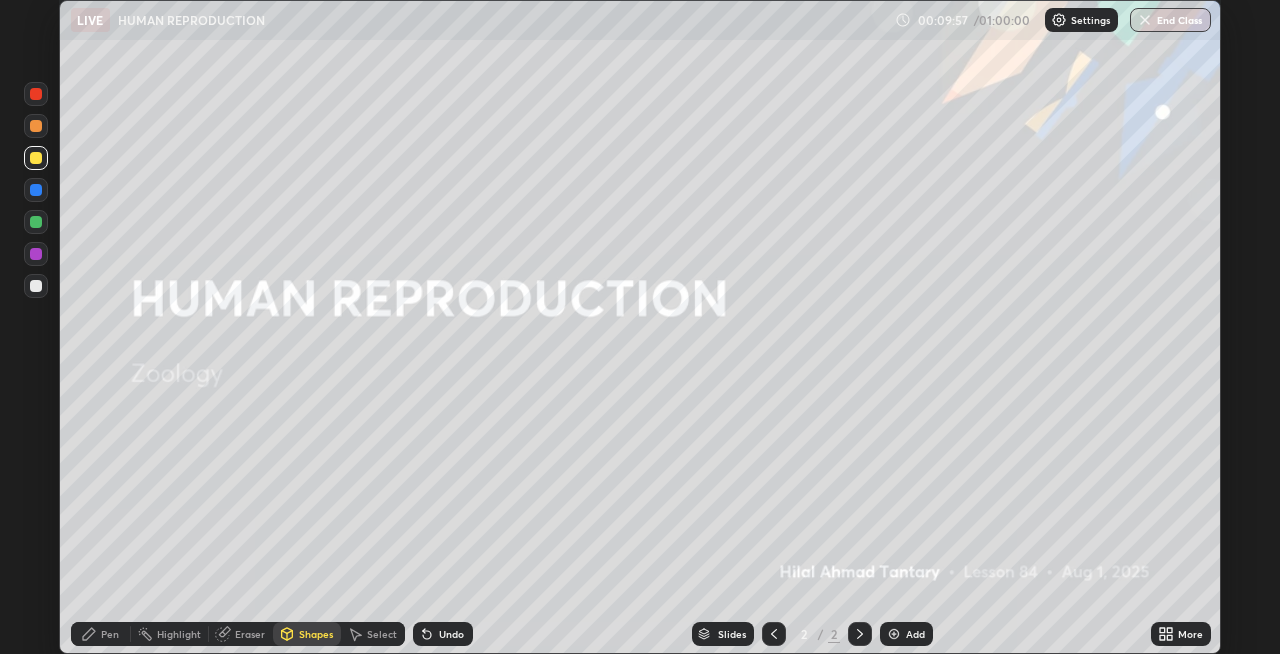 click on "Pen" at bounding box center [110, 634] 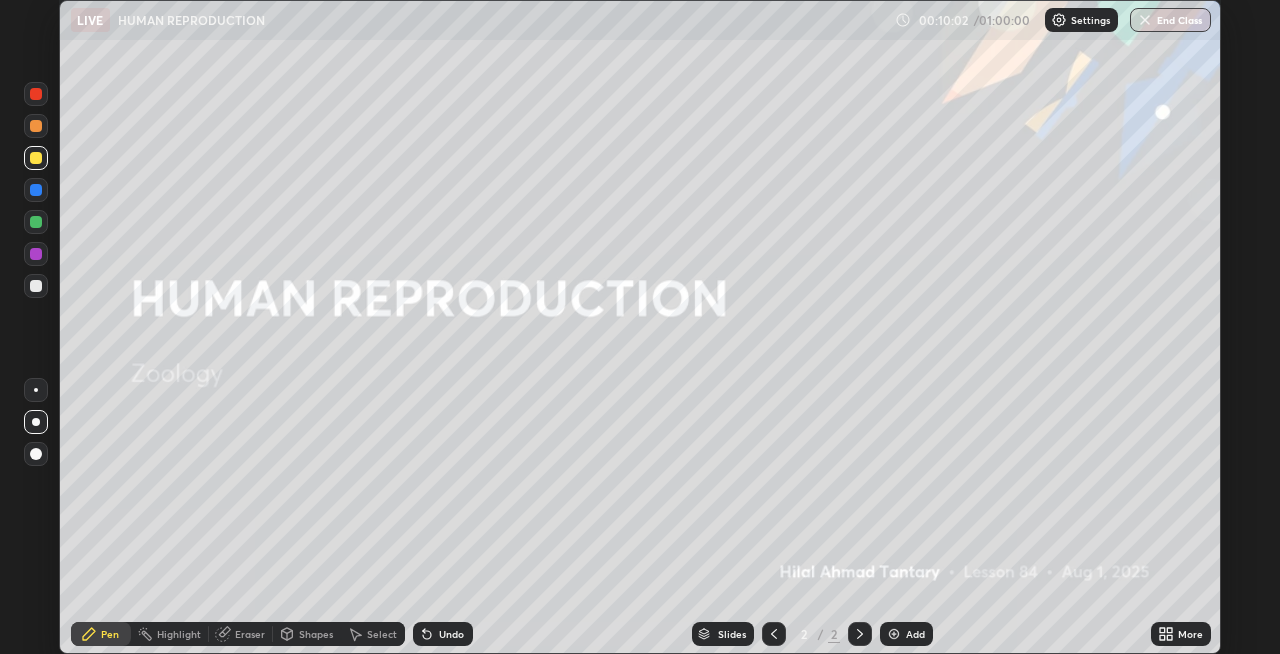 click at bounding box center (36, 286) 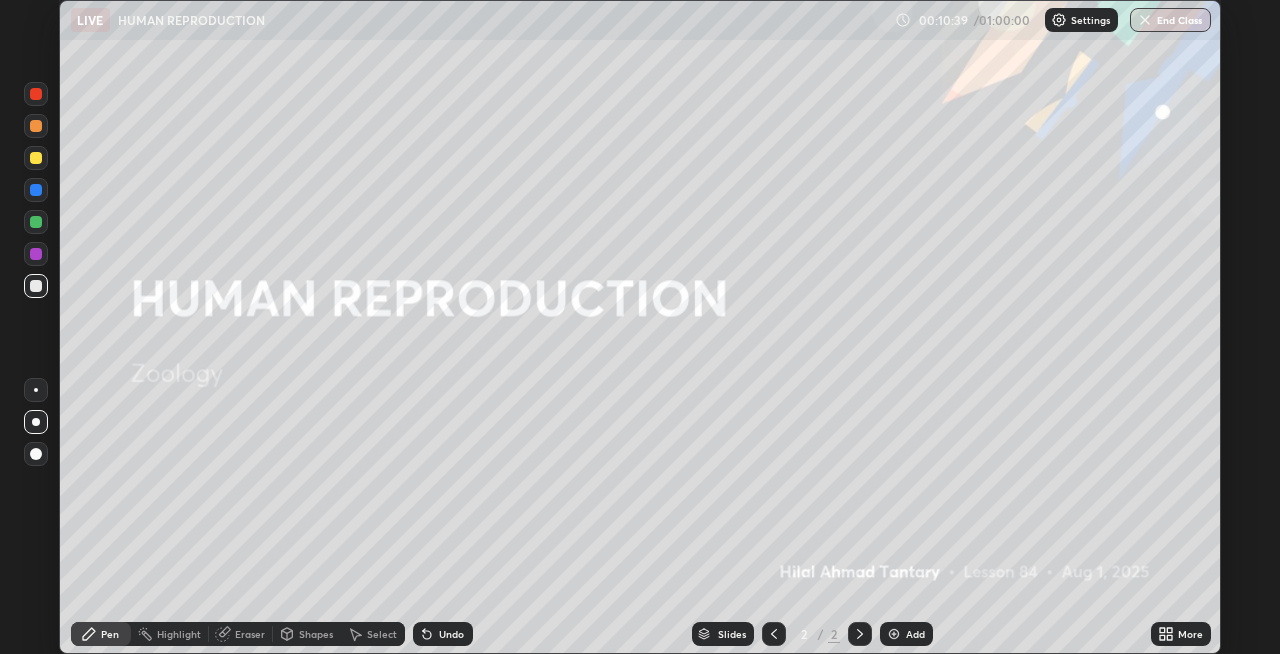 click at bounding box center [36, 94] 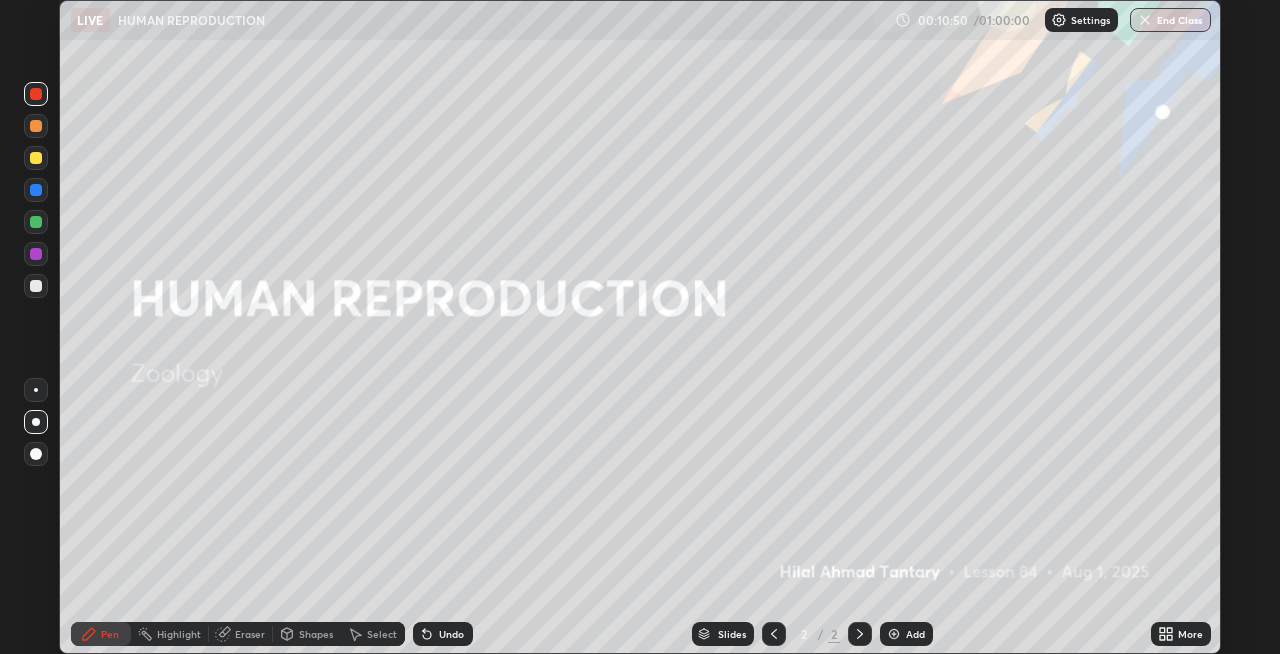 click at bounding box center (36, 222) 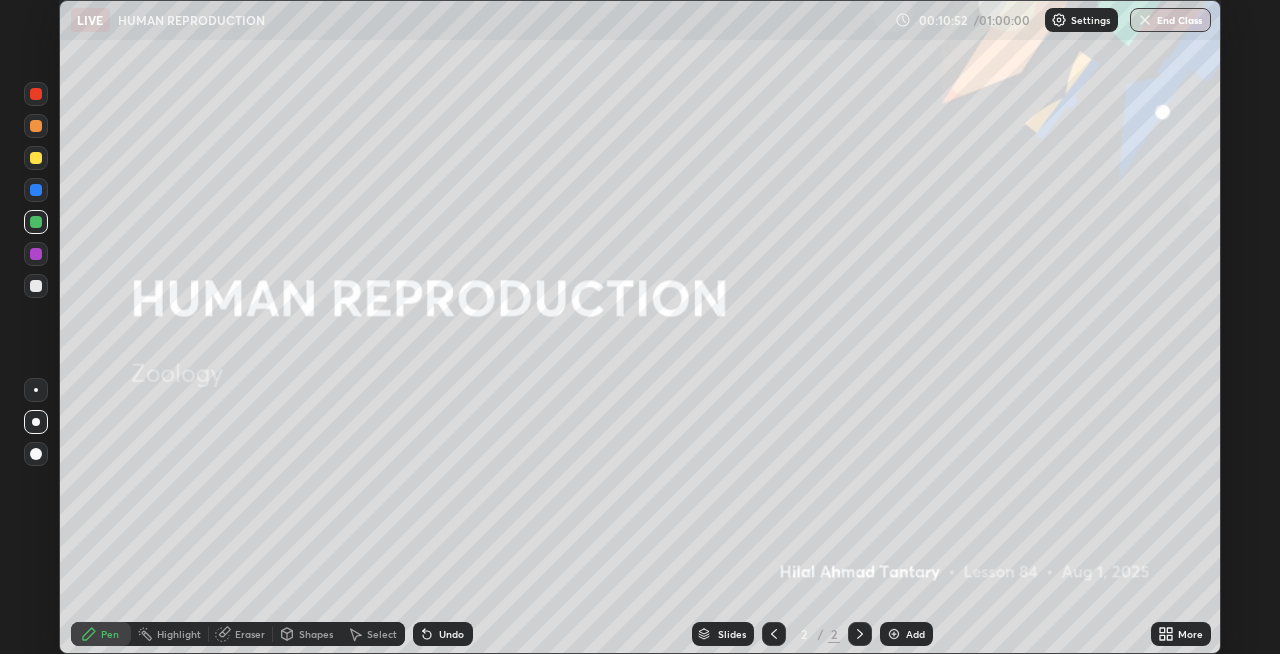 click at bounding box center [36, 190] 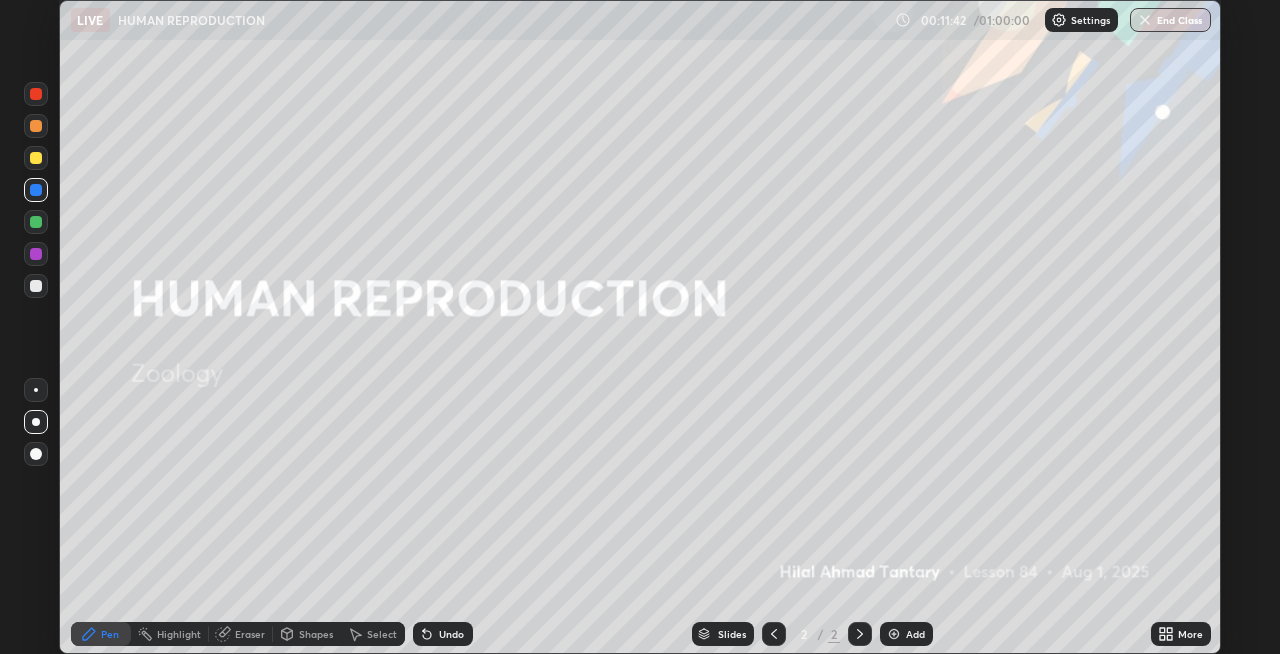 click at bounding box center [36, 158] 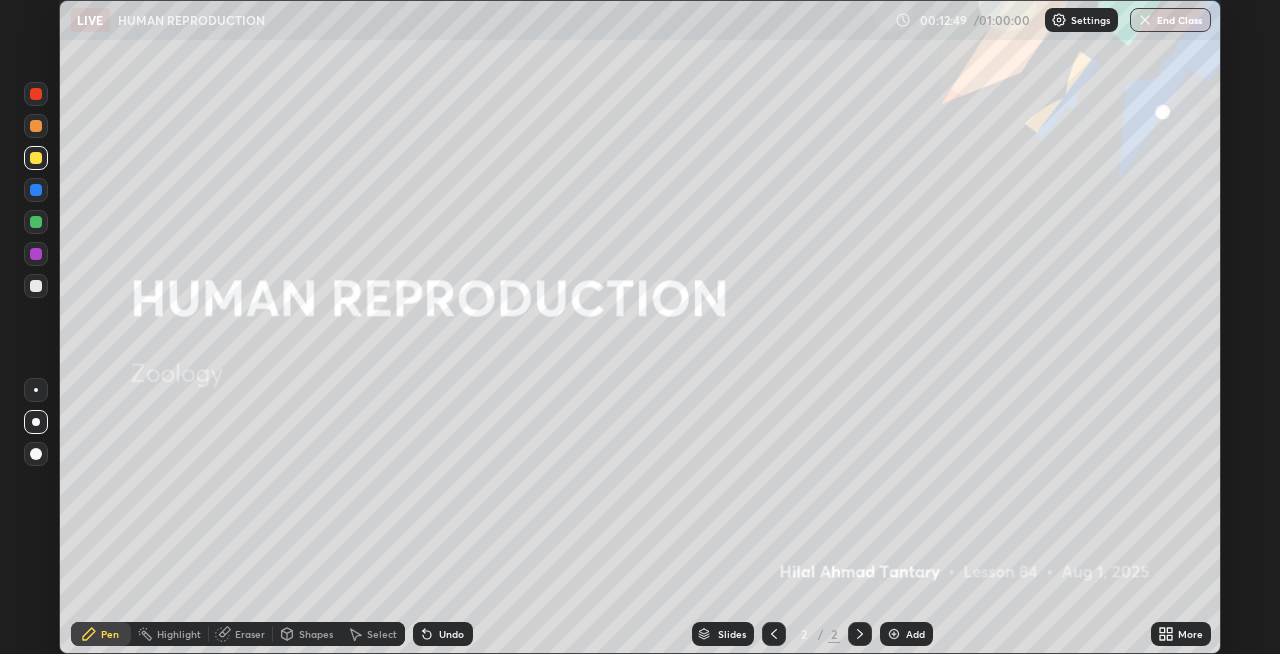 click on "Shapes" at bounding box center (316, 634) 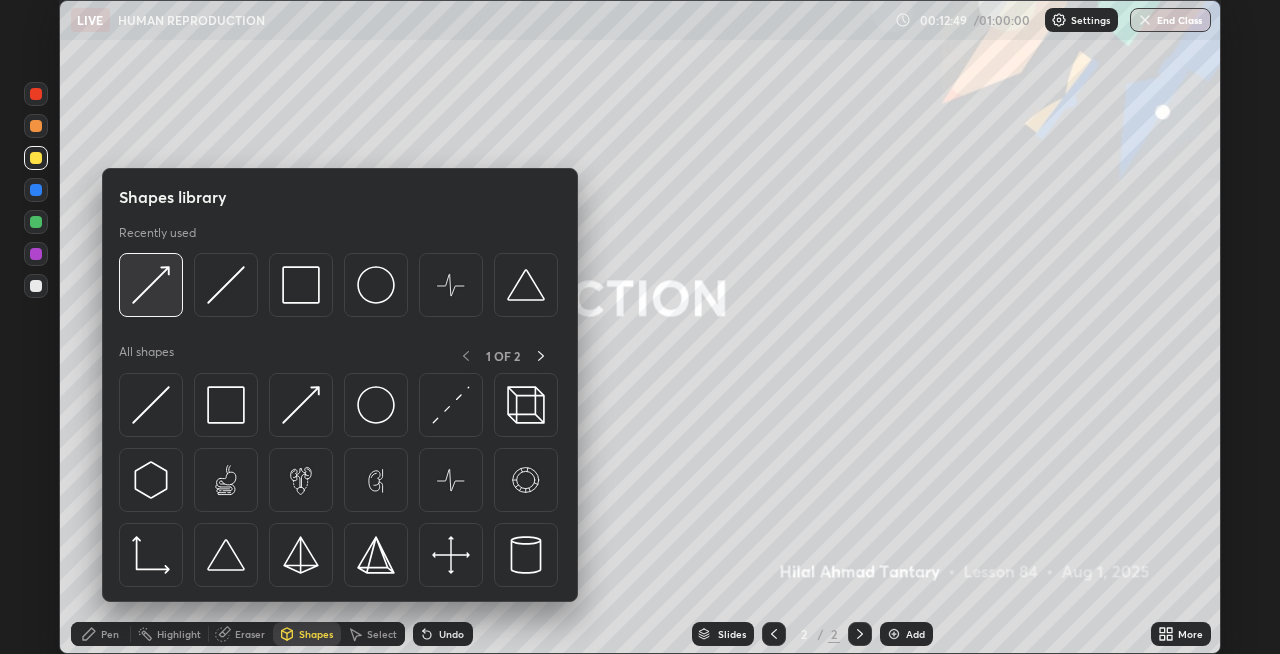 click at bounding box center [151, 285] 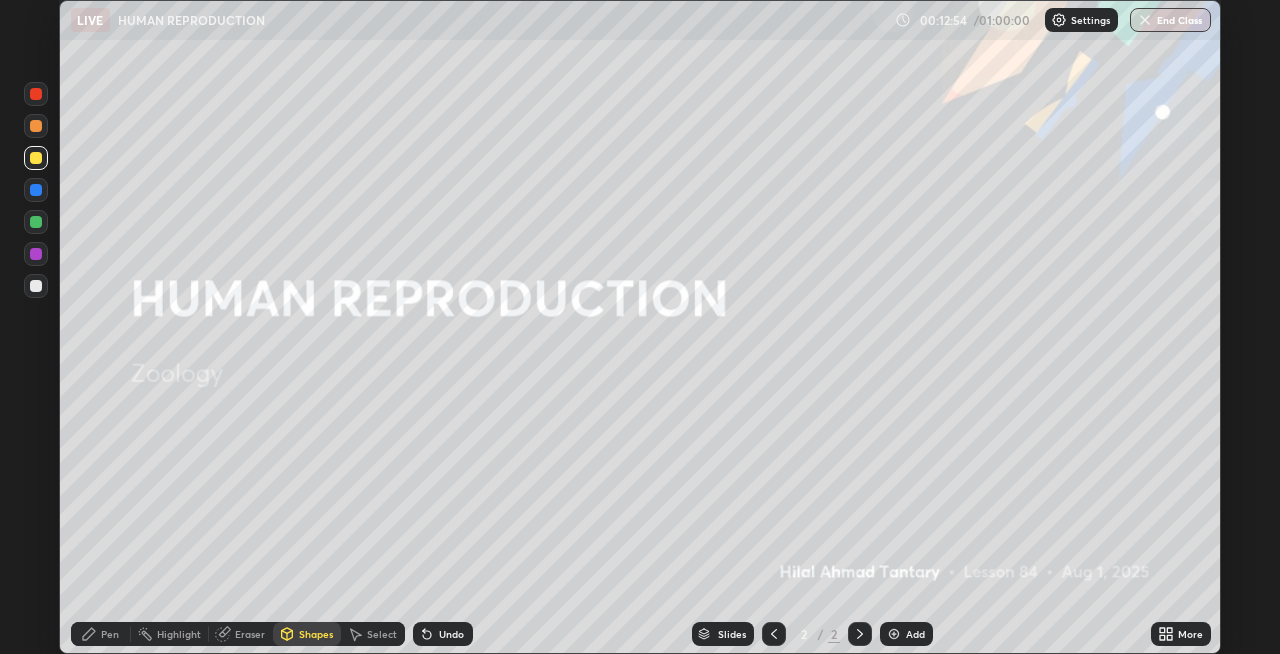 click on "Pen" at bounding box center [110, 634] 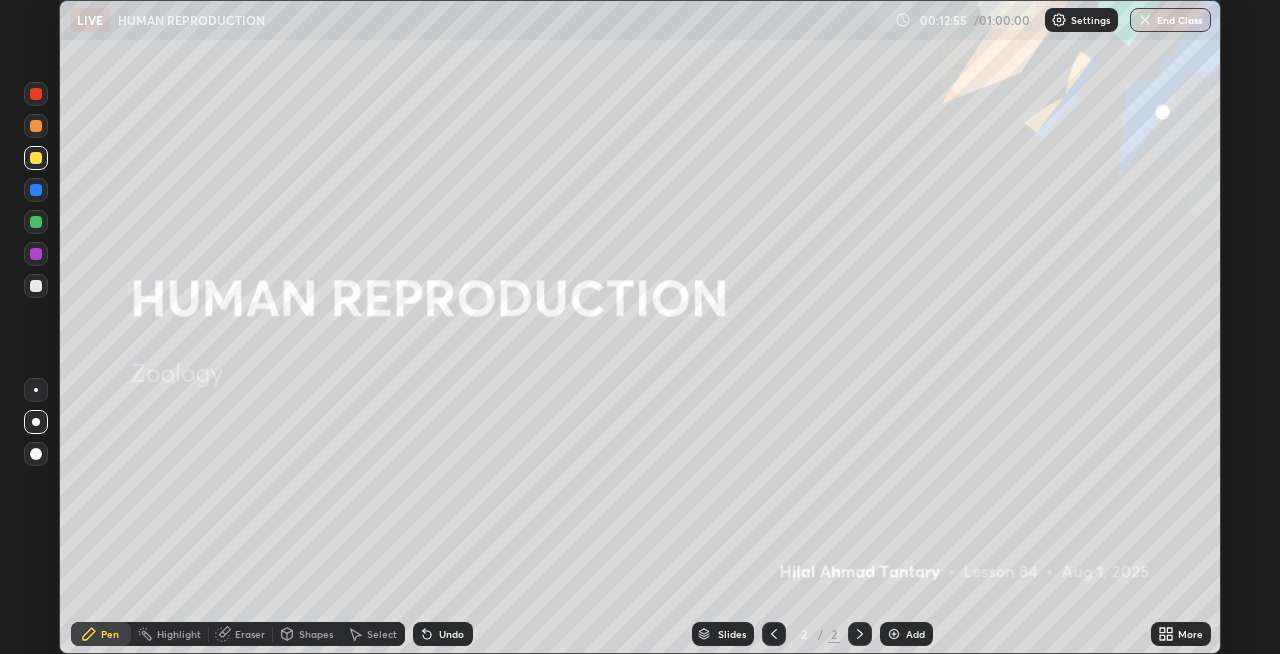 click at bounding box center [36, 94] 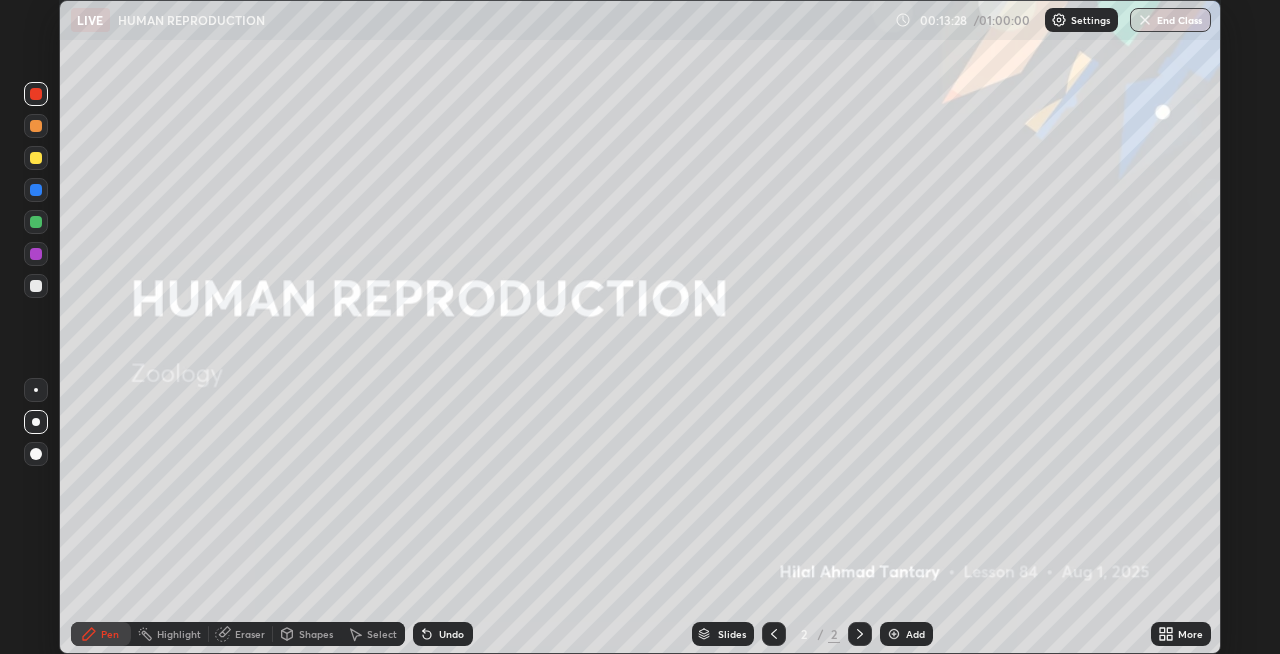 click on "Shapes" at bounding box center [316, 634] 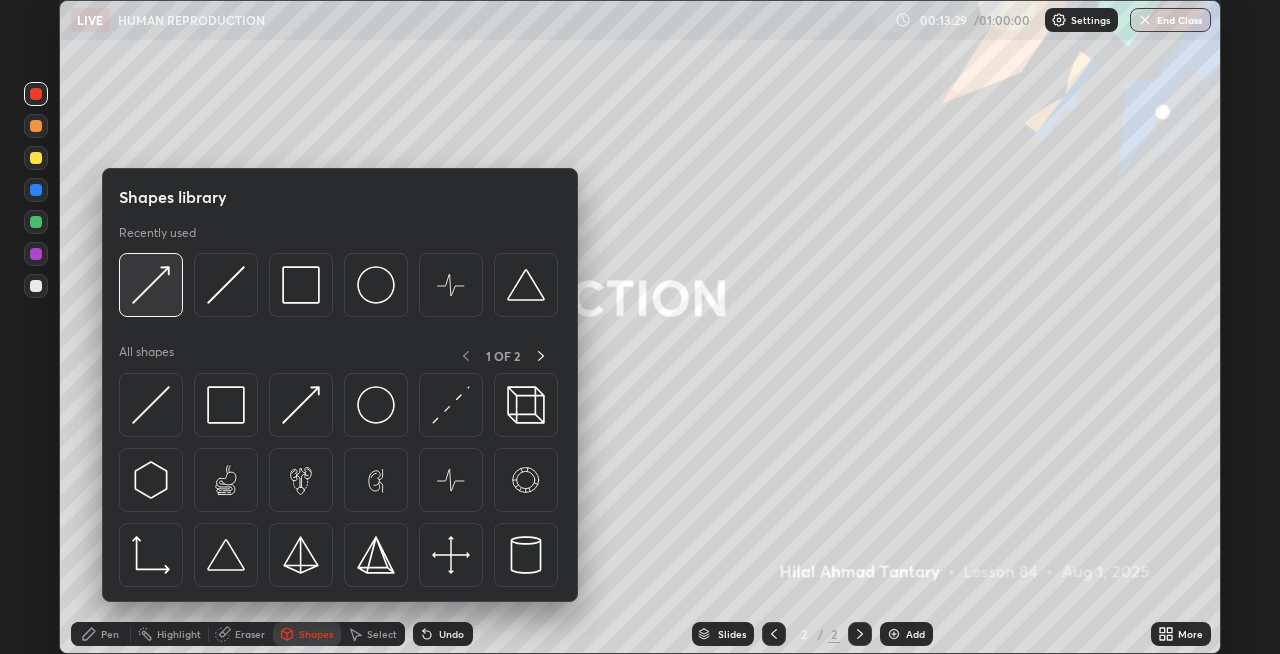 click at bounding box center [151, 285] 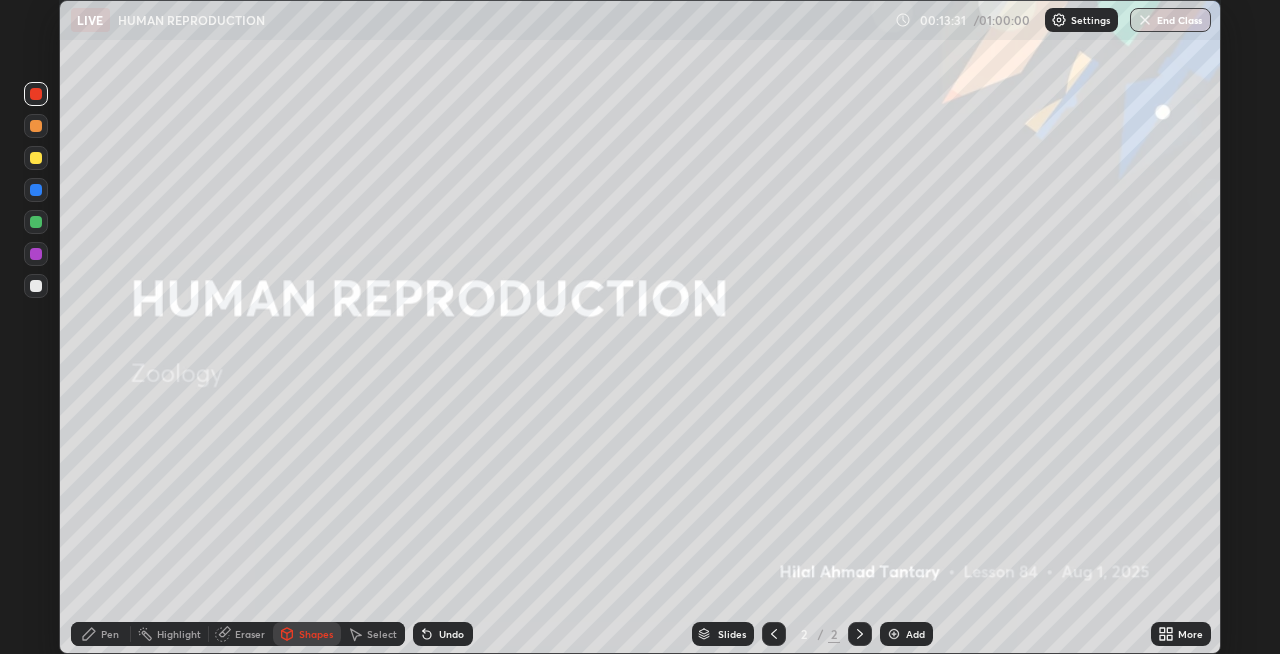 click on "Pen" at bounding box center (101, 634) 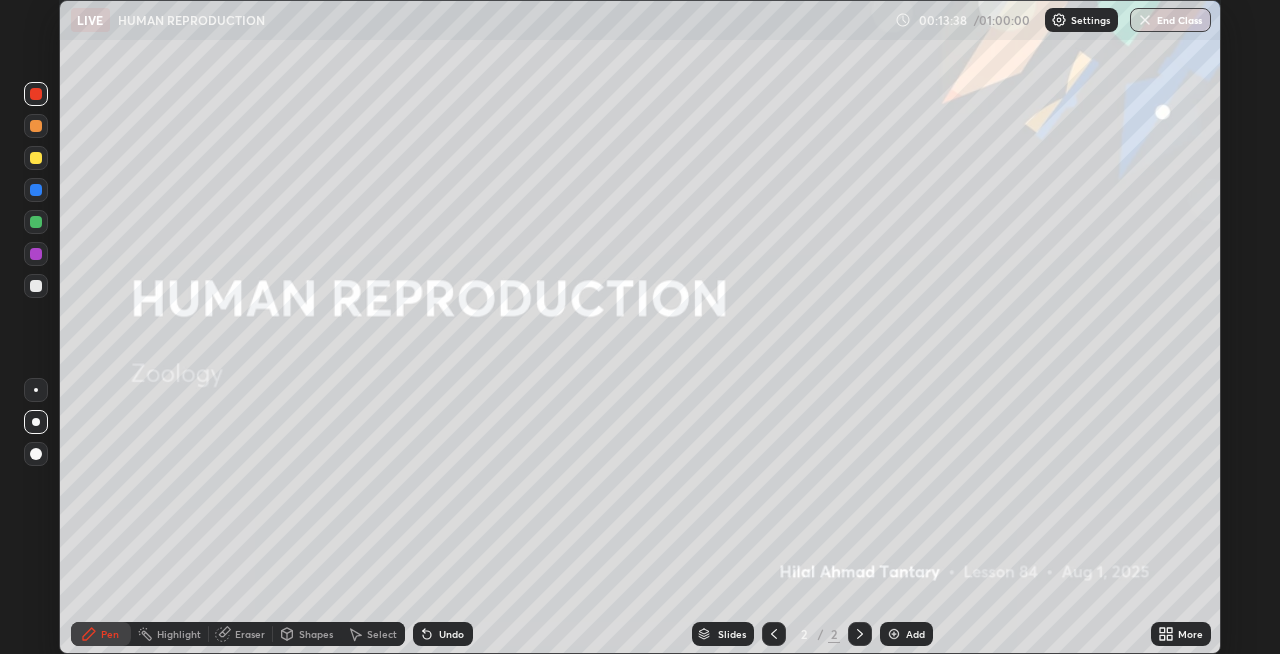 click on "Shapes" at bounding box center [316, 634] 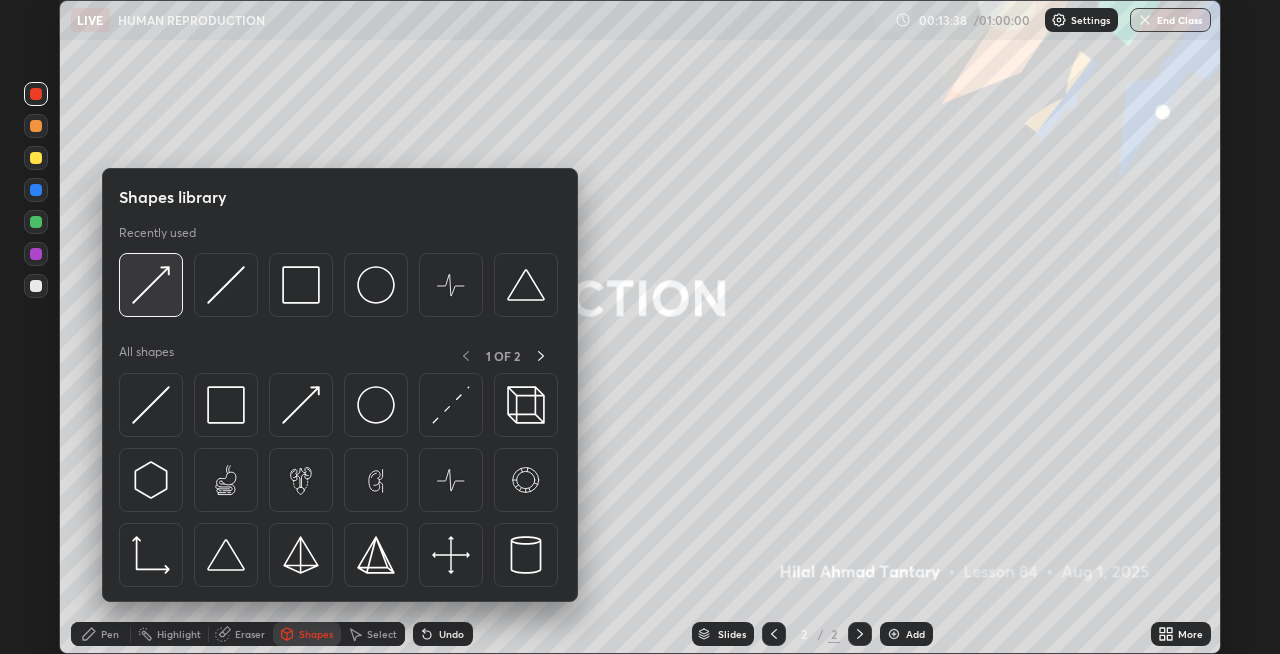 click at bounding box center [151, 285] 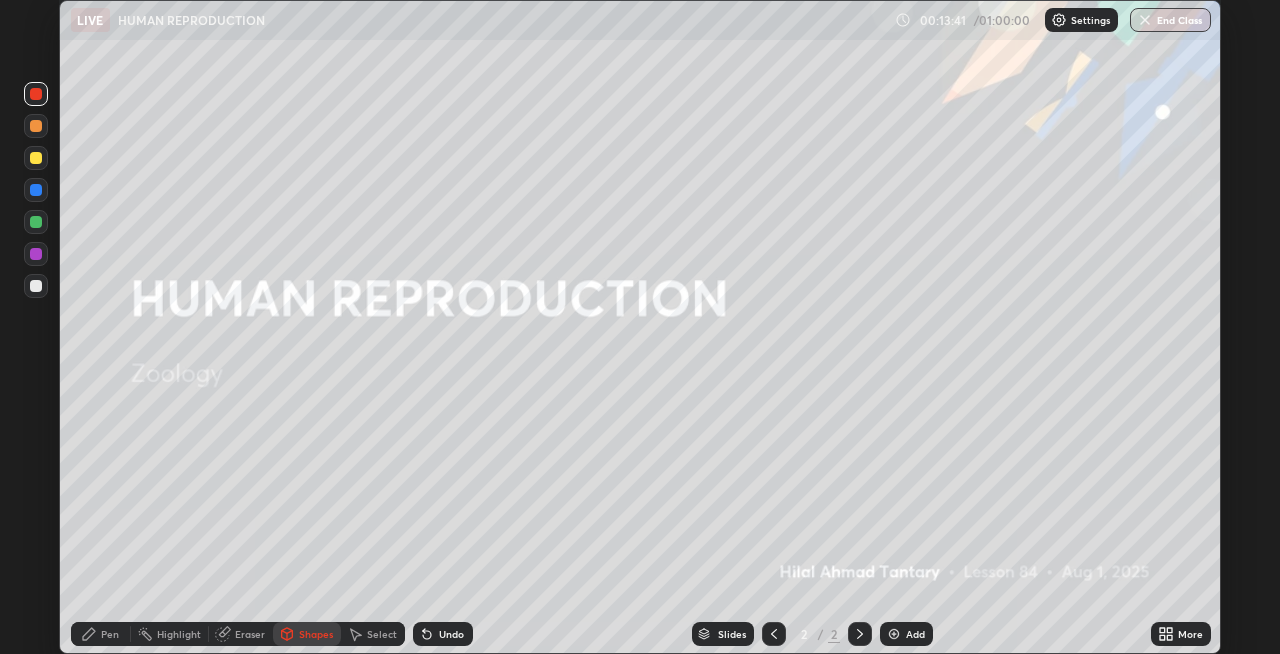 click on "Pen" at bounding box center [101, 634] 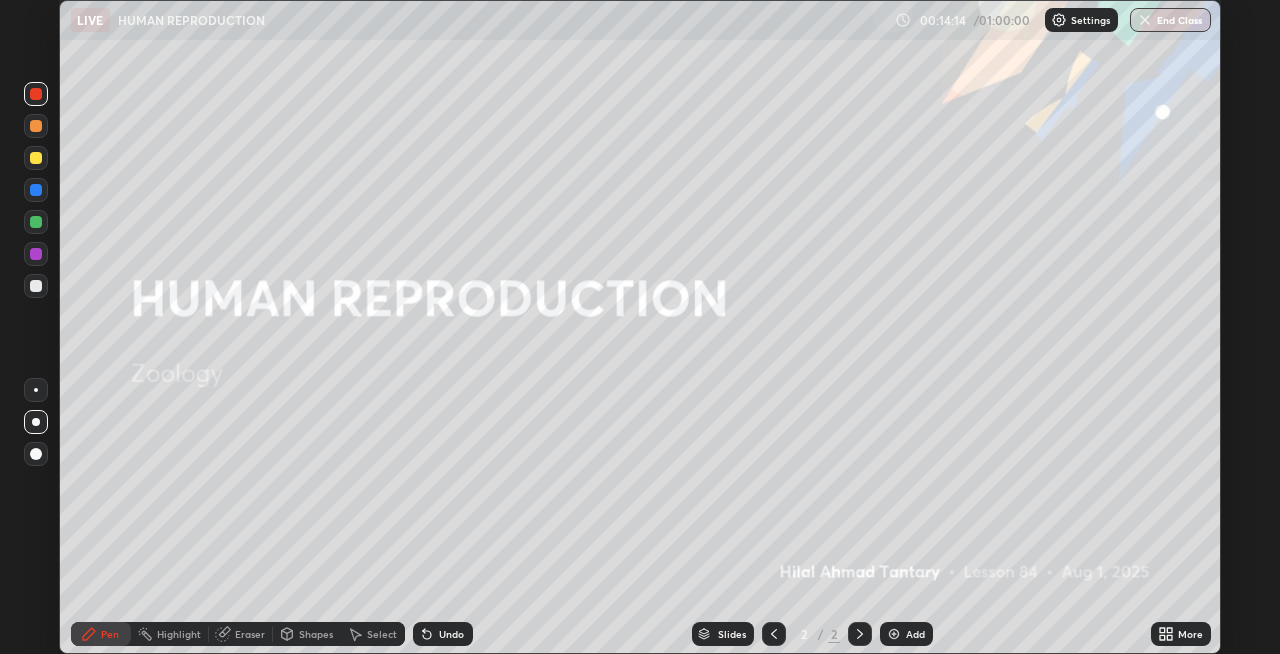 click on "Undo" at bounding box center [451, 634] 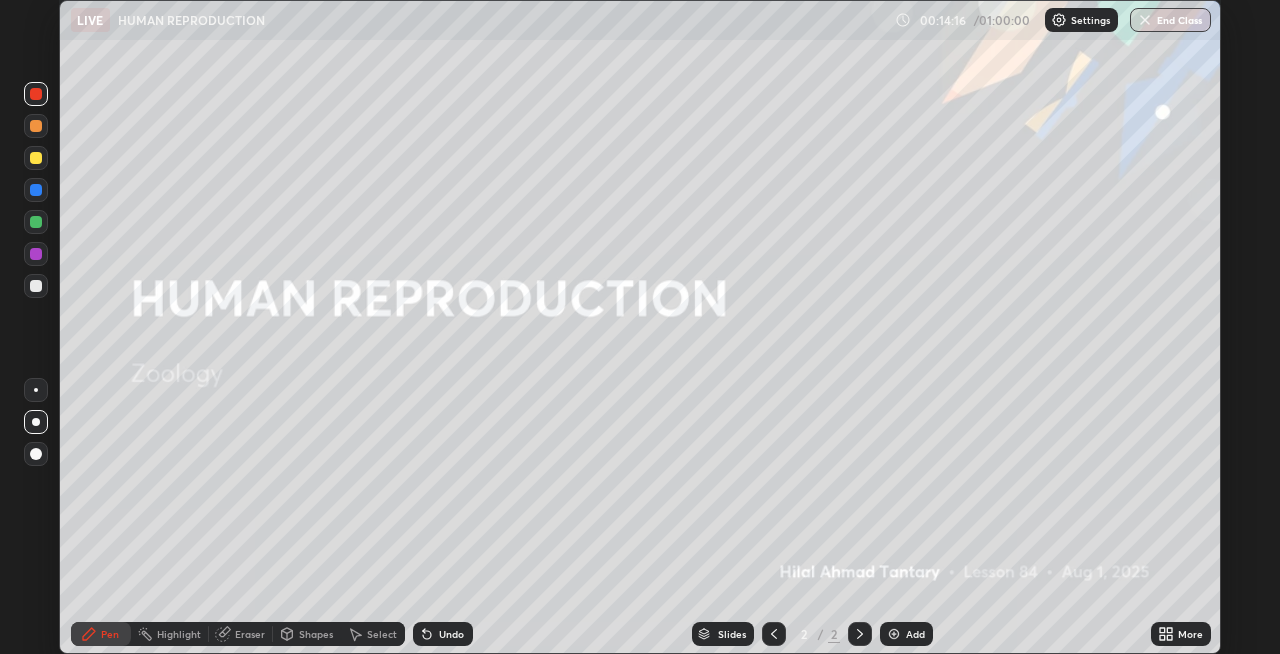 click on "Shapes" at bounding box center [316, 634] 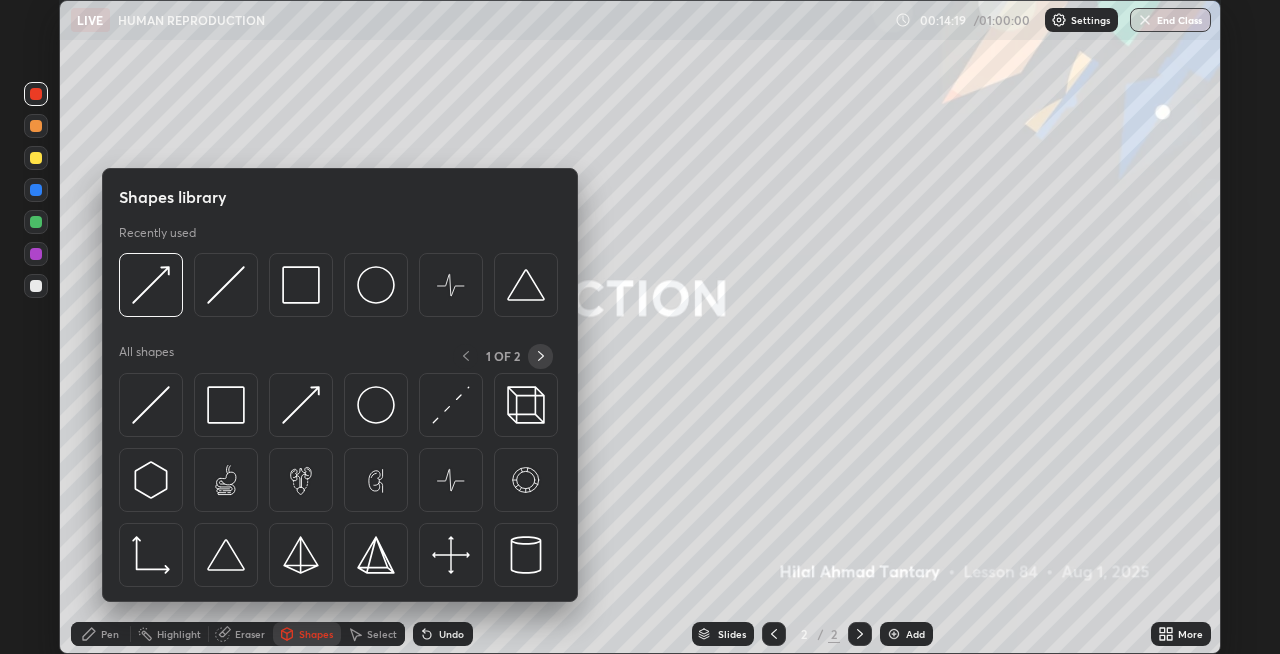 click 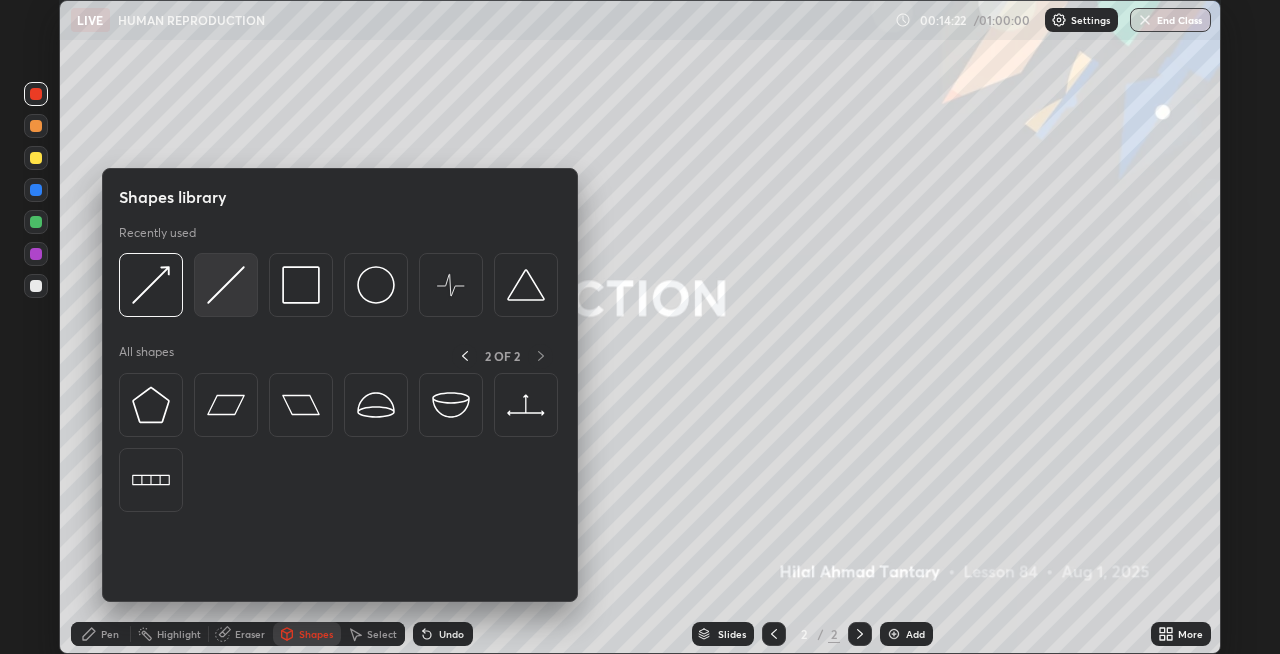 click at bounding box center (226, 285) 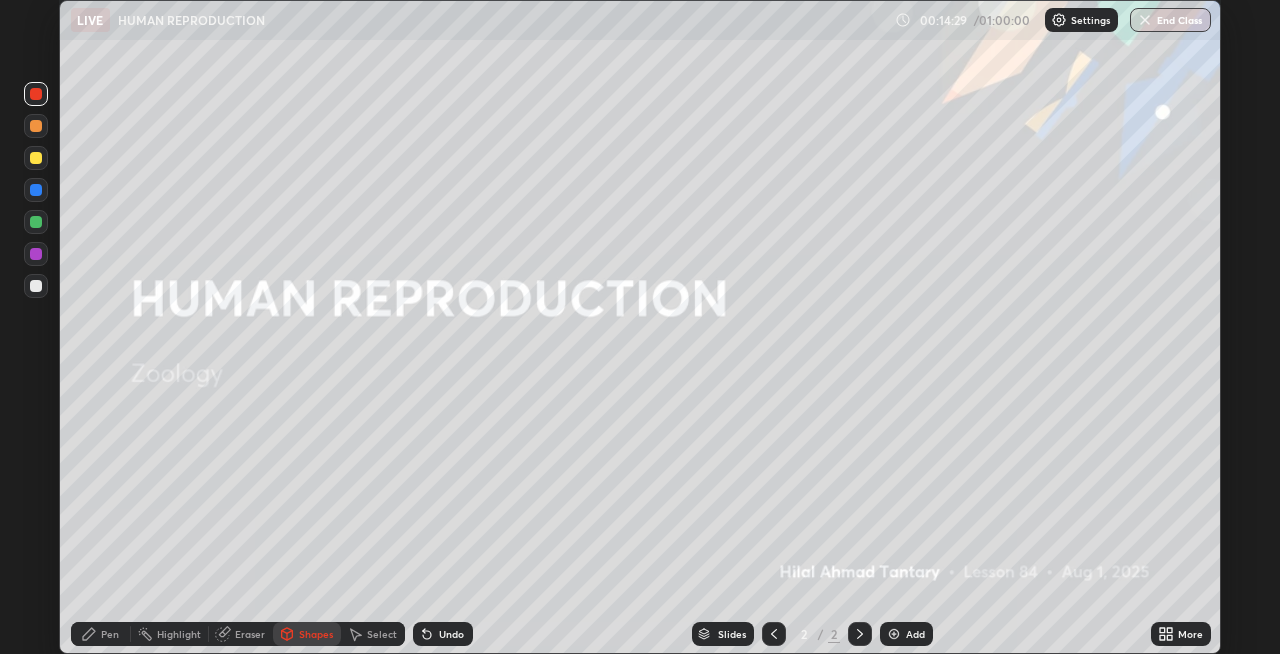 click on "Shapes" at bounding box center (316, 634) 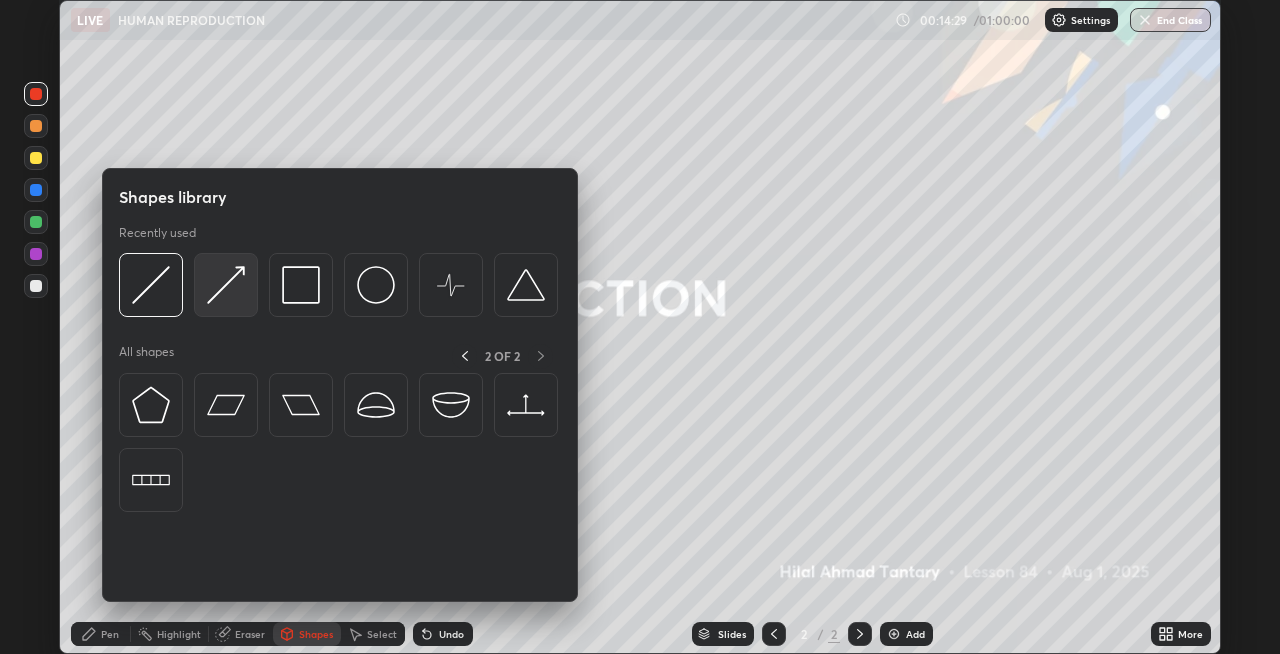 click at bounding box center [226, 285] 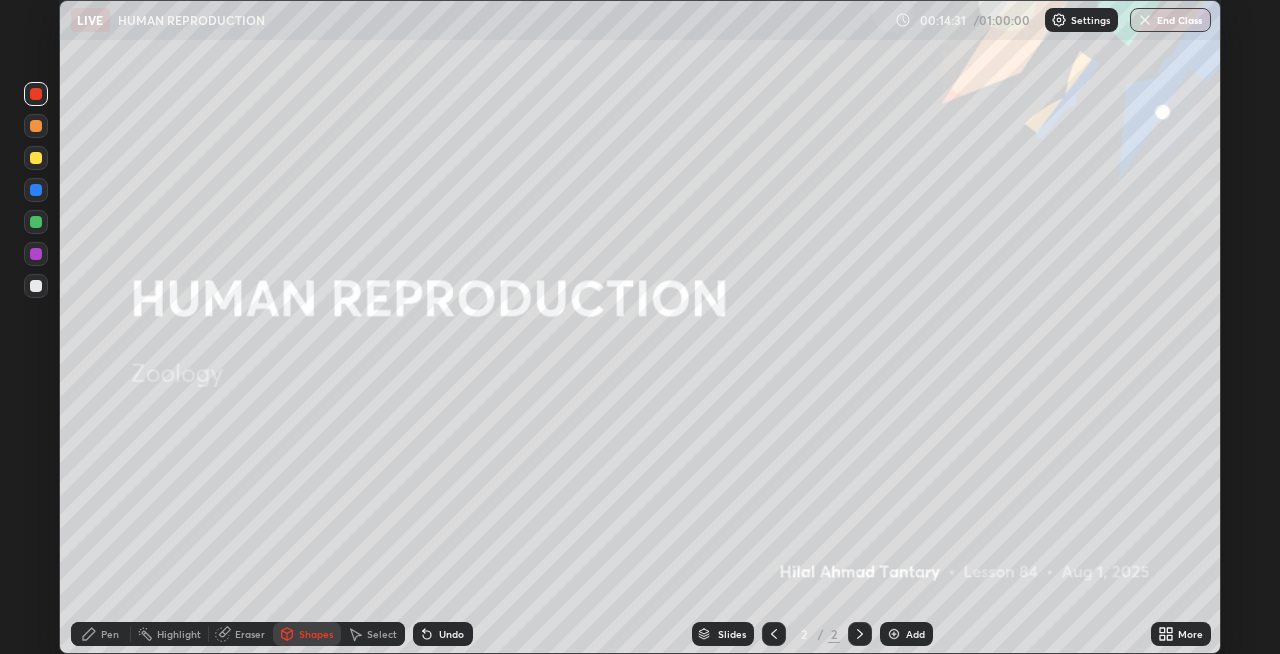 click on "Pen" at bounding box center (110, 634) 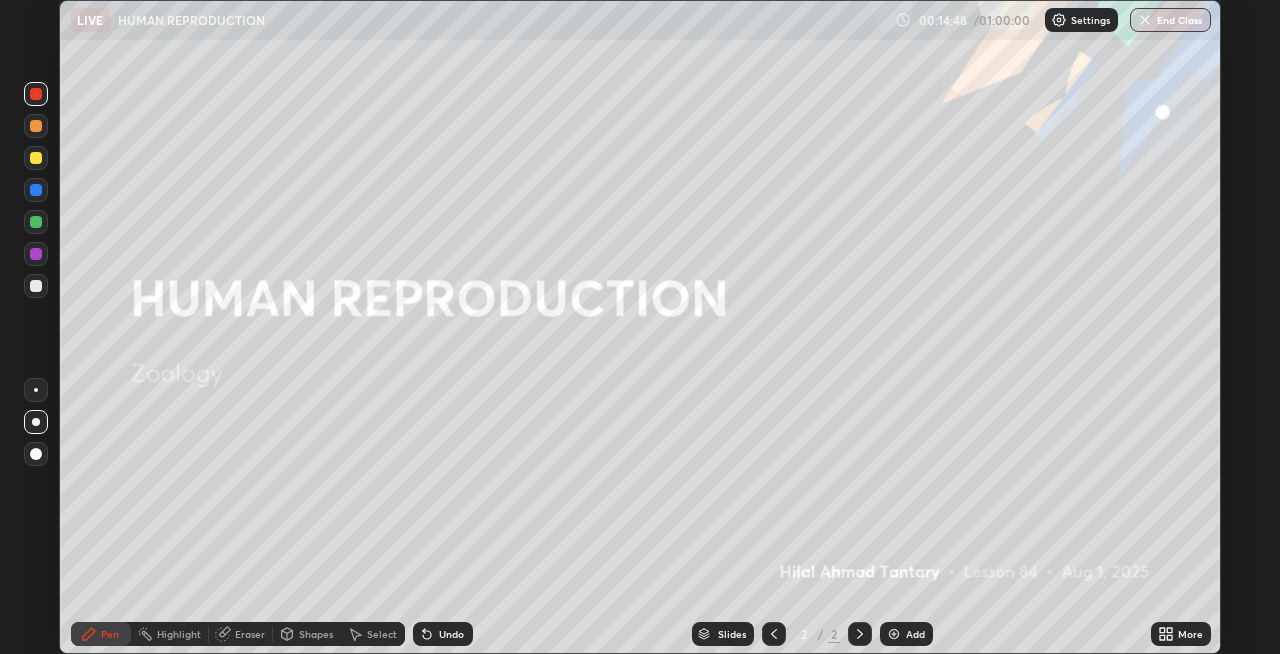 click at bounding box center [36, 126] 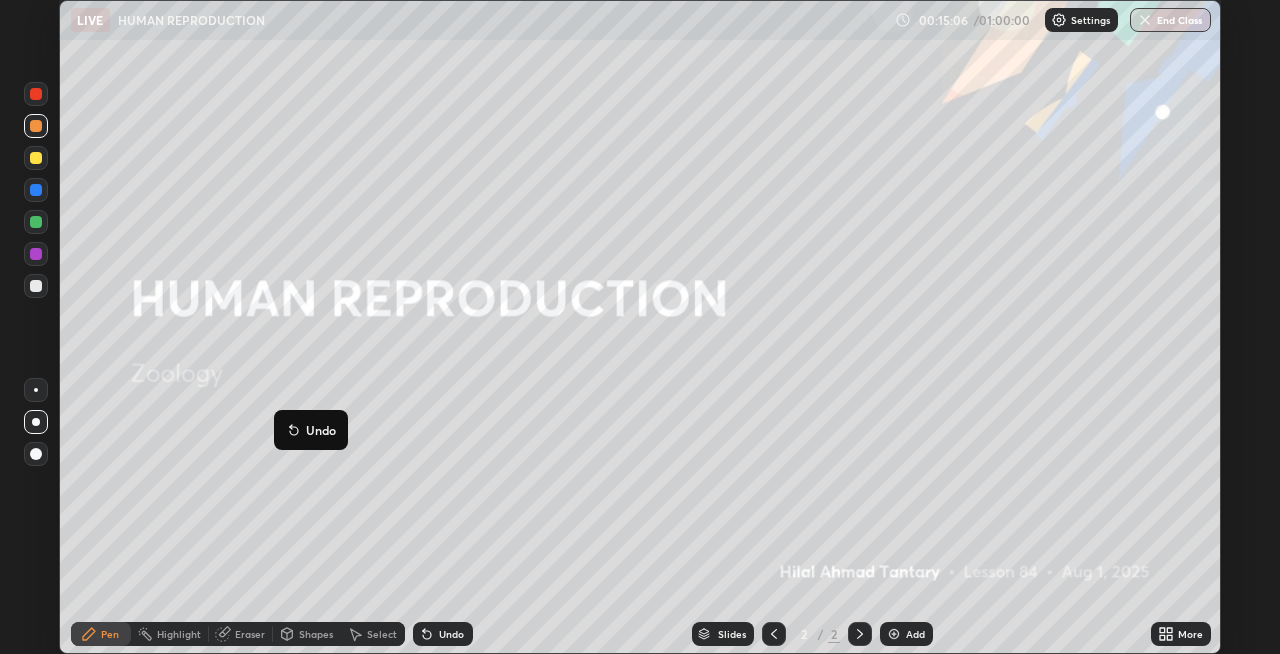 click on "Shapes" at bounding box center [316, 634] 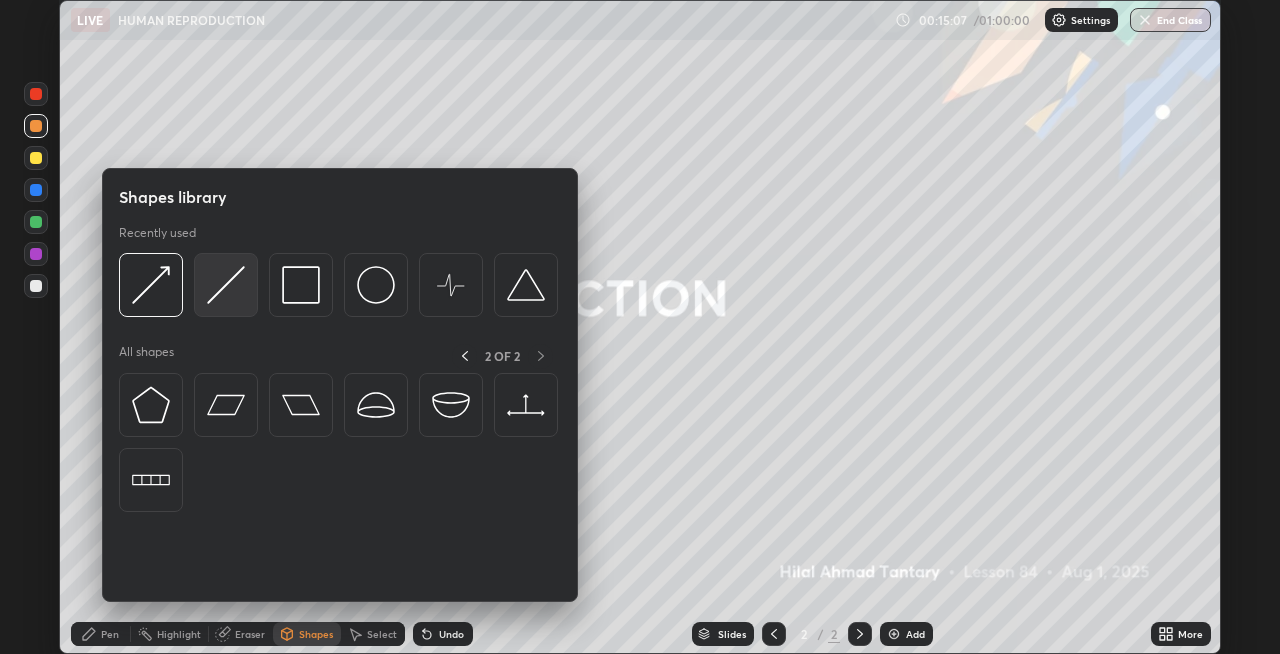 click at bounding box center [226, 285] 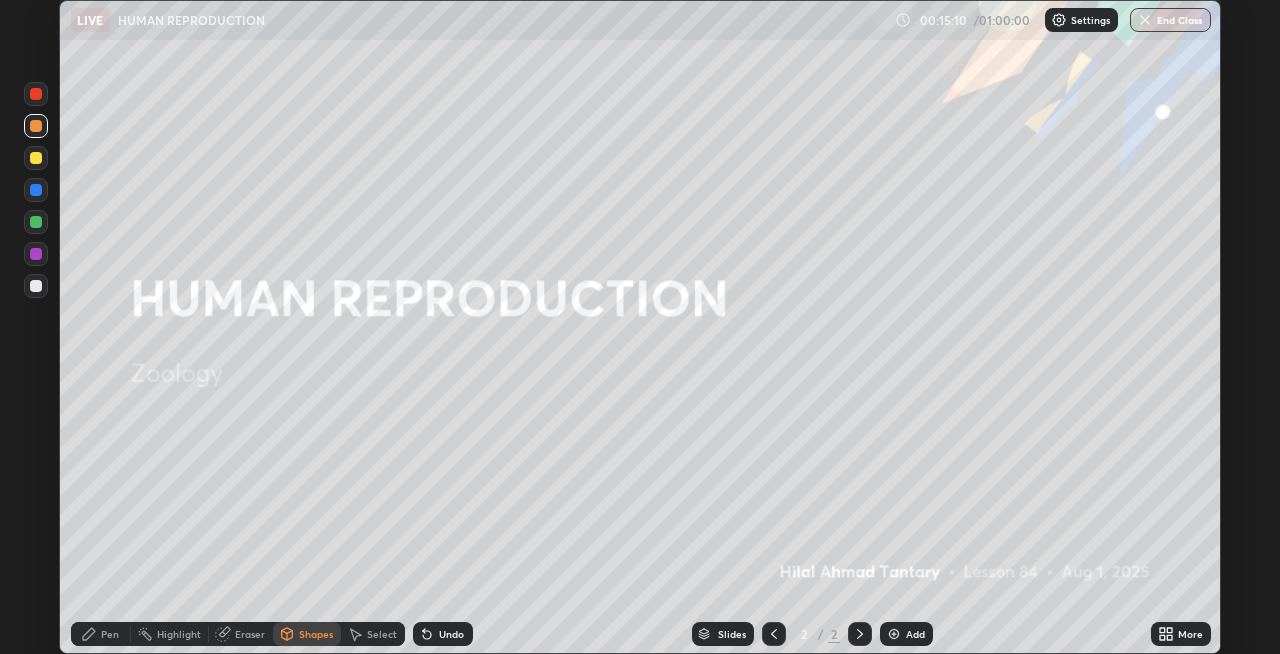 click 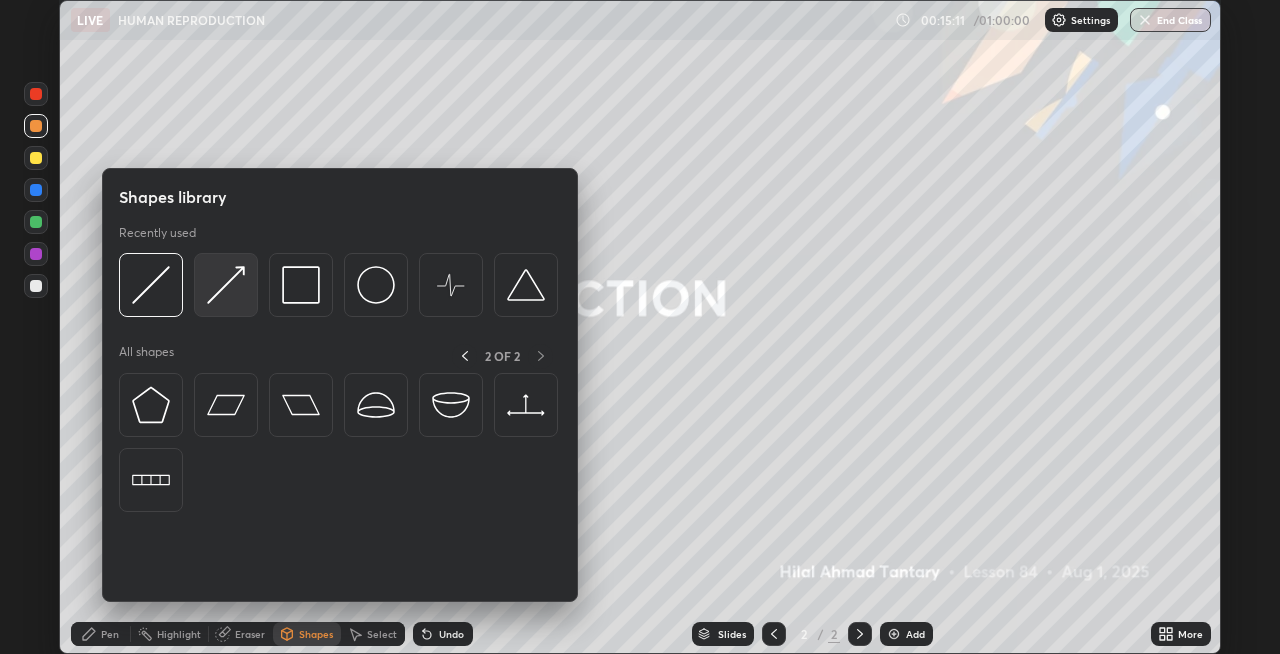 click at bounding box center [226, 285] 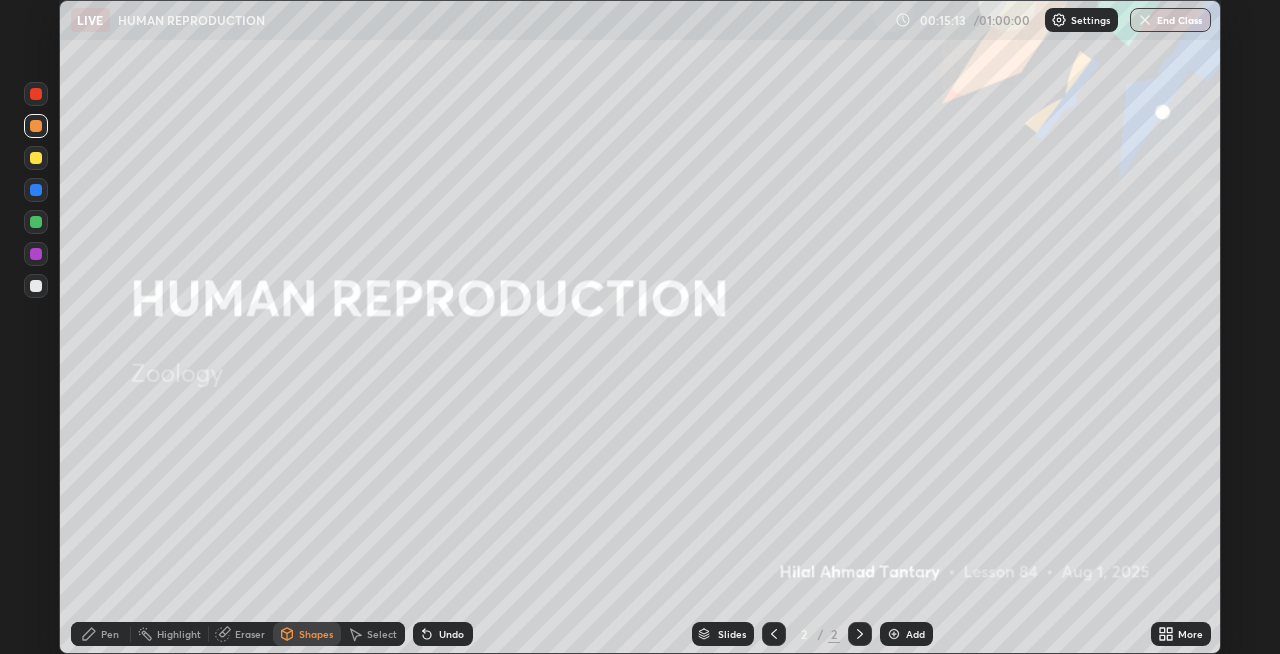 click on "Pen" at bounding box center (110, 634) 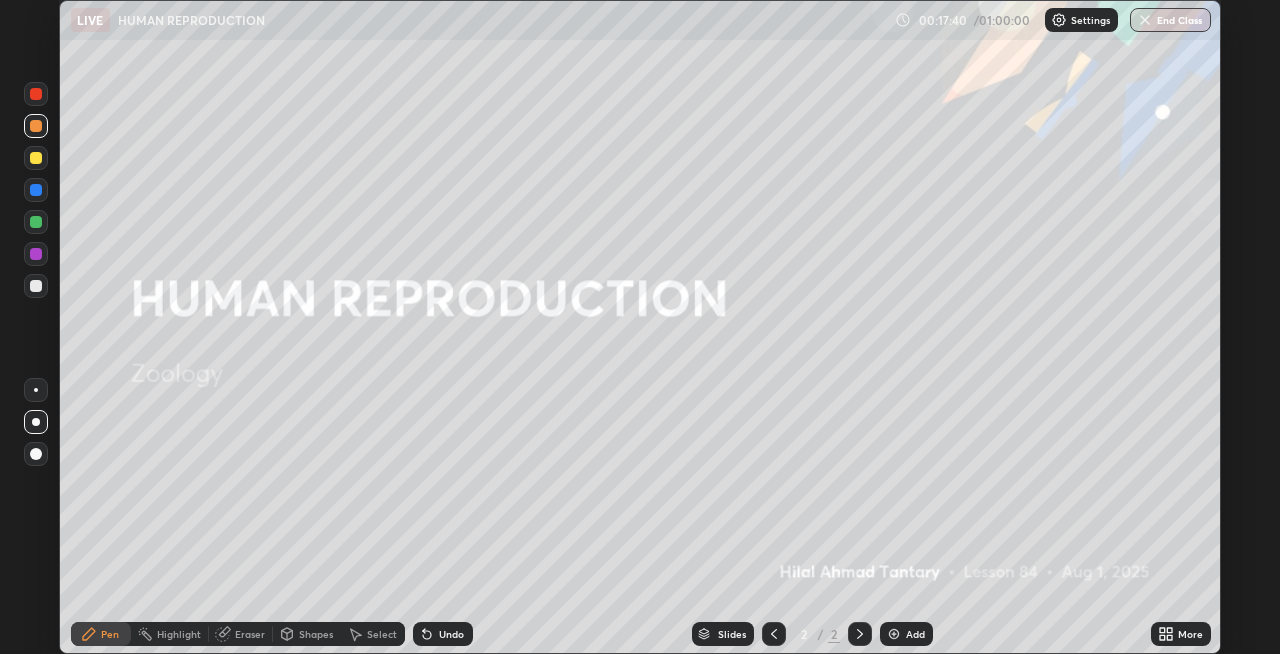 click on "Shapes" at bounding box center [316, 634] 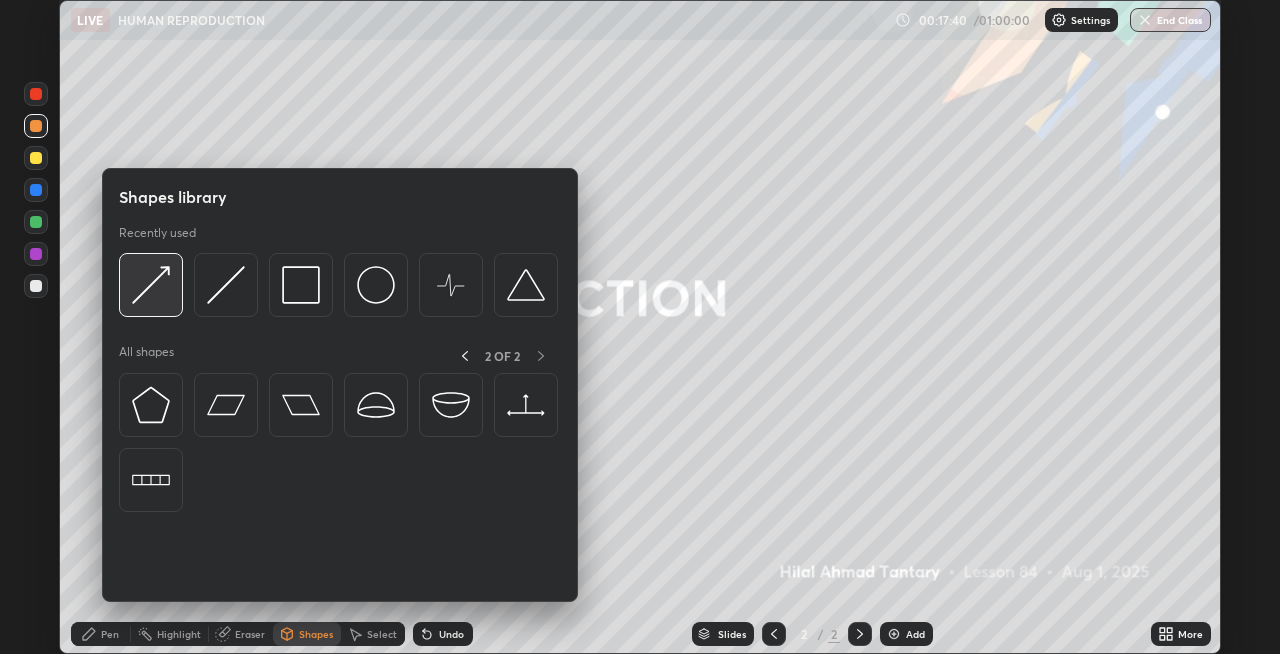 click at bounding box center (151, 285) 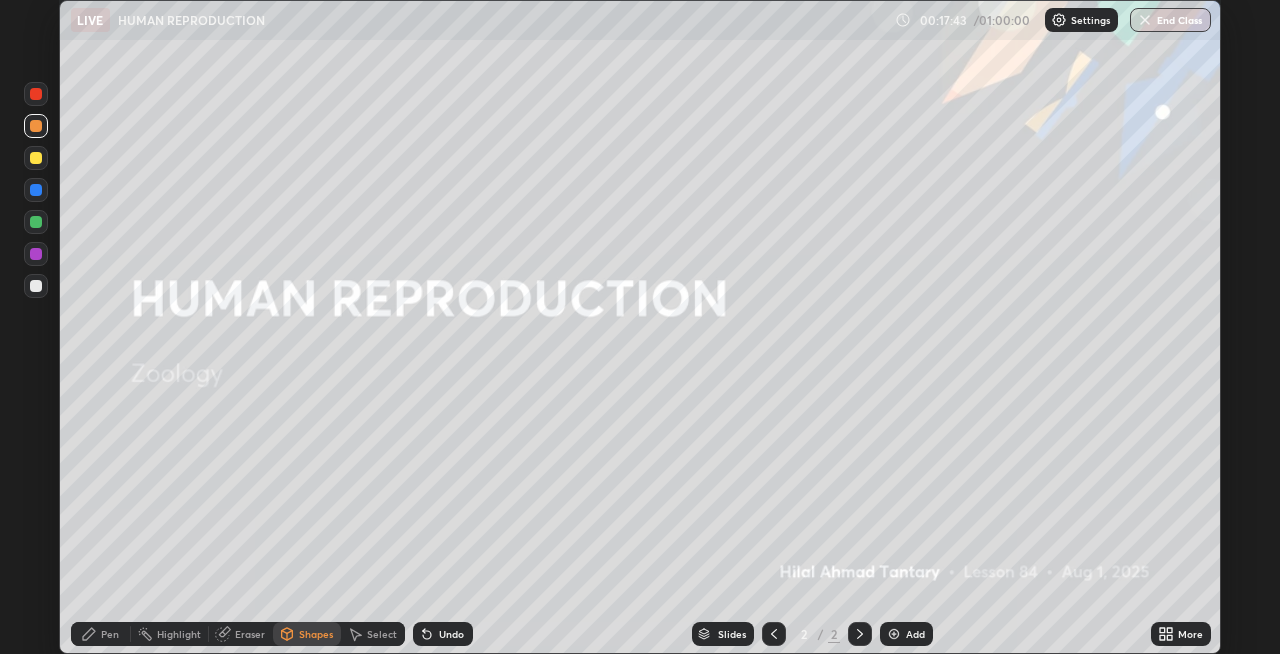 click on "Setting up your live class" at bounding box center [640, 327] 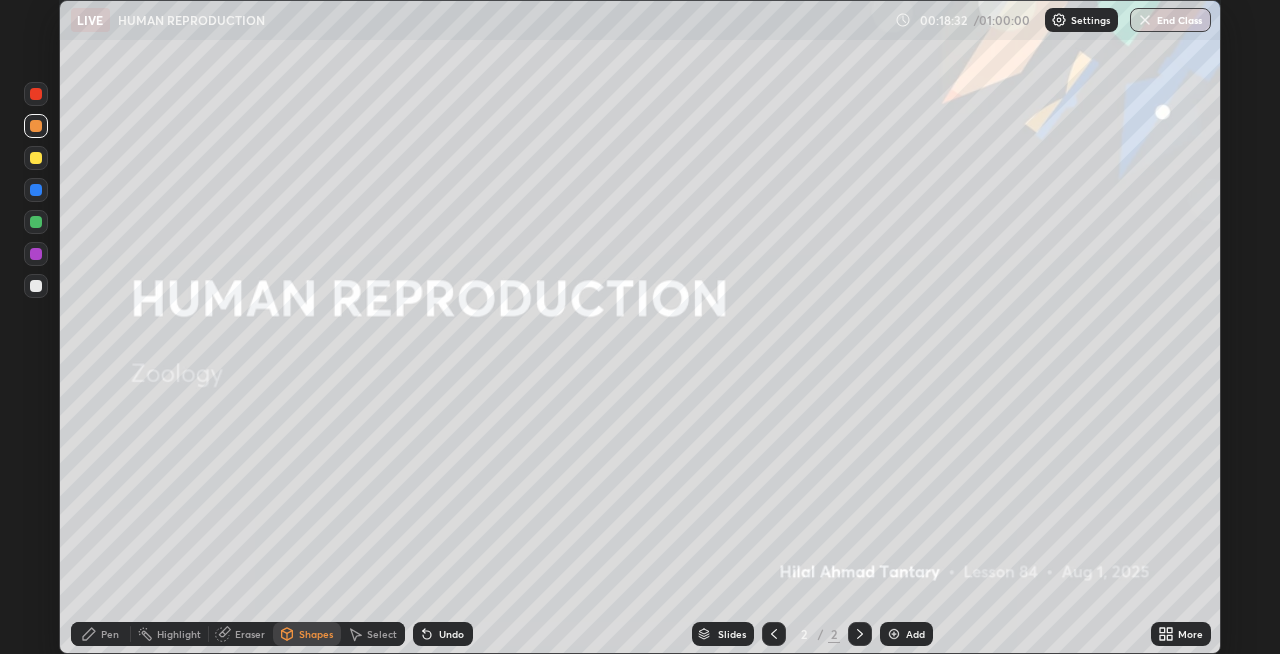 click on "Undo" at bounding box center [451, 634] 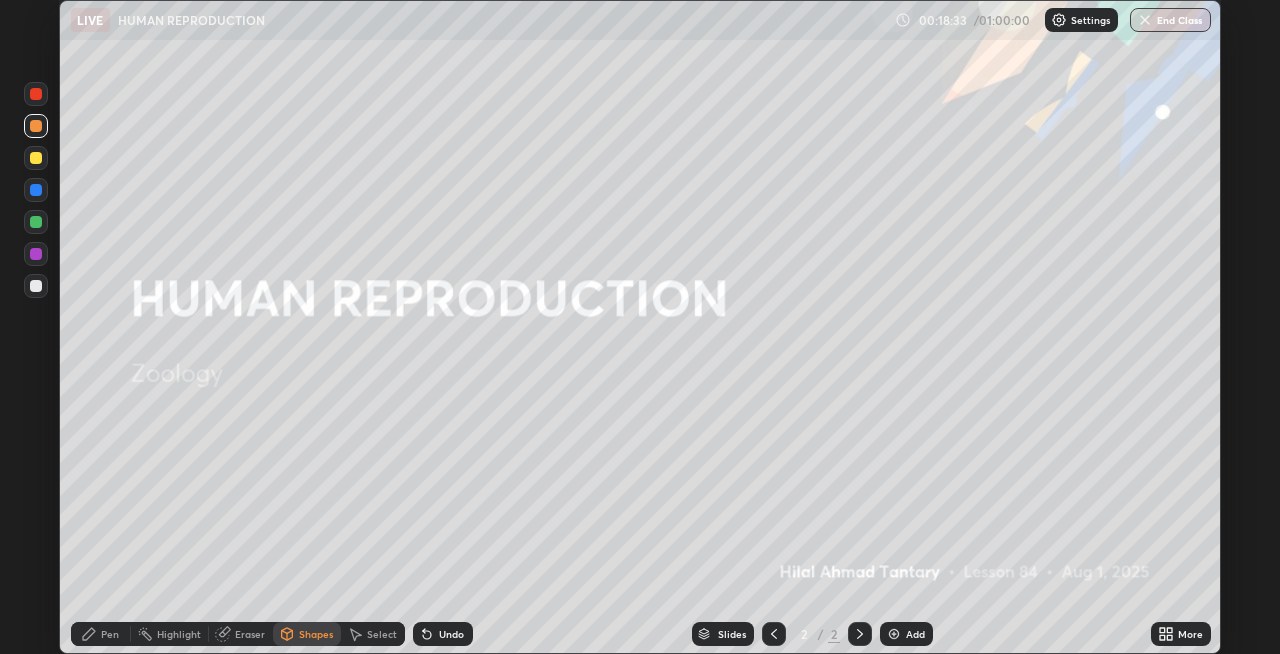 click on "Pen" at bounding box center [101, 634] 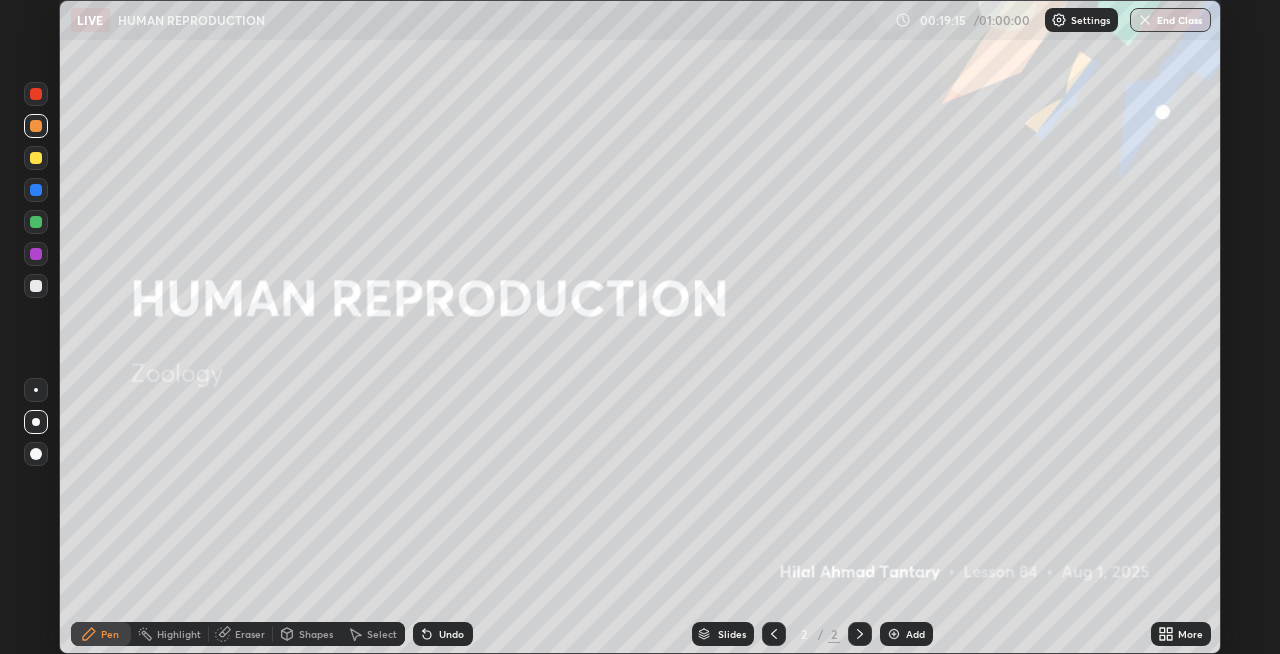 click at bounding box center (894, 634) 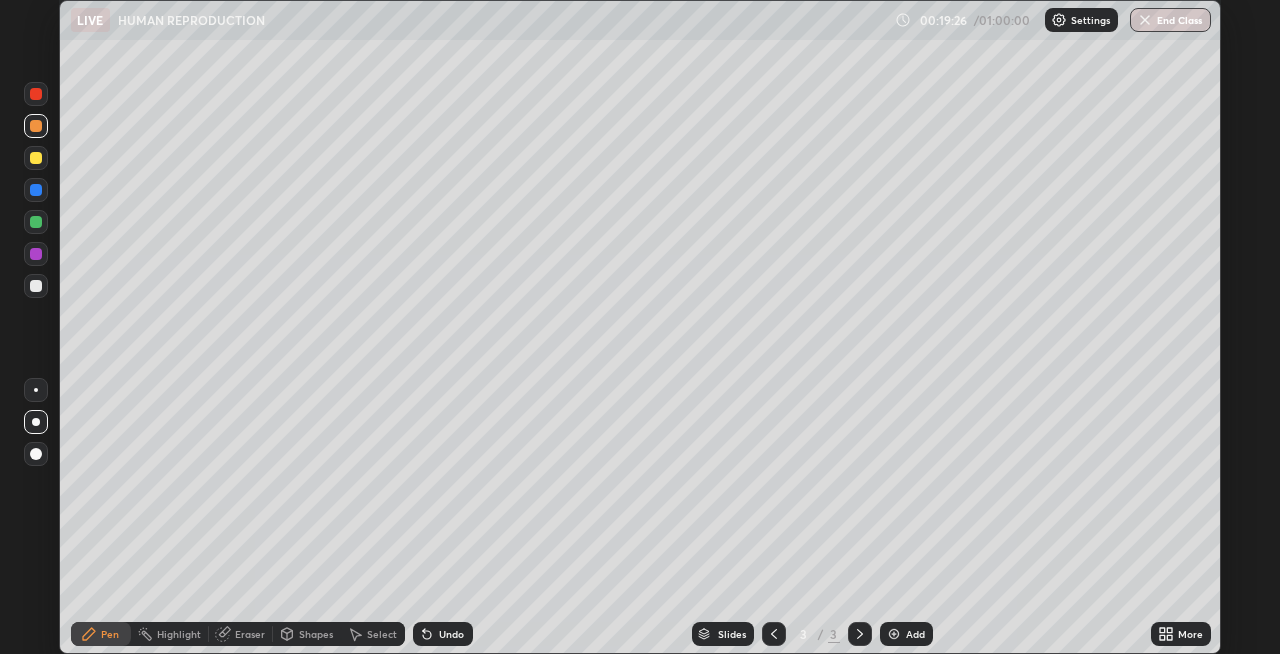 click on "Shapes" at bounding box center (316, 634) 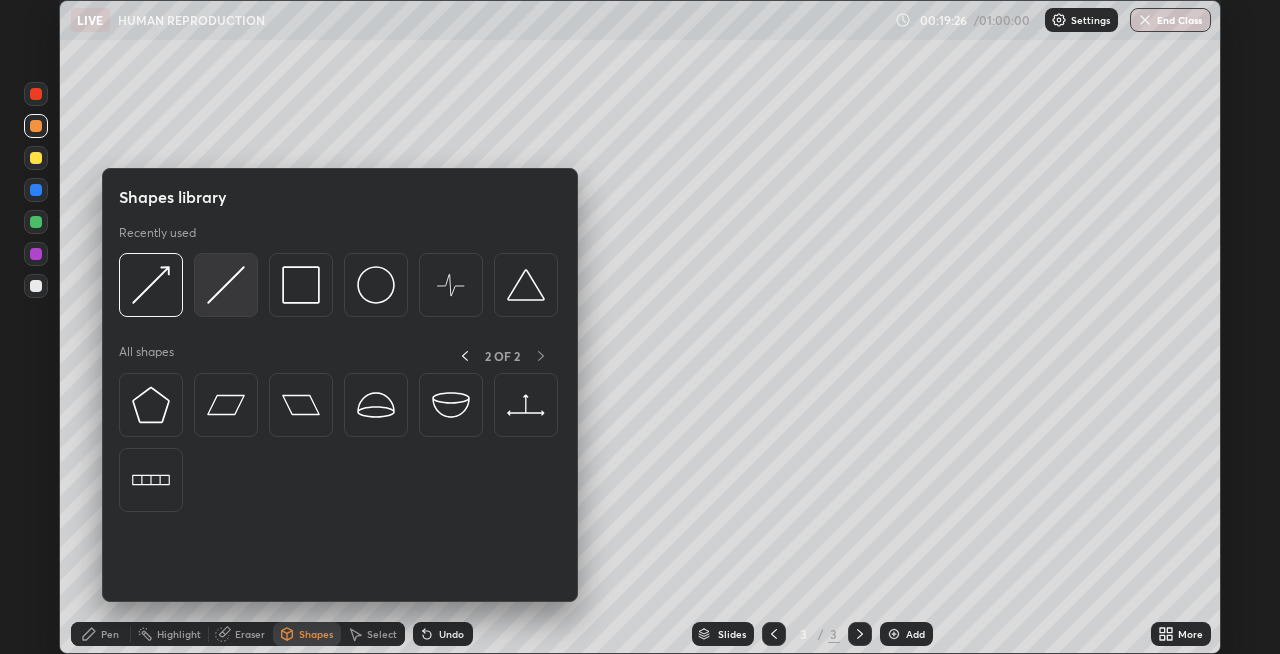 click at bounding box center [226, 285] 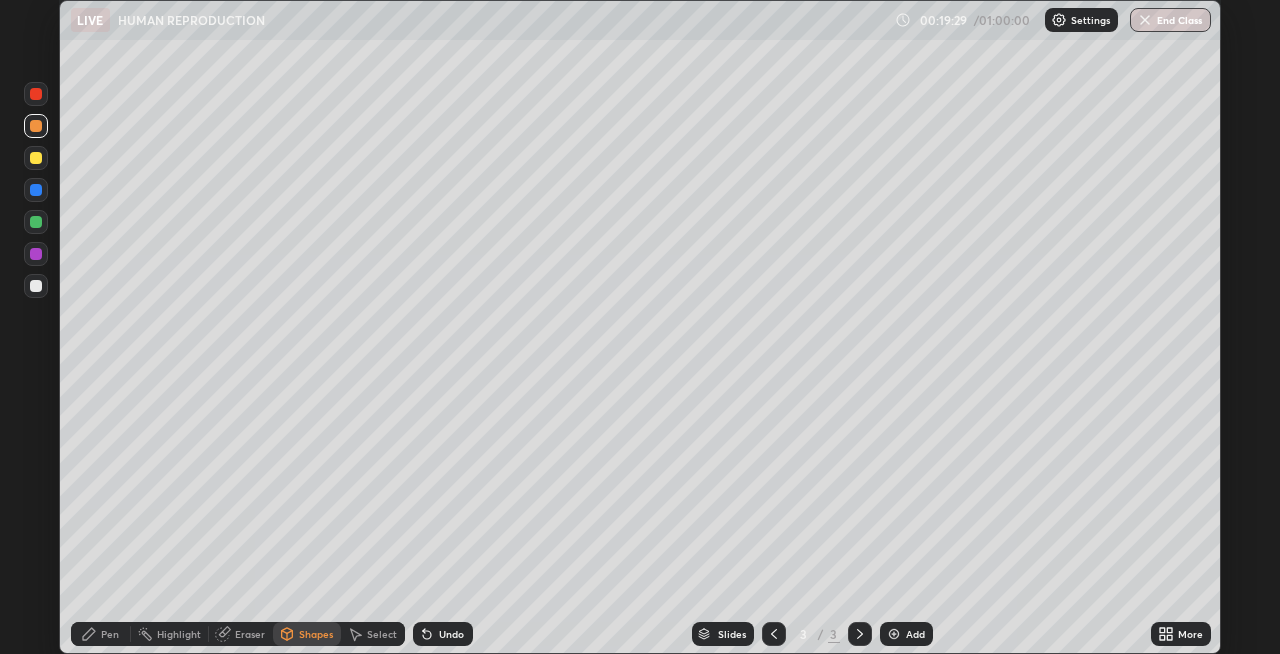 click on "Pen" at bounding box center (110, 634) 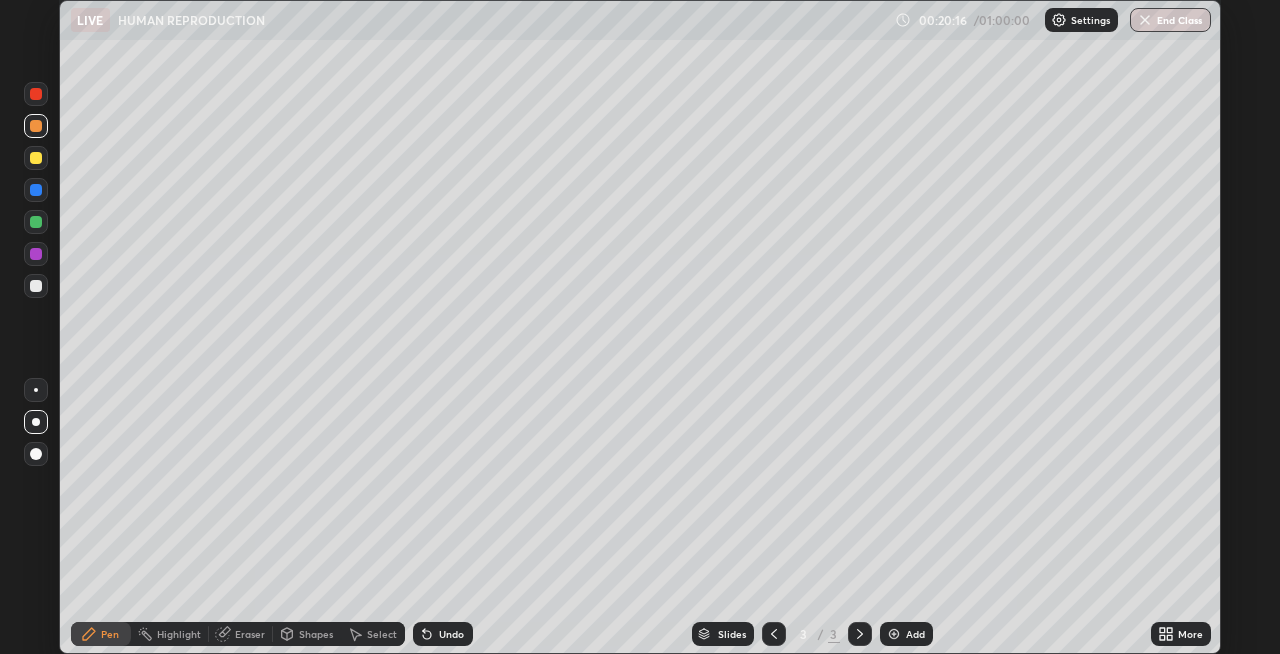 click on "Undo" at bounding box center (451, 634) 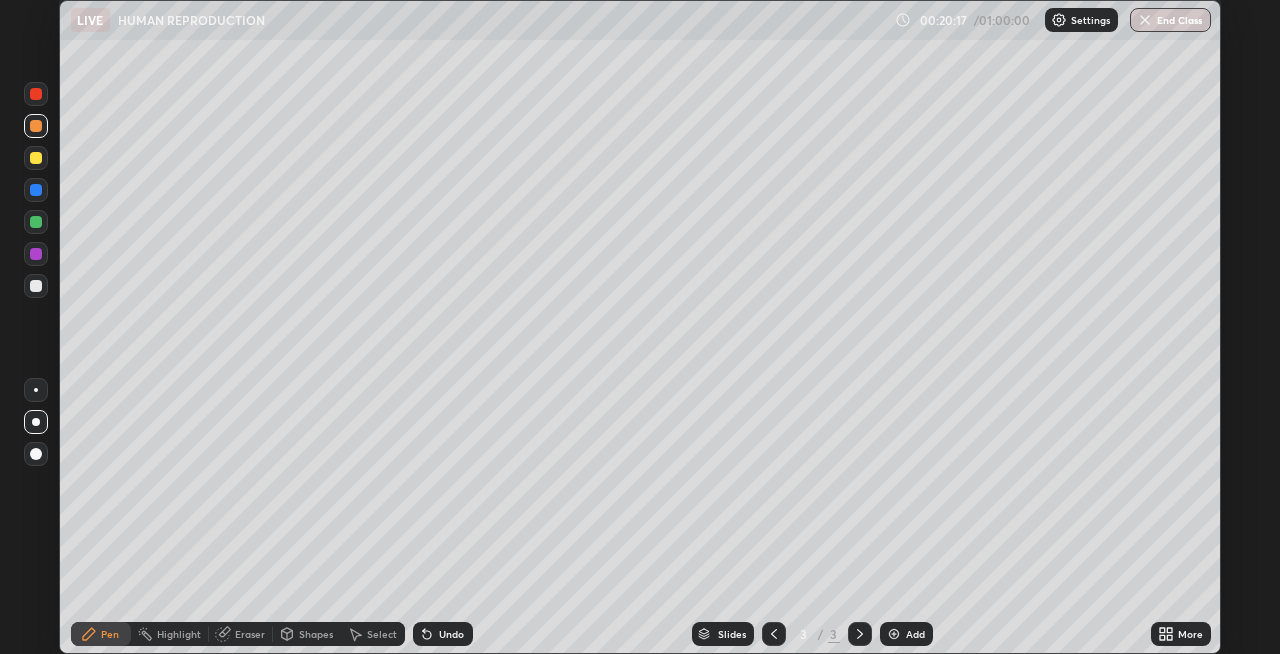 click at bounding box center [36, 94] 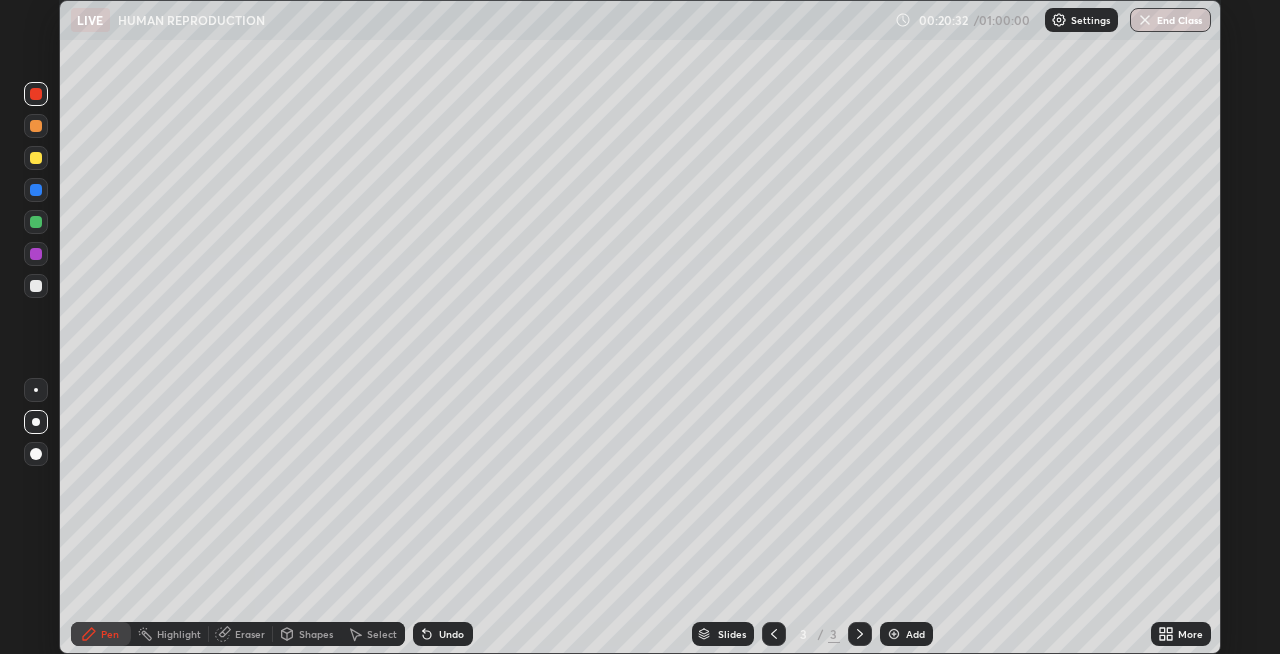 click on "Shapes" at bounding box center [316, 634] 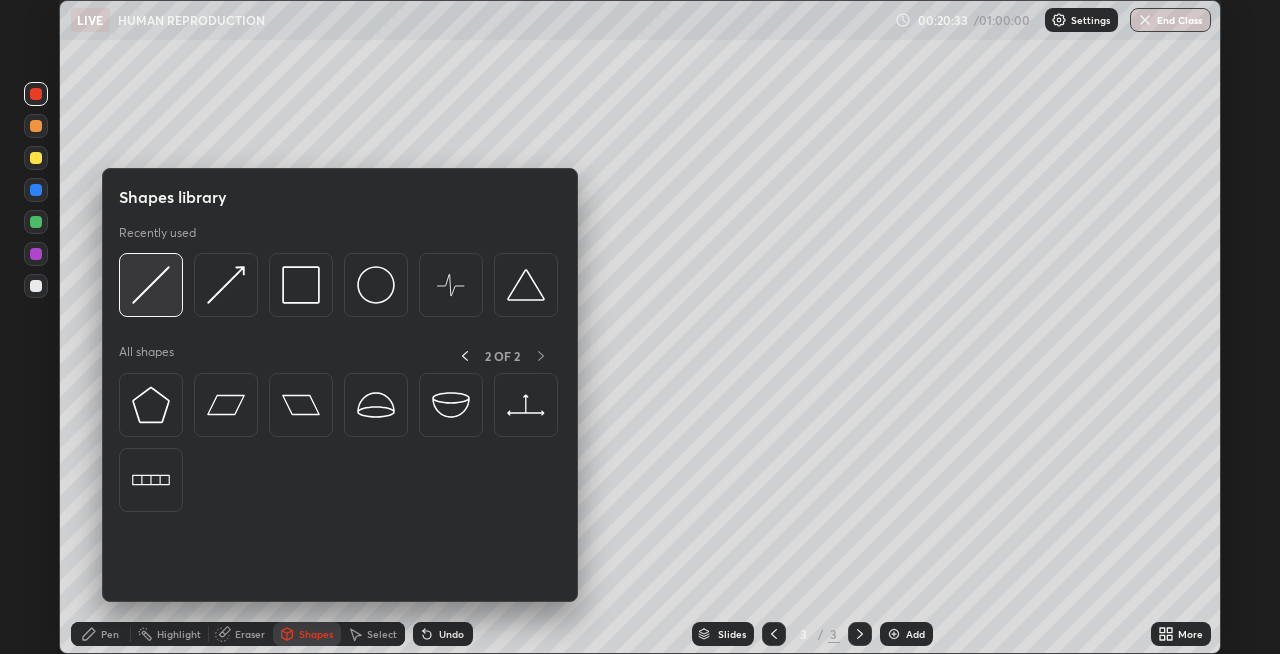 click at bounding box center [151, 285] 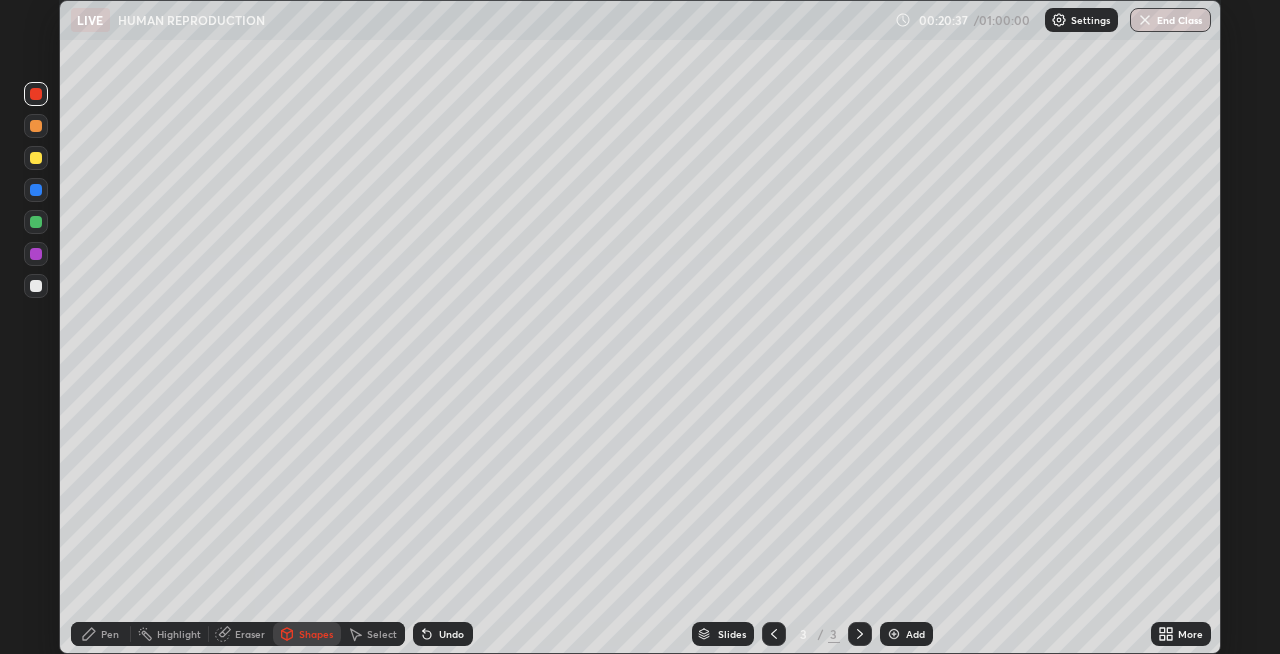 click on "Pen" at bounding box center (110, 634) 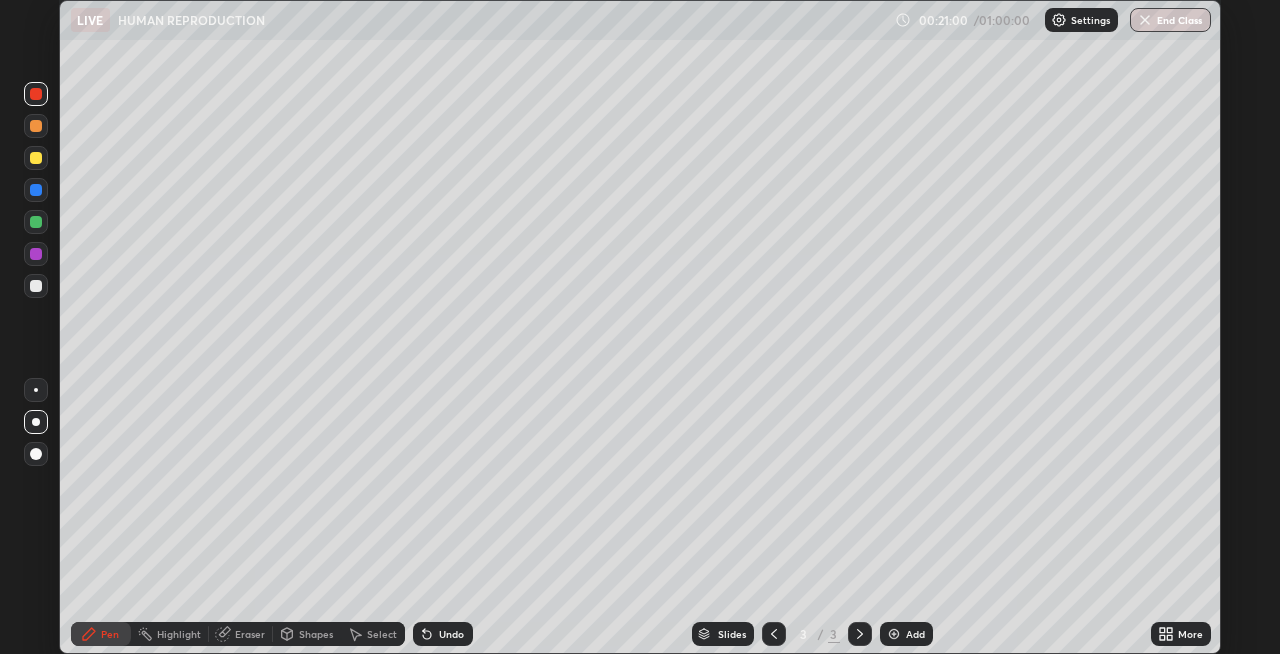 click on "Shapes" at bounding box center [316, 634] 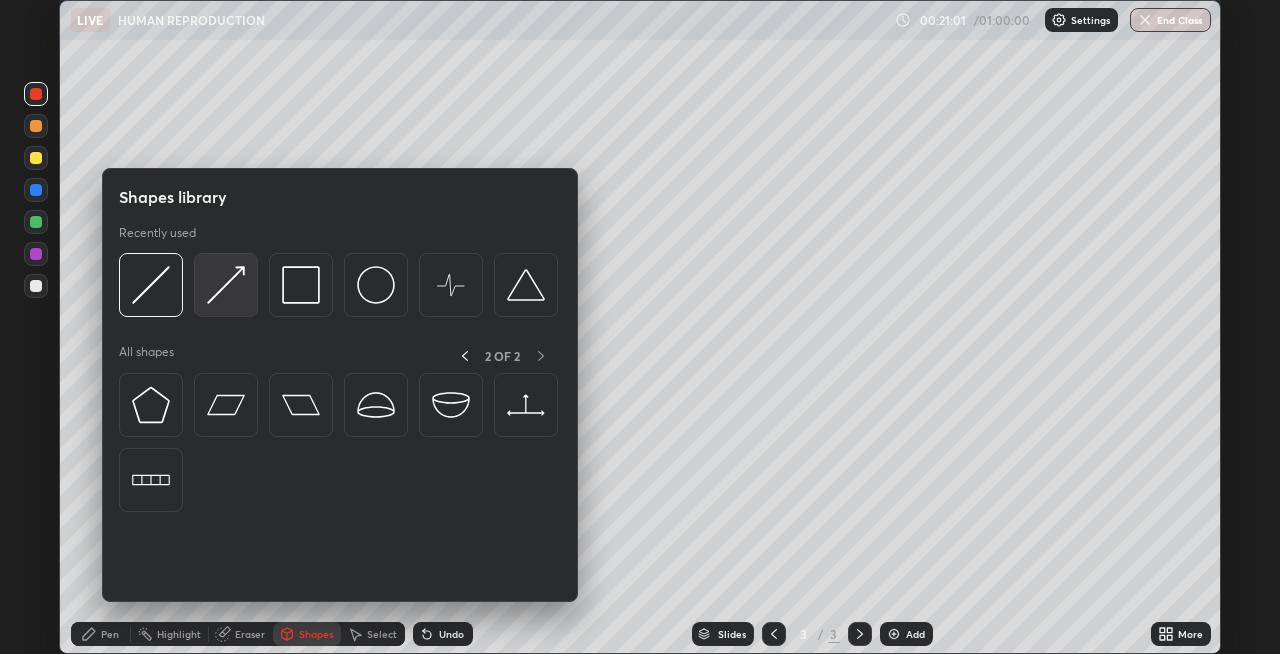 click at bounding box center (226, 285) 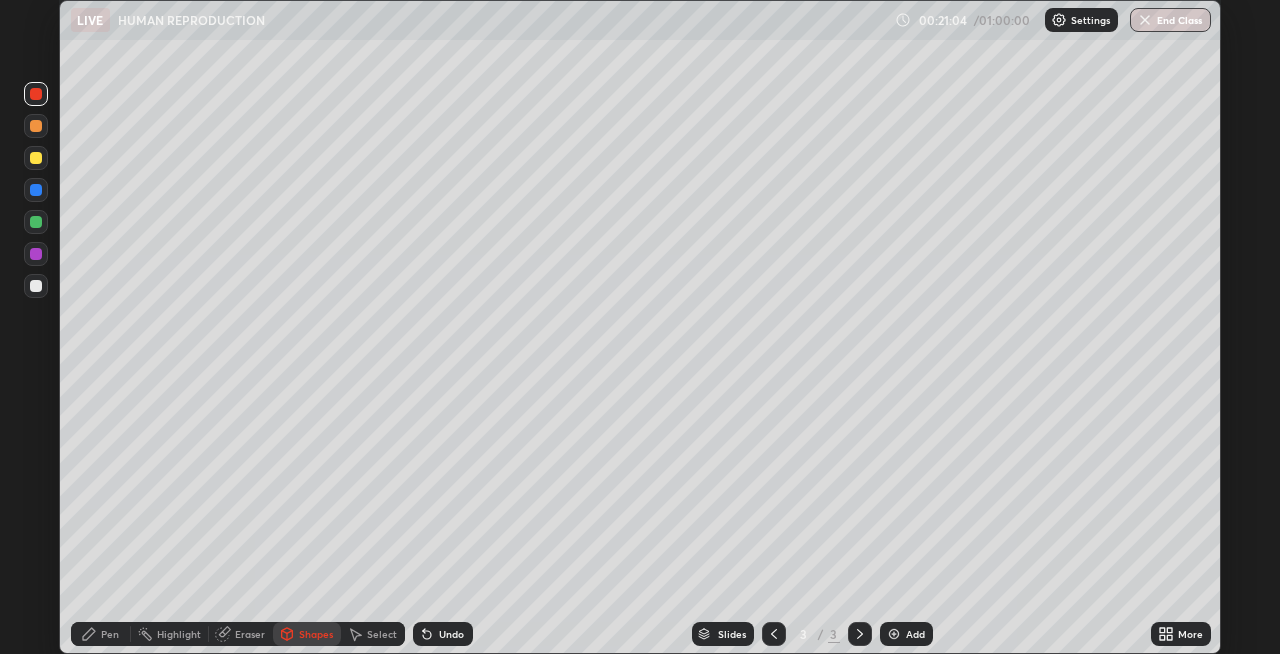 click on "Pen" at bounding box center [110, 634] 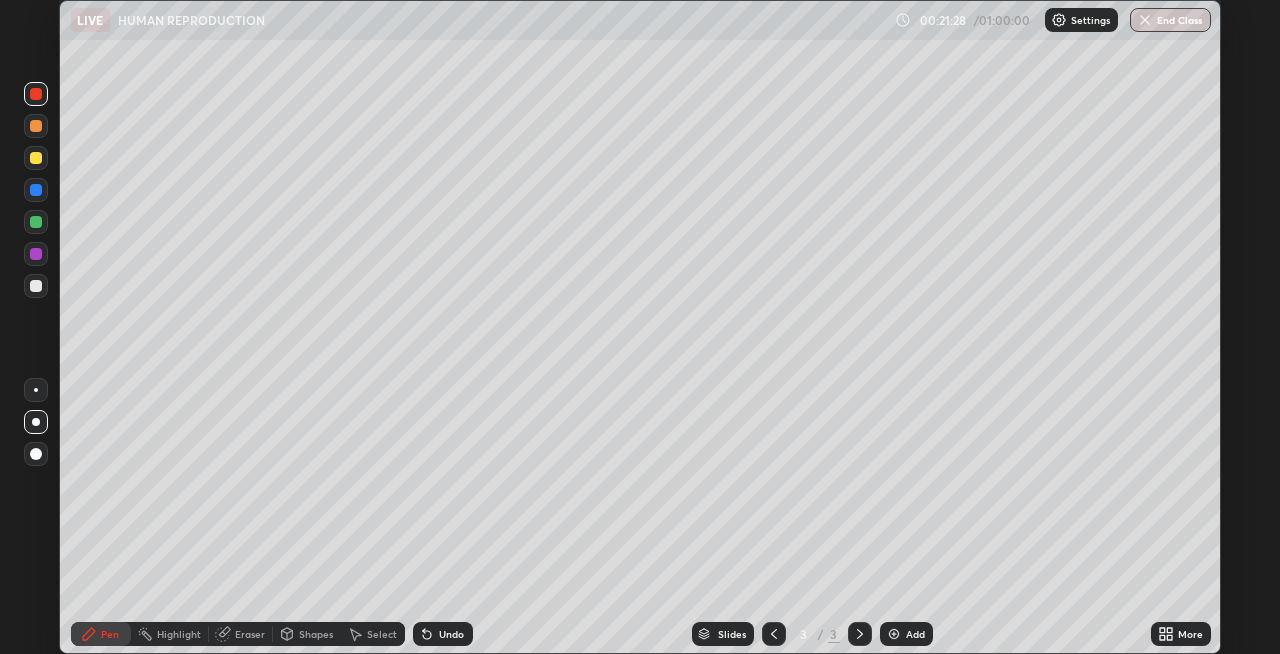 click on "Shapes" at bounding box center (316, 634) 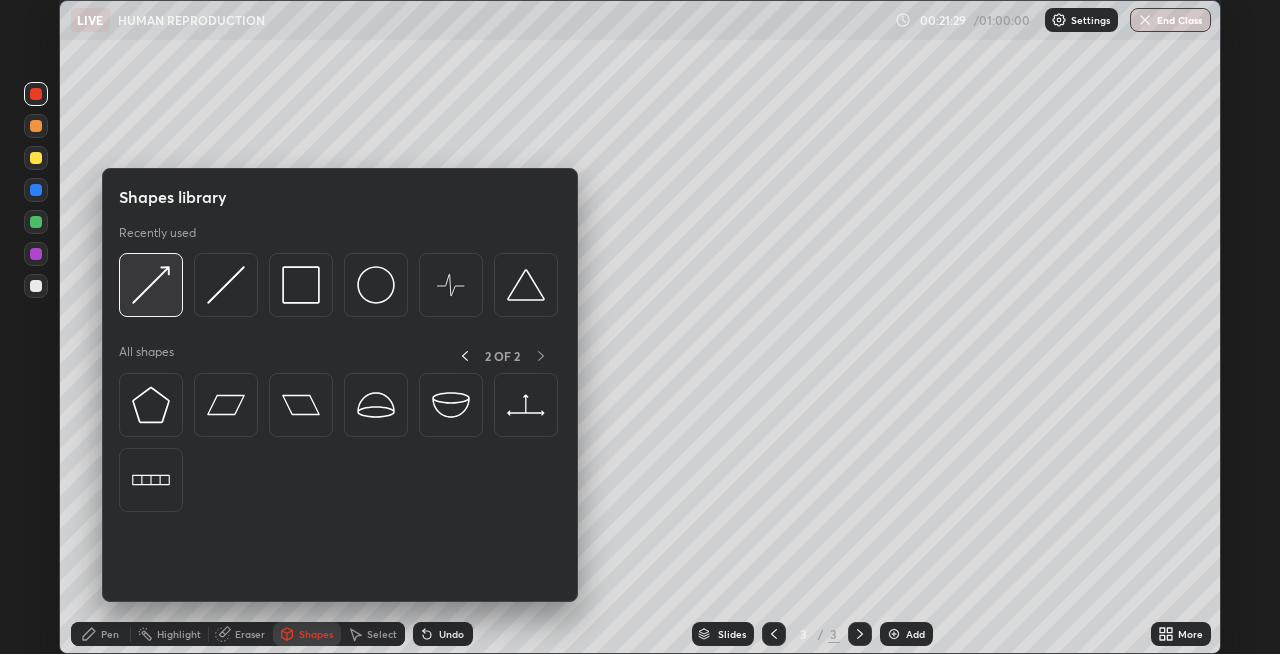 click at bounding box center (151, 285) 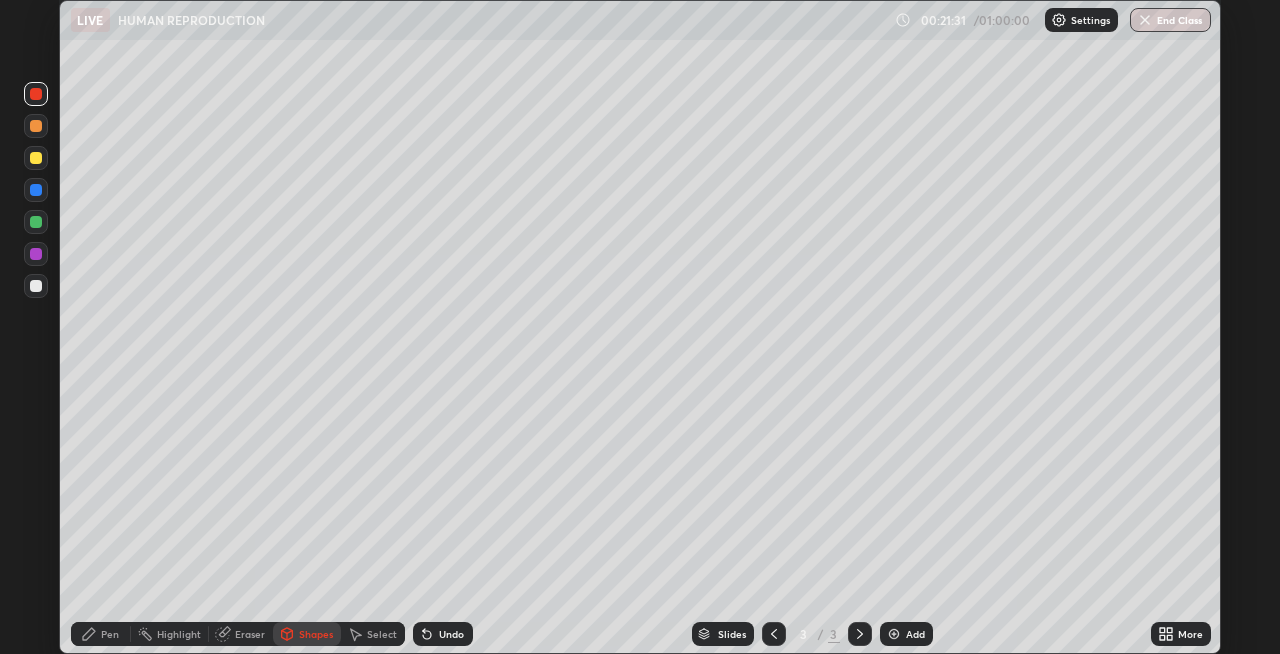 click on "Pen" at bounding box center [110, 634] 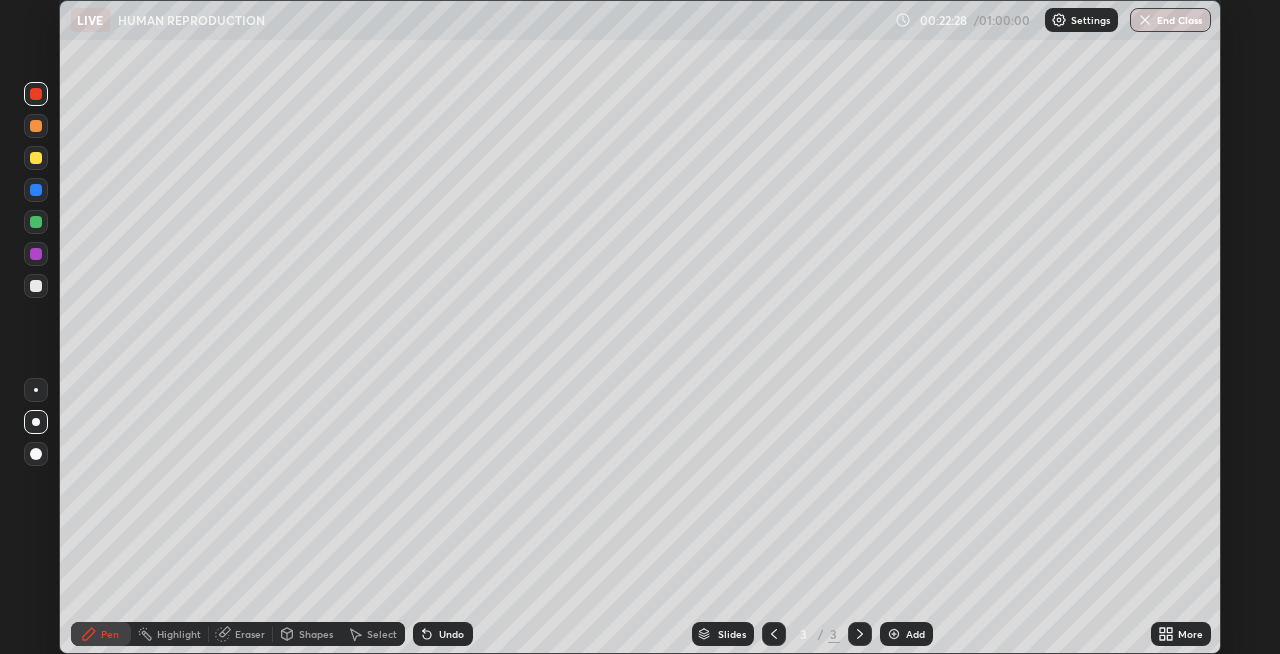 click on "Undo" at bounding box center [451, 634] 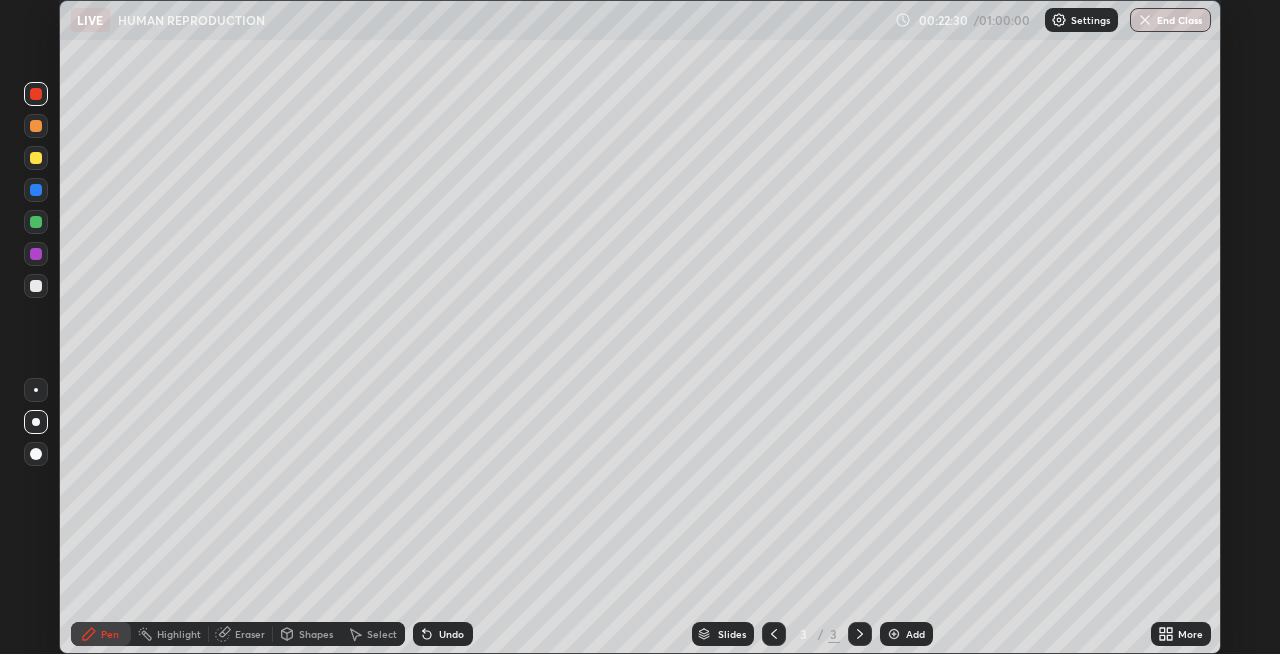 click on "Undo" at bounding box center (451, 634) 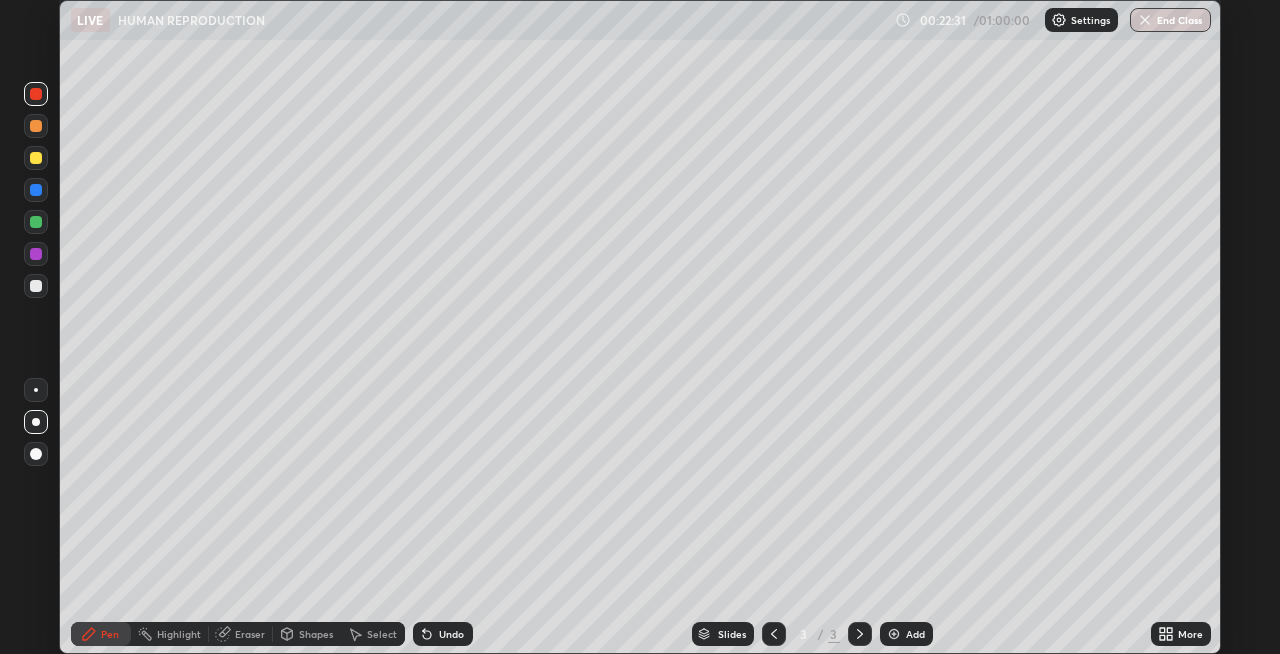 click on "Undo" at bounding box center [451, 634] 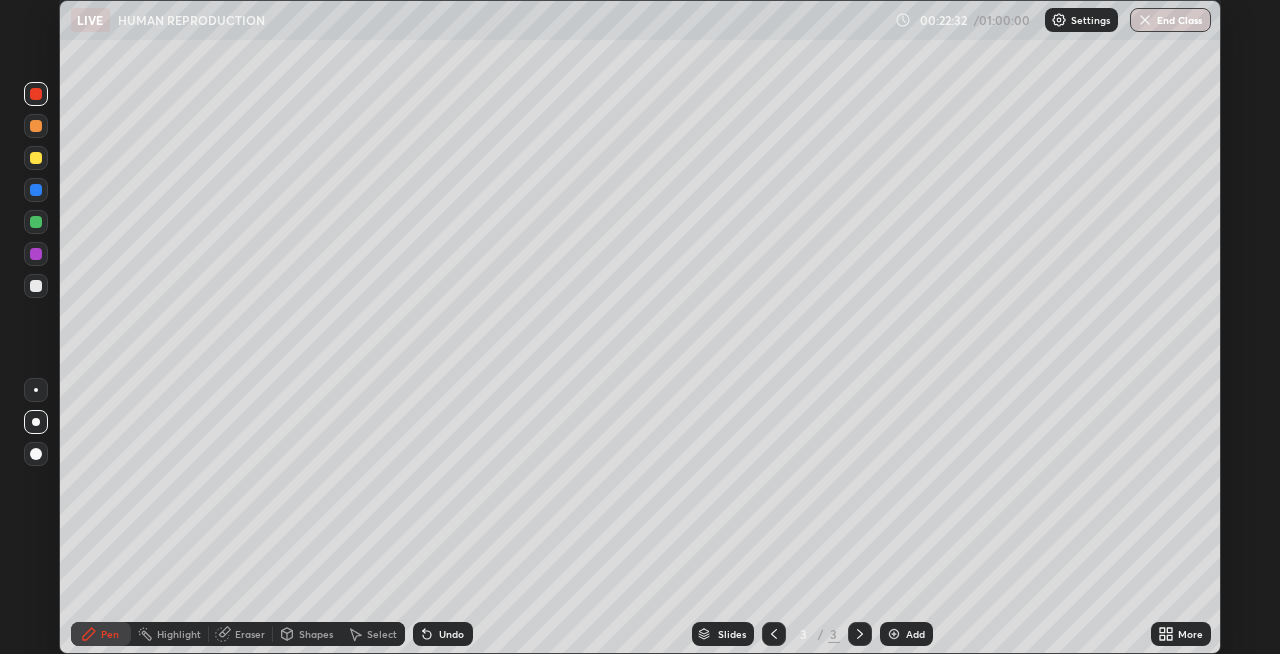 click on "Shapes" at bounding box center [316, 634] 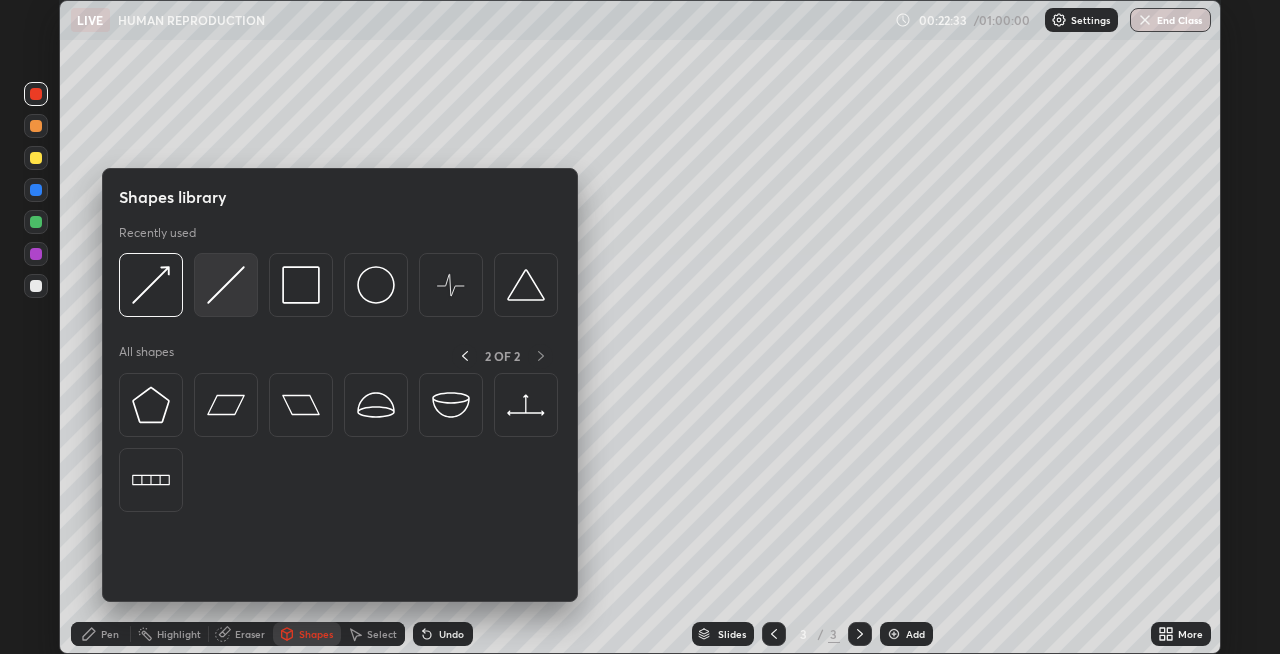 click at bounding box center (226, 285) 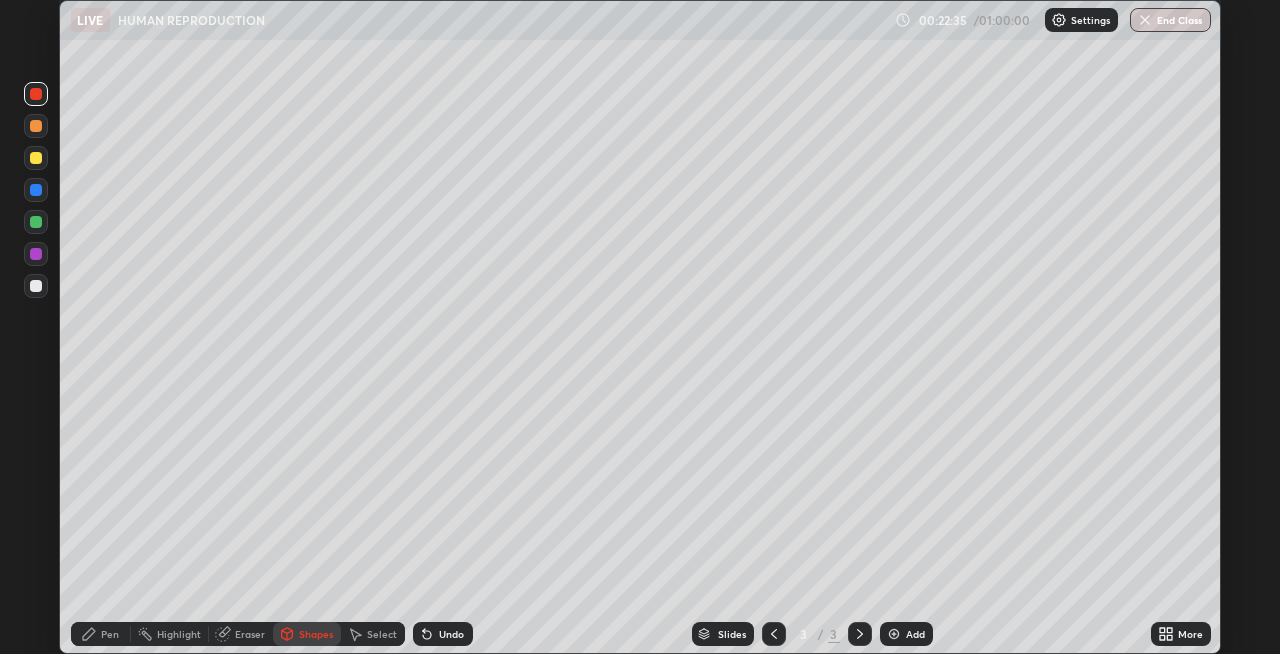 click on "Pen" at bounding box center (110, 634) 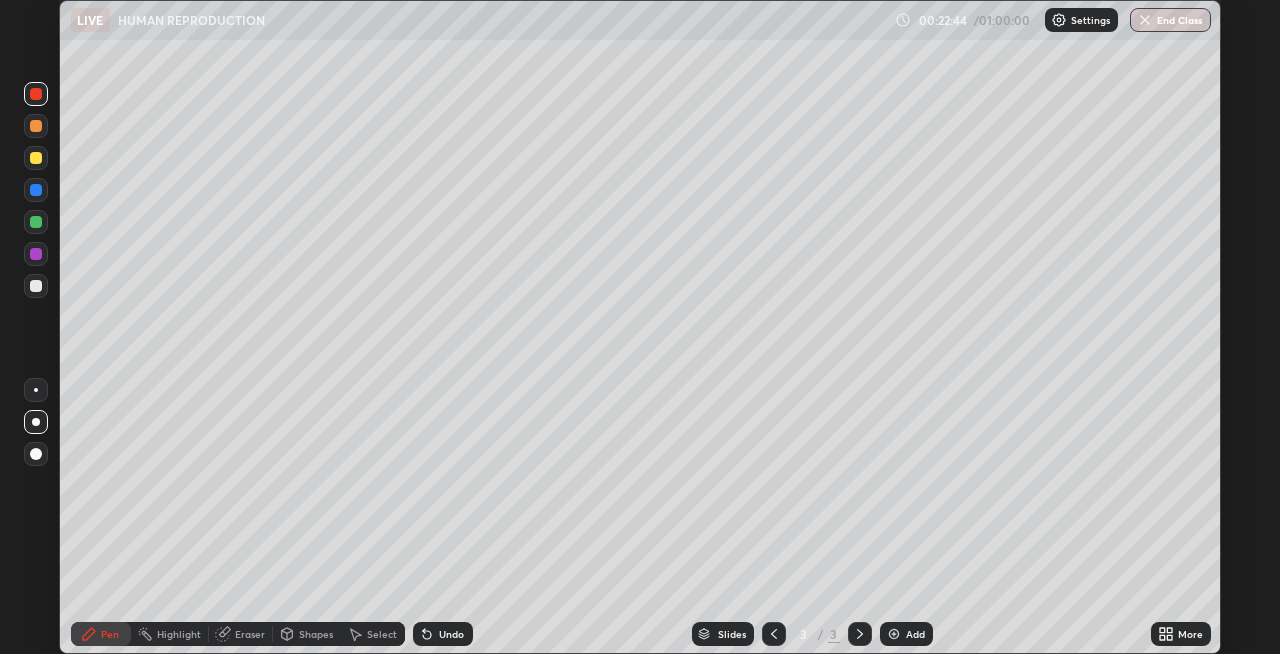 click on "Undo" at bounding box center (443, 634) 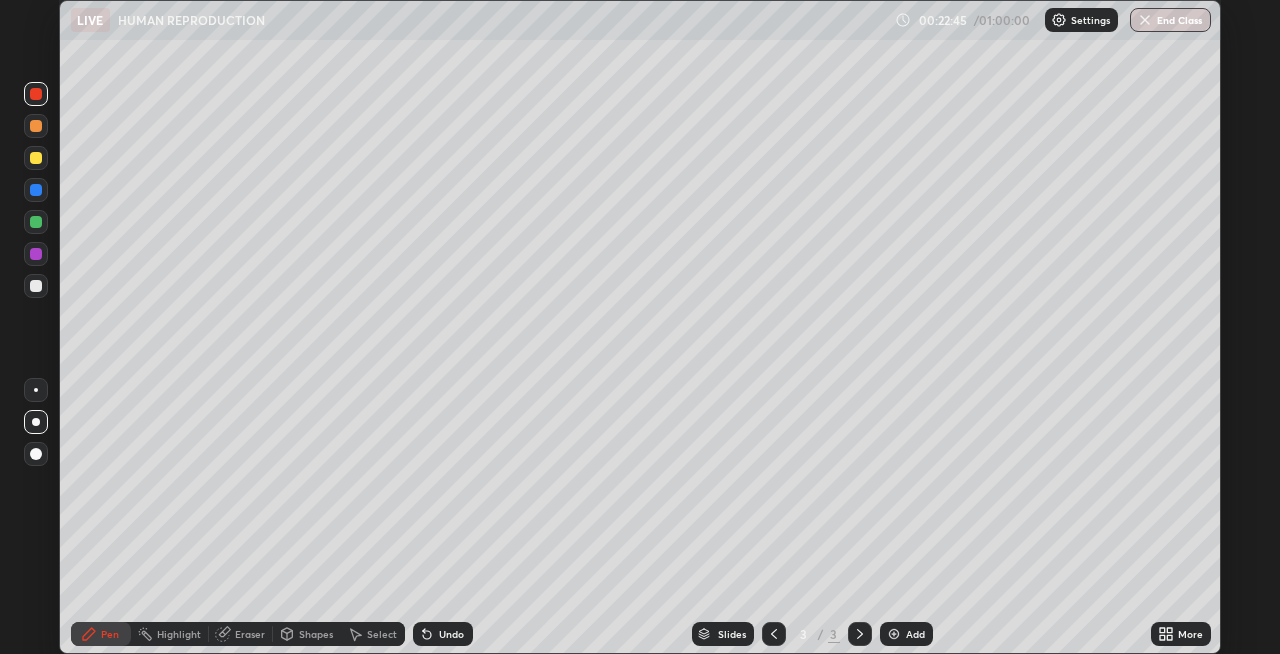 click on "Undo" at bounding box center (443, 634) 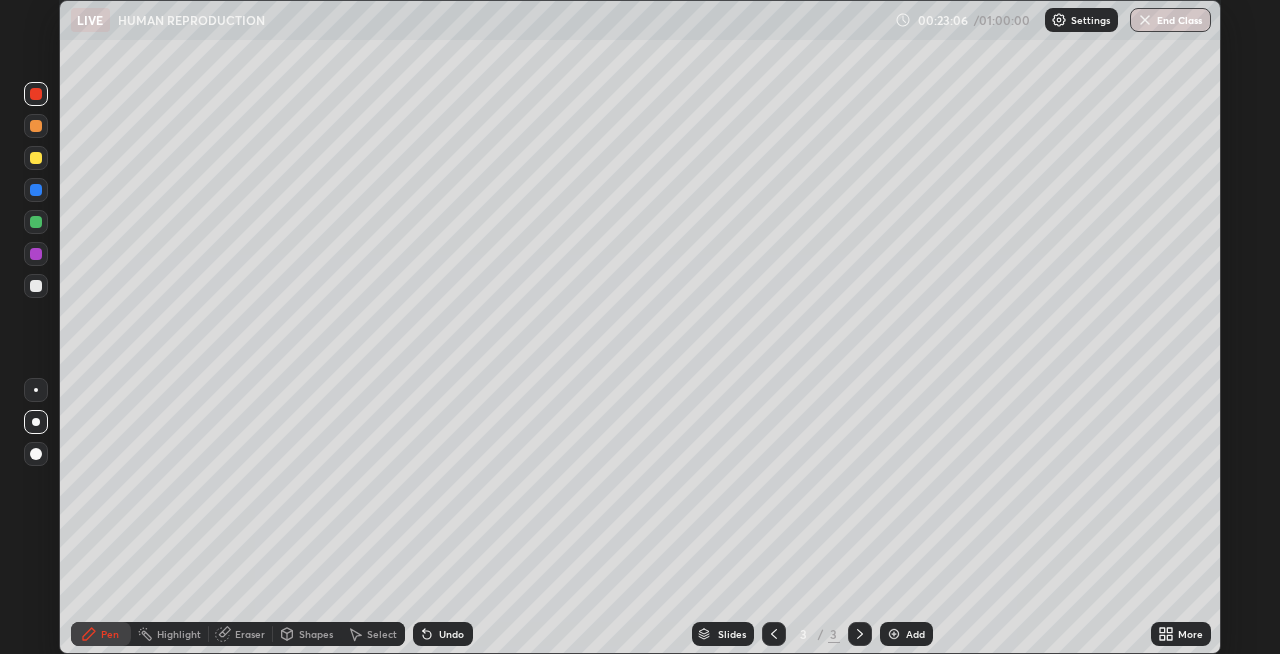 click at bounding box center (36, 286) 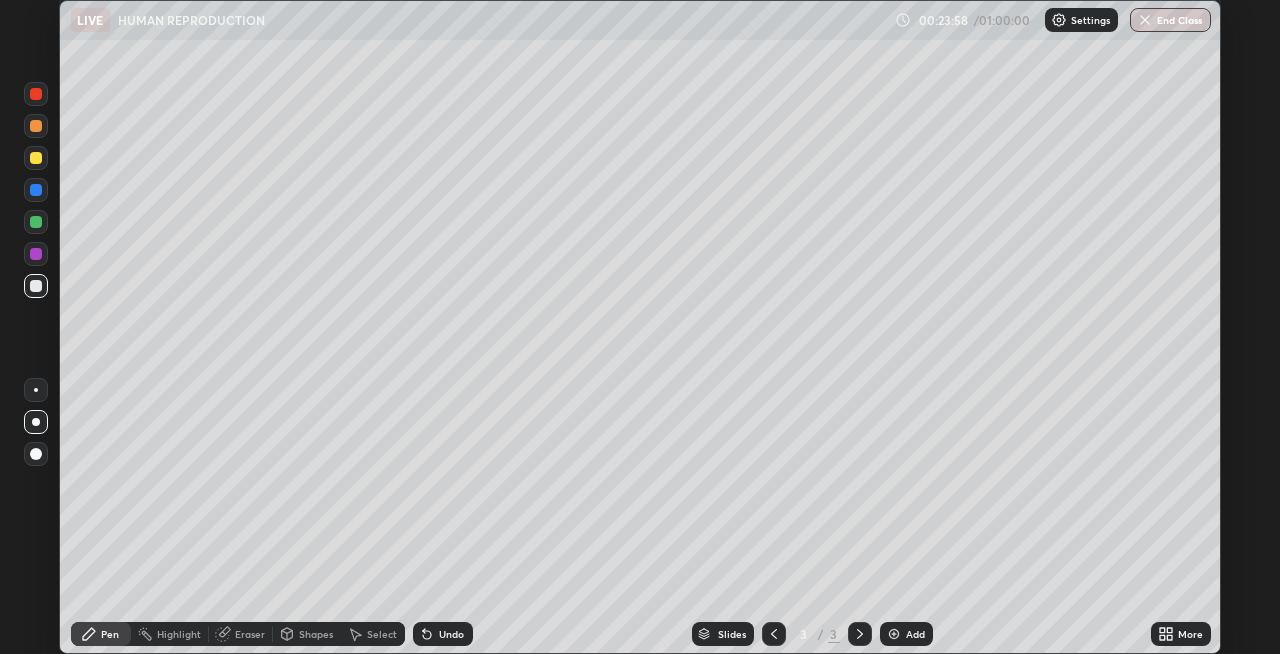 click on "Shapes" at bounding box center [316, 634] 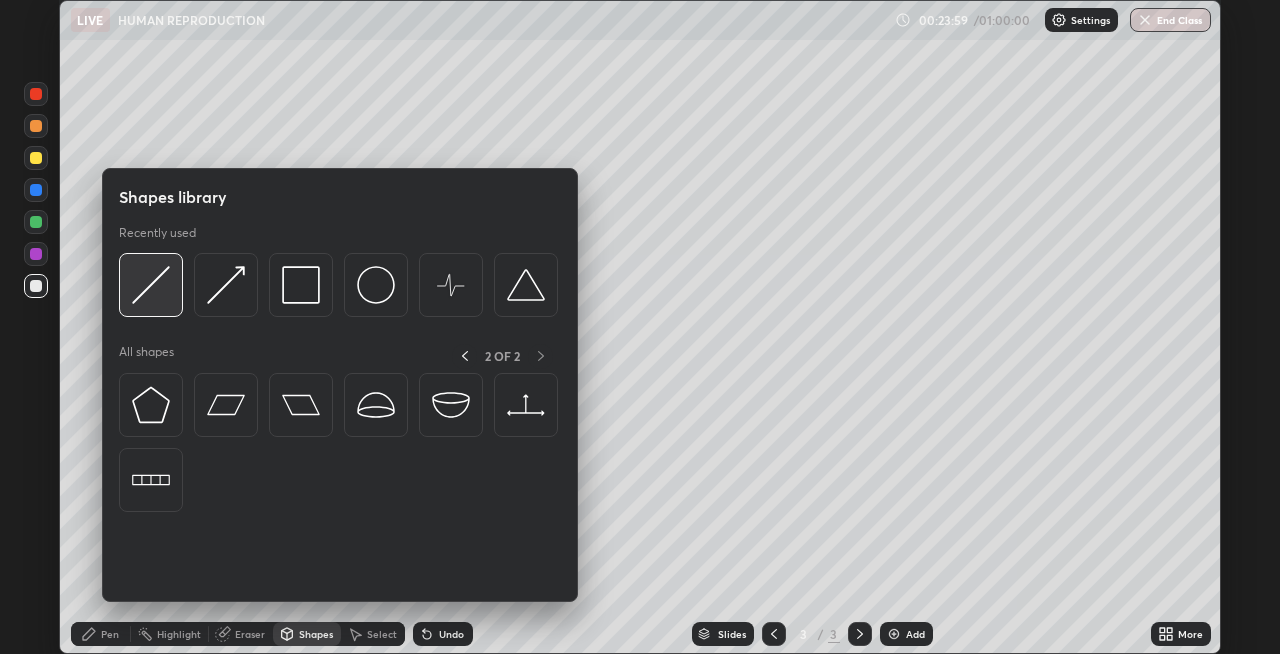 click at bounding box center (151, 285) 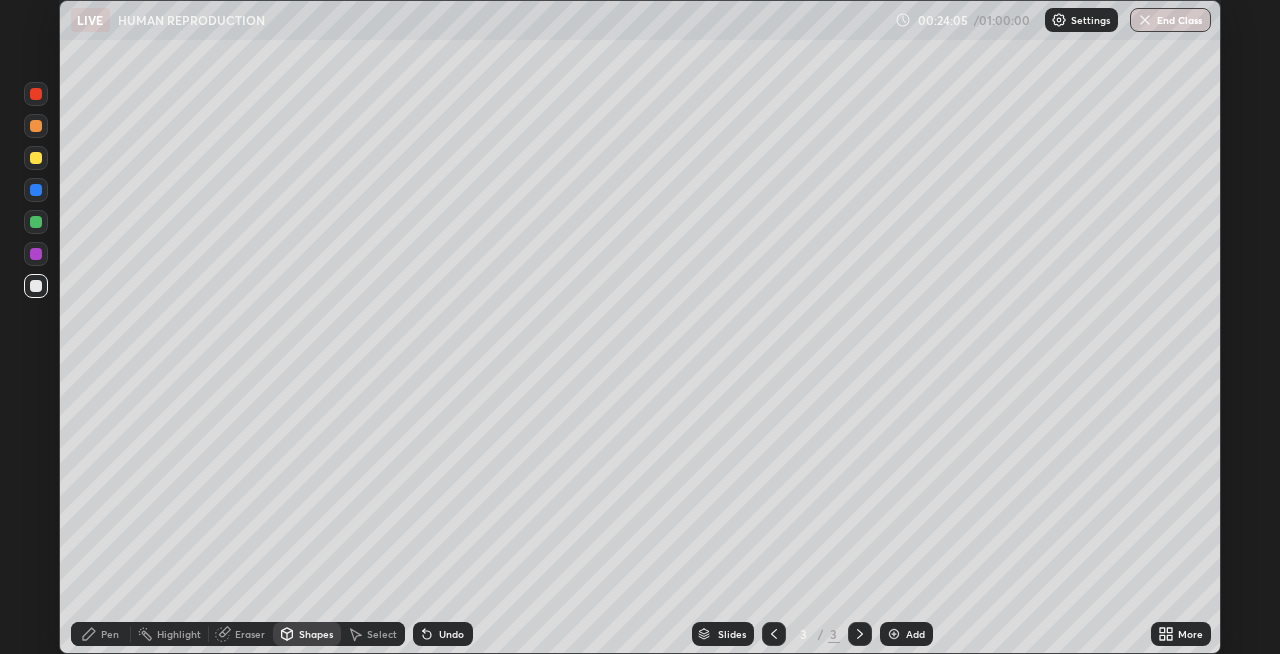 click on "Pen" at bounding box center [101, 634] 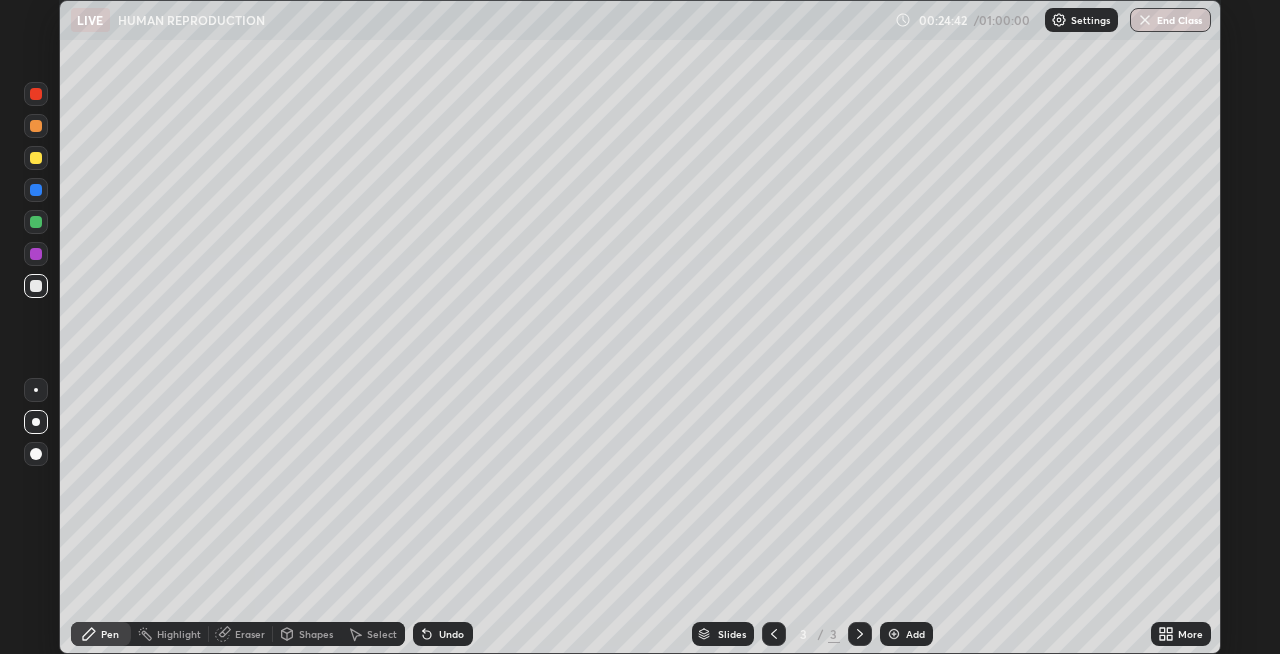 click on "Shapes" at bounding box center (307, 634) 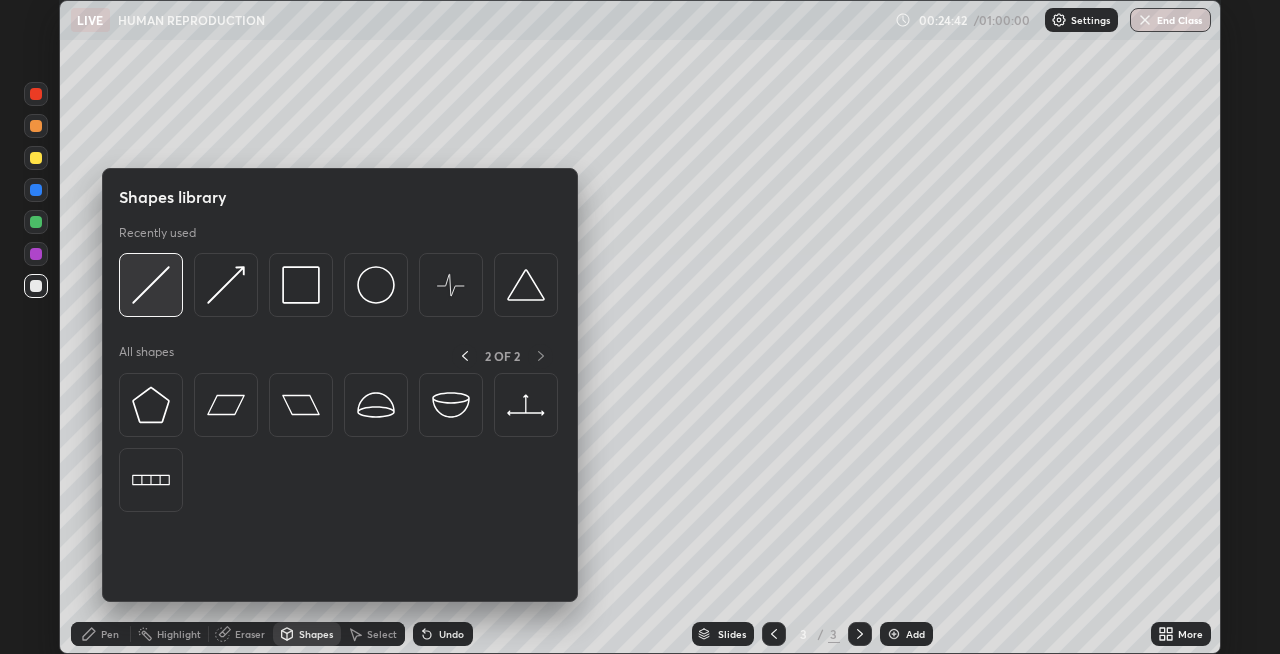 click at bounding box center (151, 285) 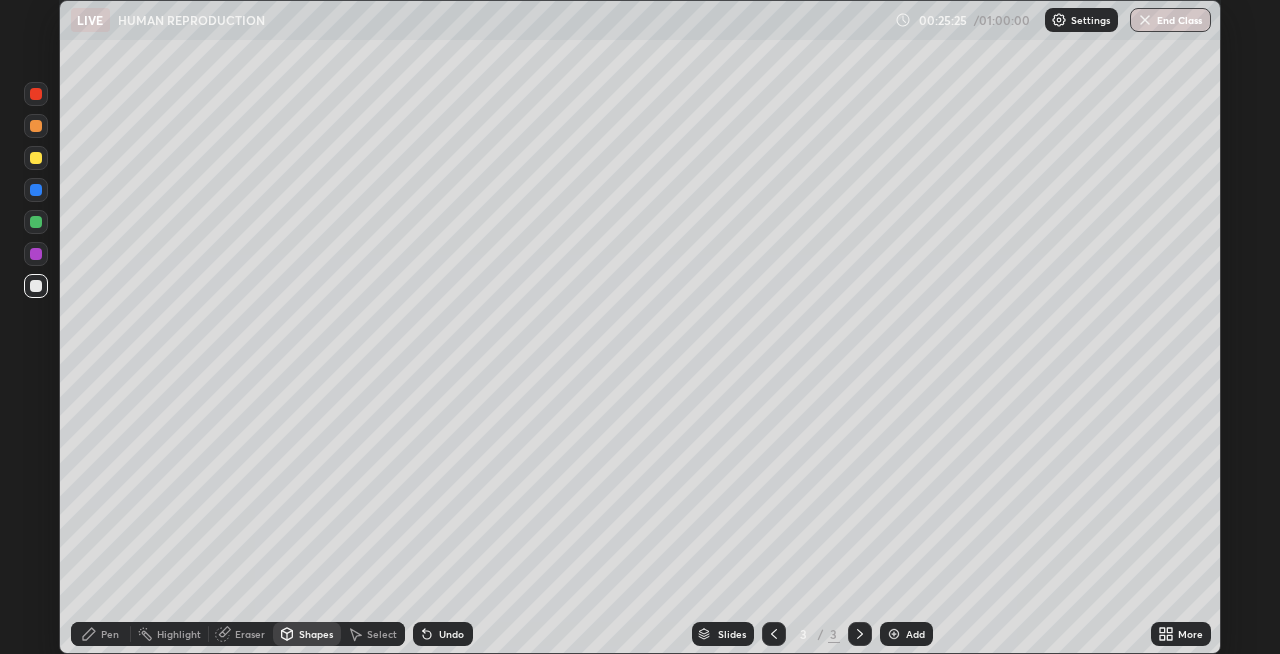 click on "Shapes" at bounding box center (307, 634) 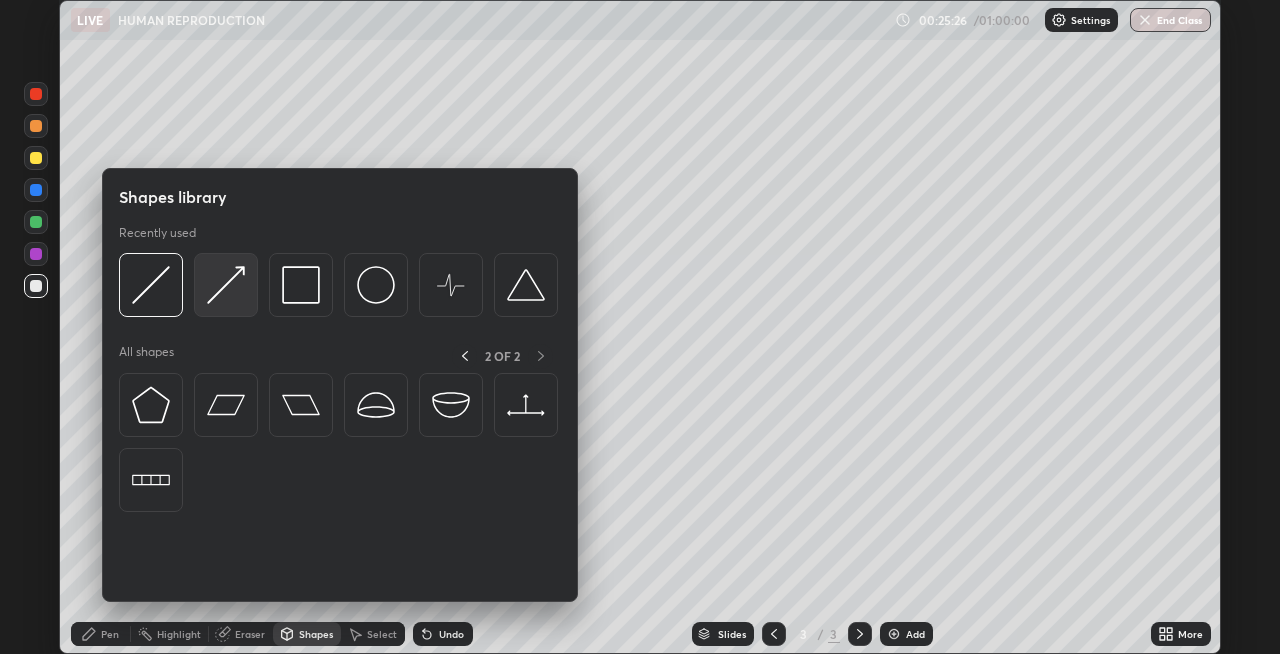 click at bounding box center (226, 285) 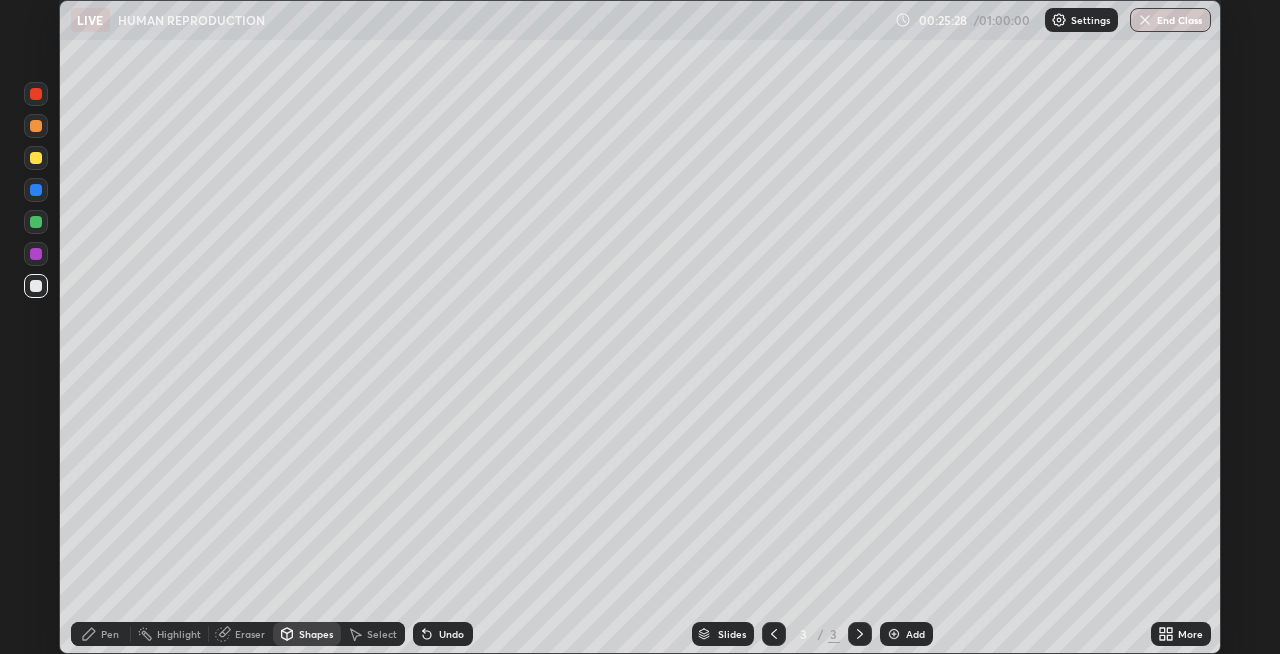 click on "Pen" at bounding box center (110, 634) 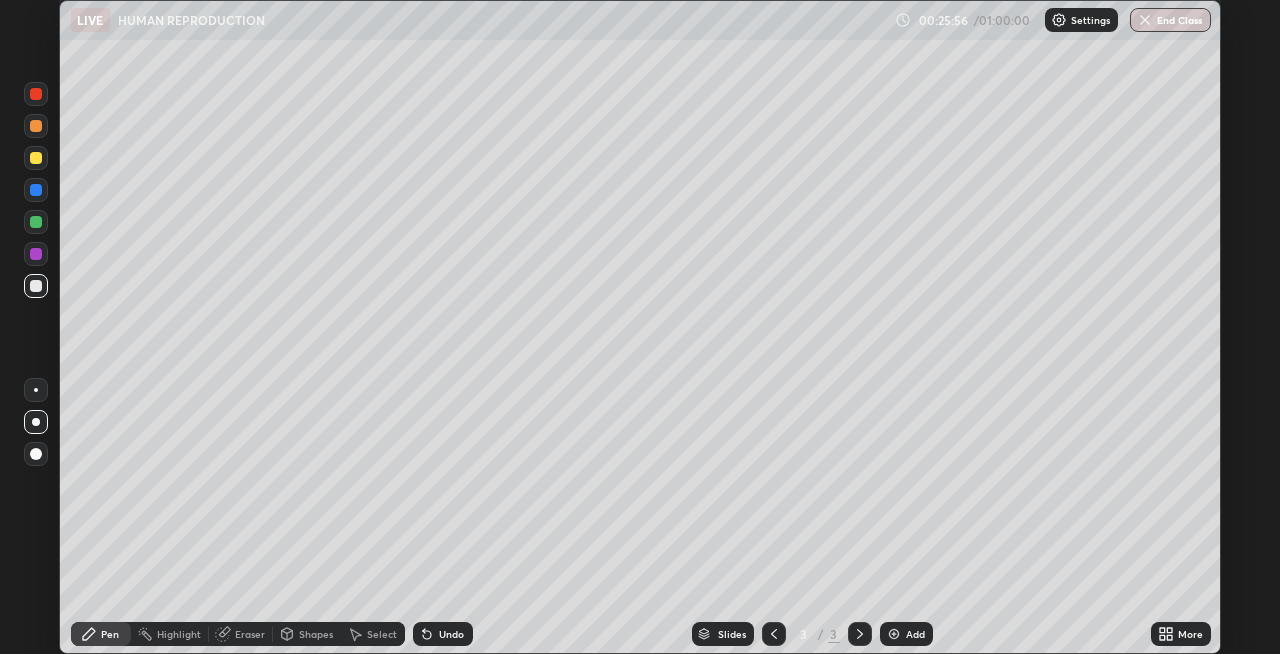 click on "Shapes" at bounding box center [316, 634] 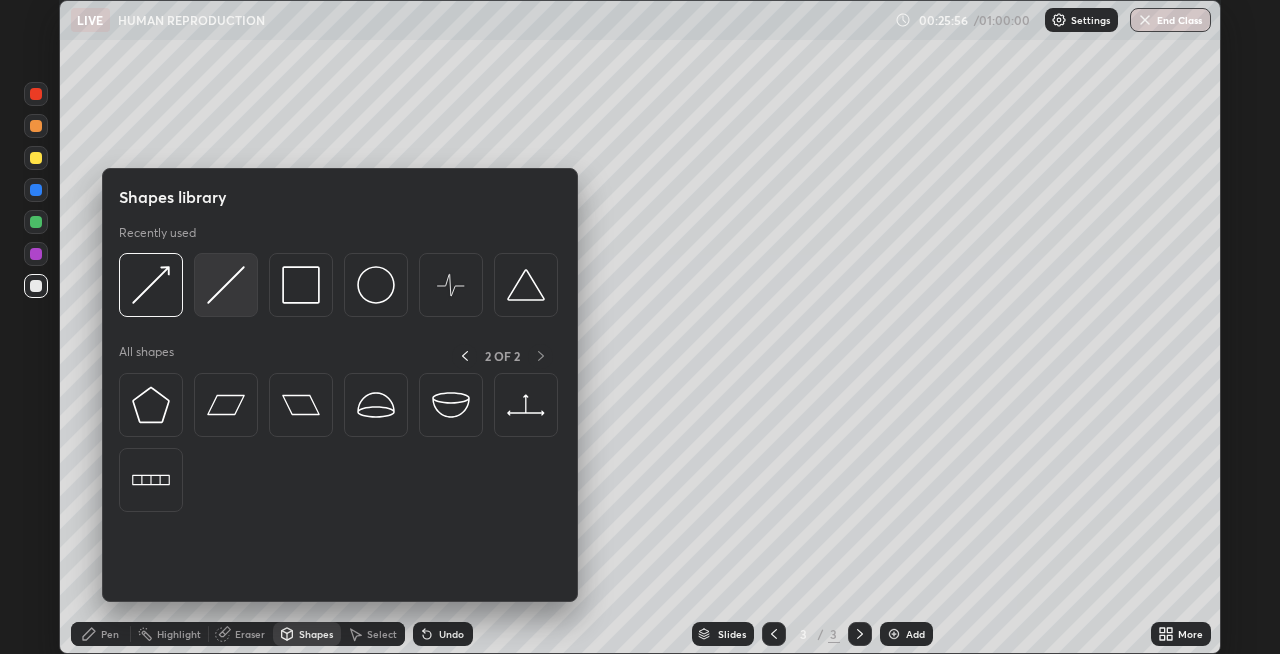 click at bounding box center (226, 285) 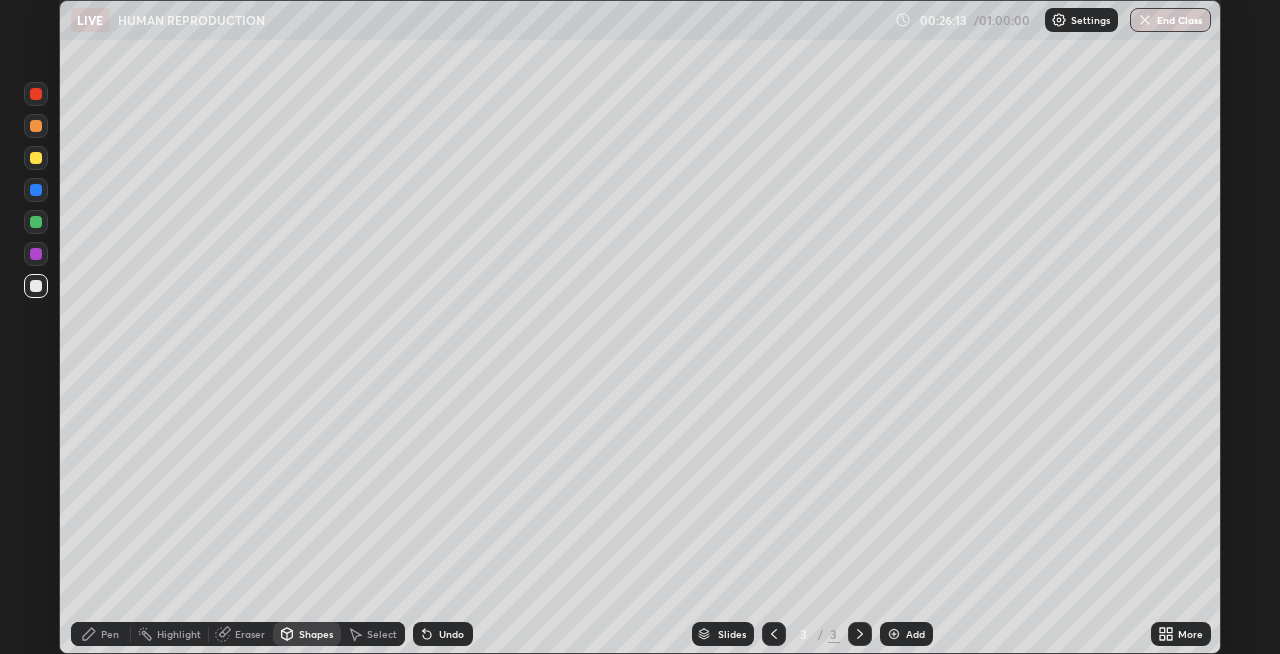click on "Pen" at bounding box center (110, 634) 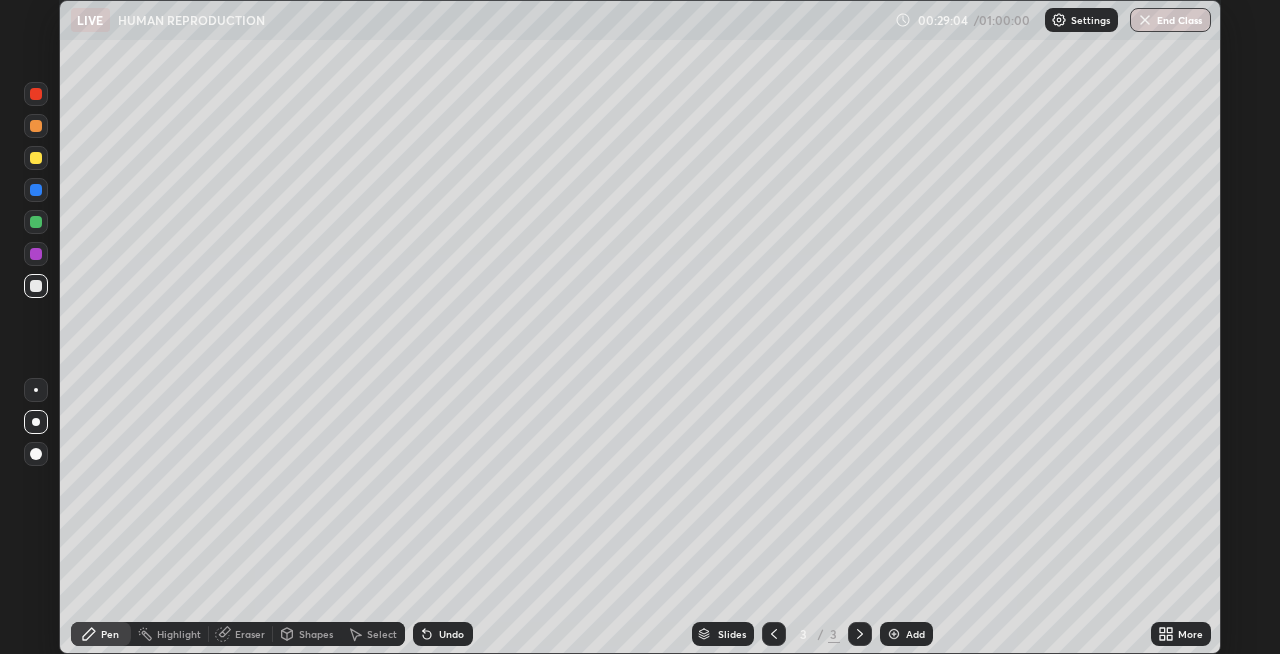 click on "Shapes" at bounding box center [316, 634] 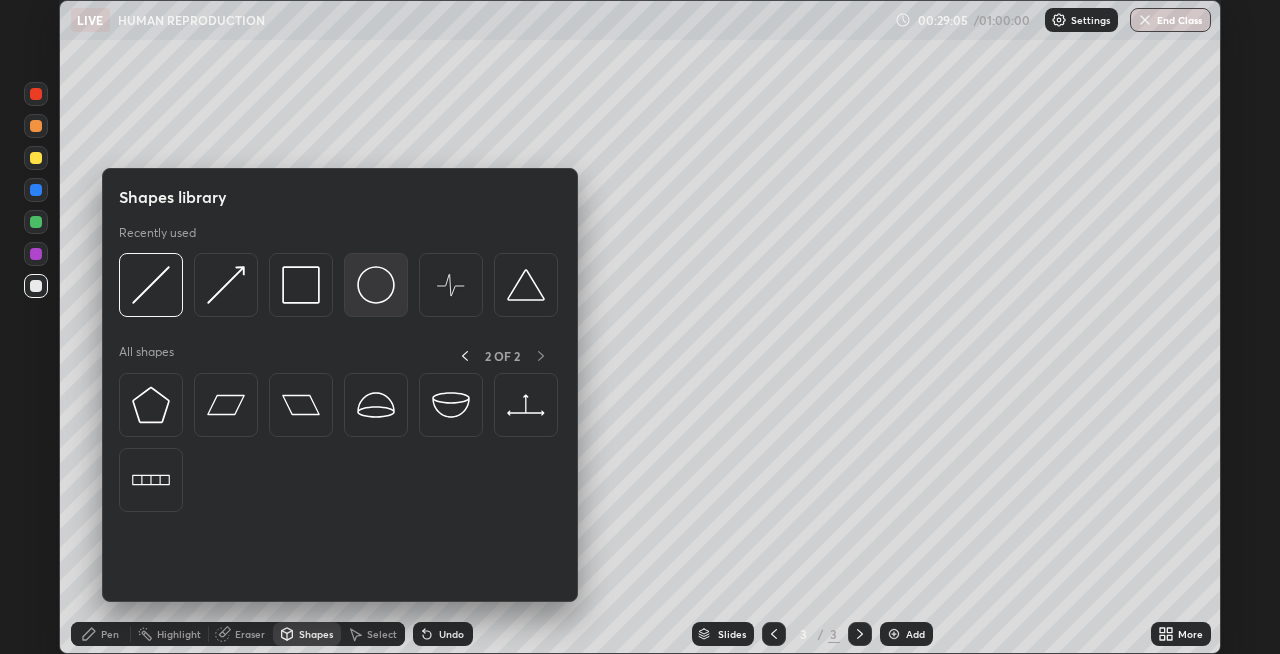 click at bounding box center (376, 285) 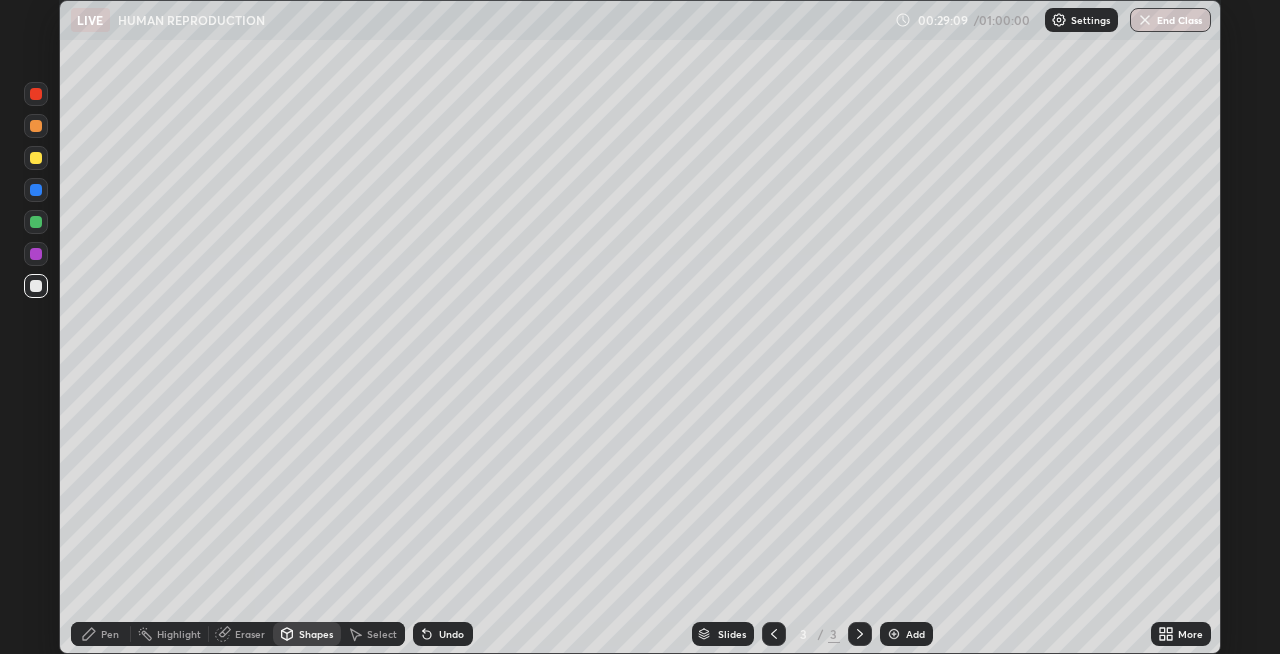 click on "Shapes" at bounding box center (316, 634) 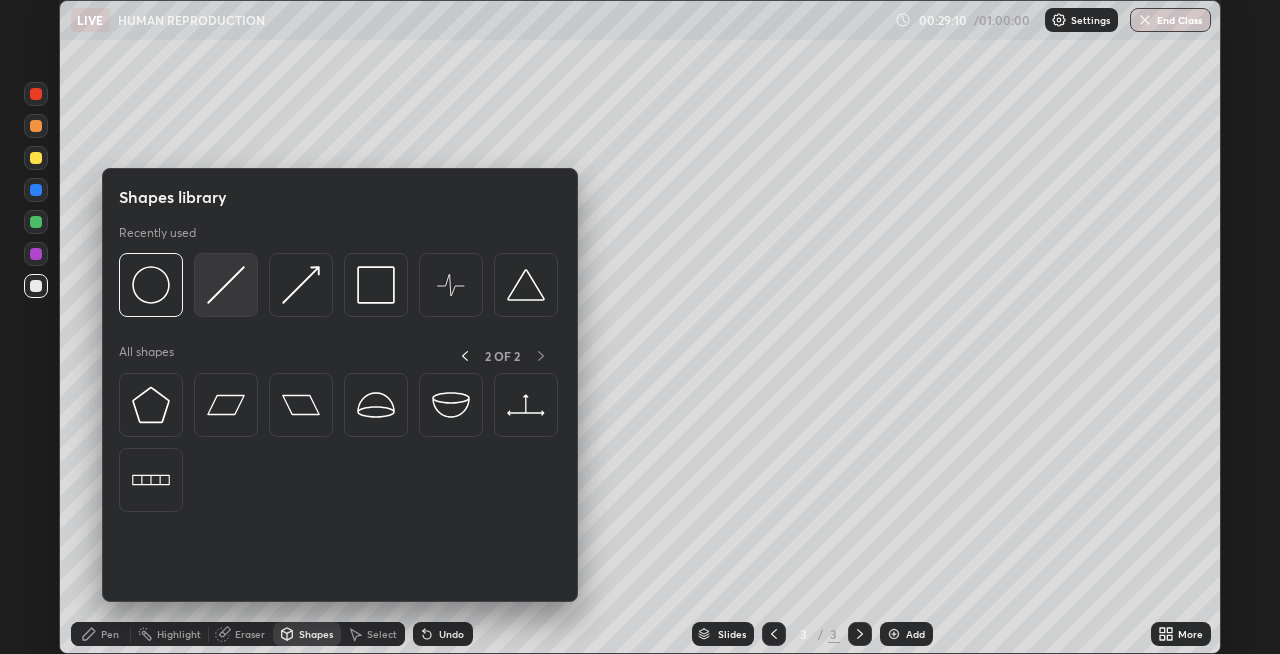 click at bounding box center [226, 285] 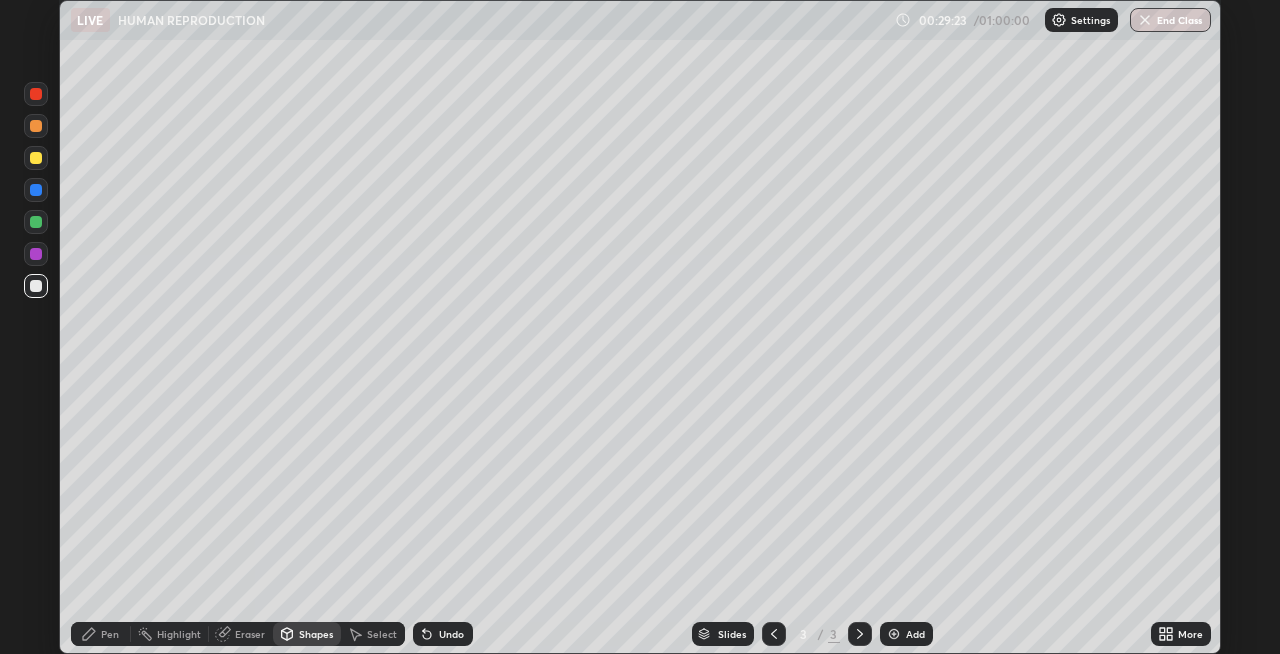 click 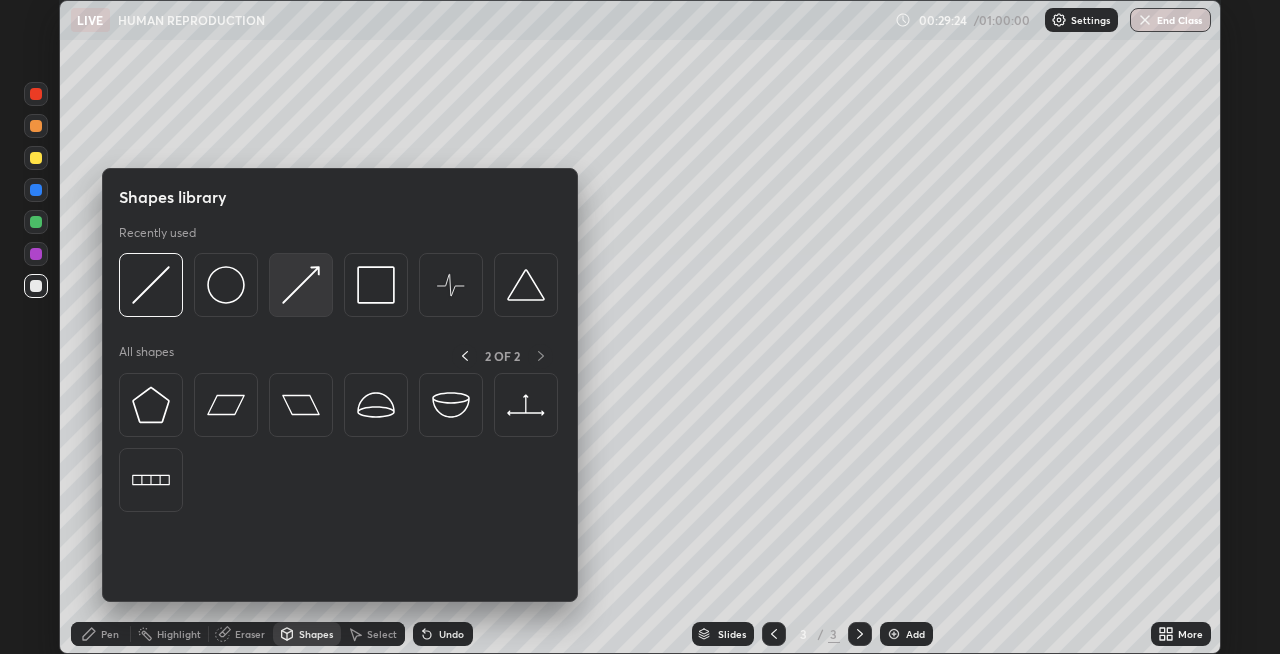 click at bounding box center [301, 285] 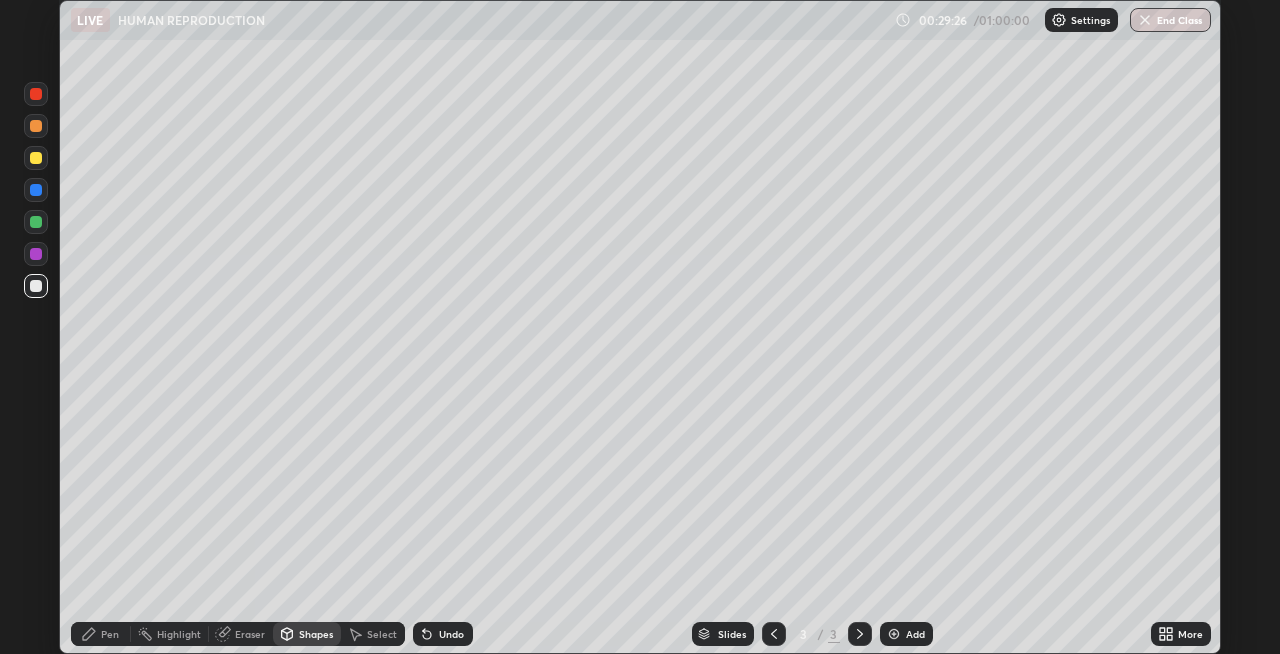 click on "Pen" at bounding box center [101, 634] 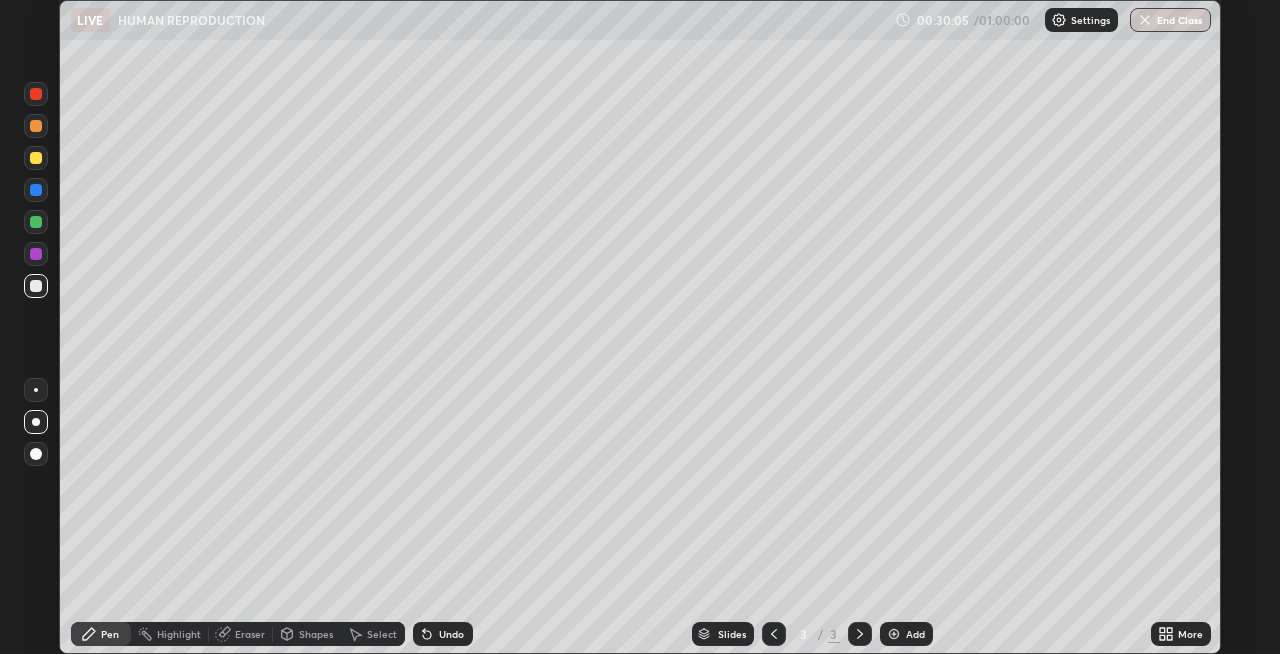 click on "Shapes" at bounding box center (316, 634) 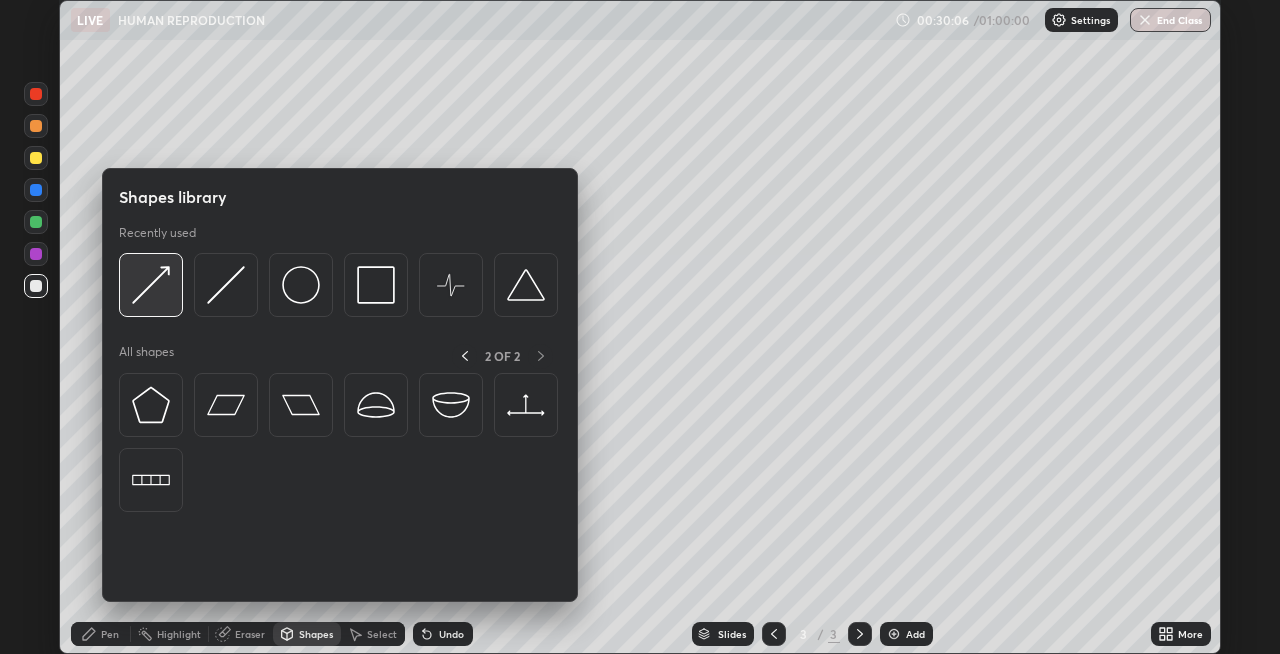 click at bounding box center [151, 285] 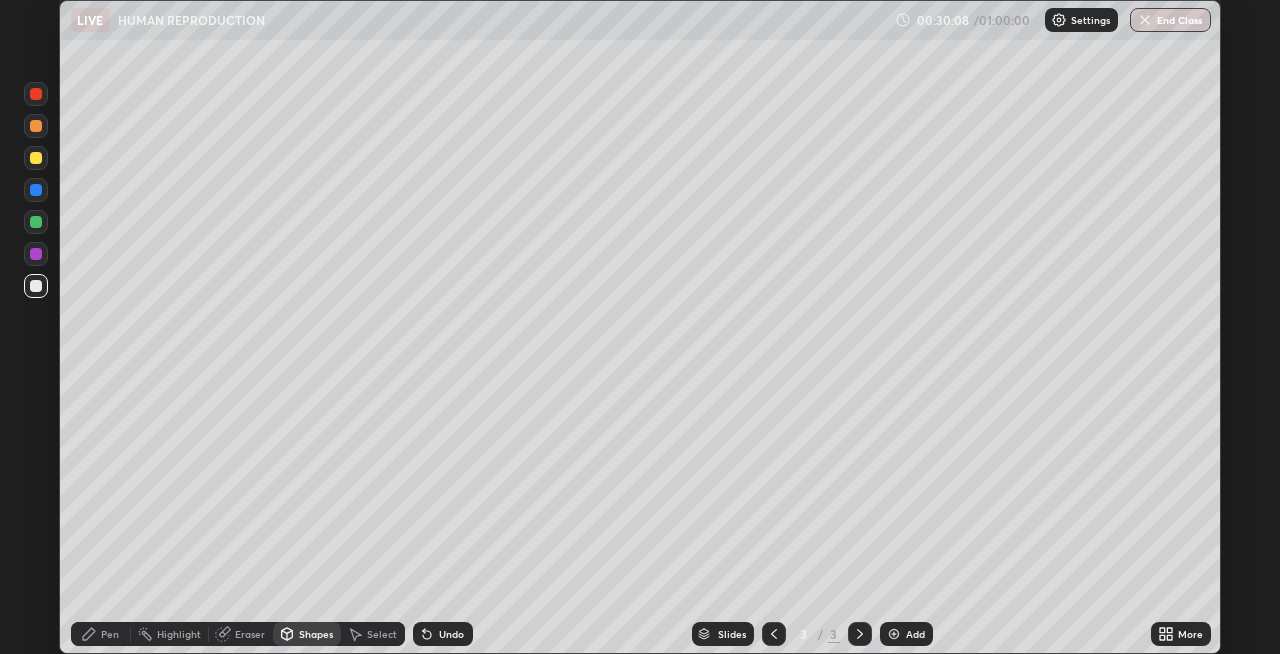 click on "Pen" at bounding box center (110, 634) 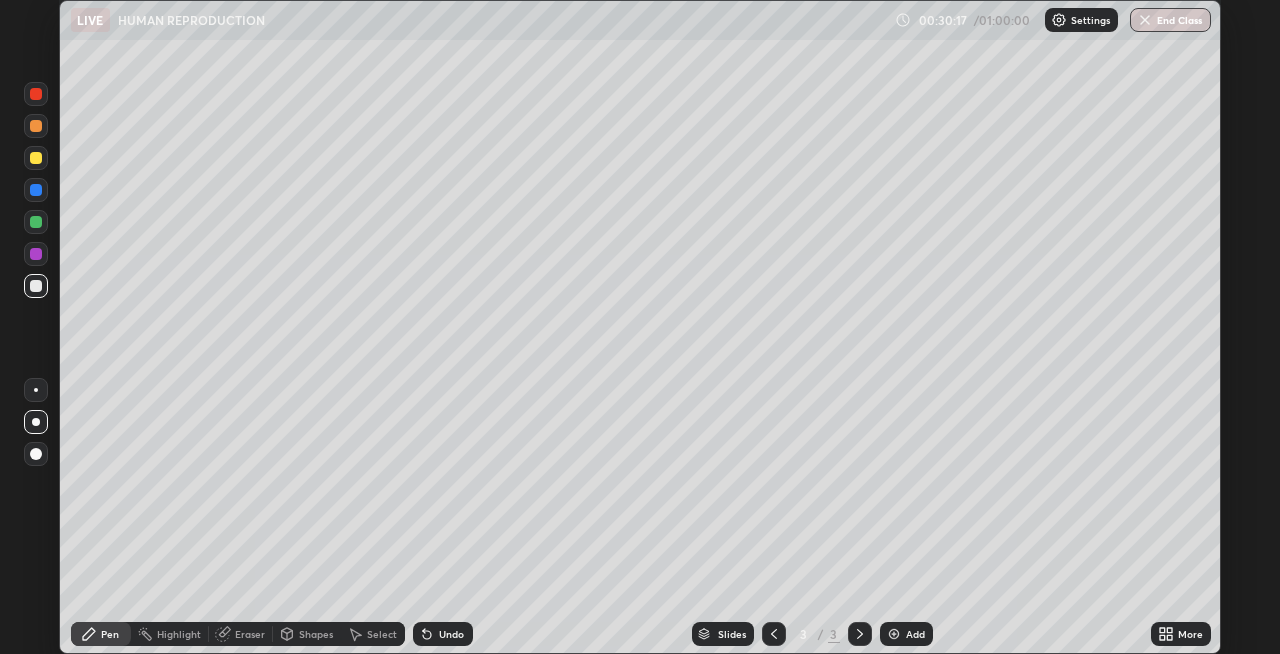 click at bounding box center (36, 190) 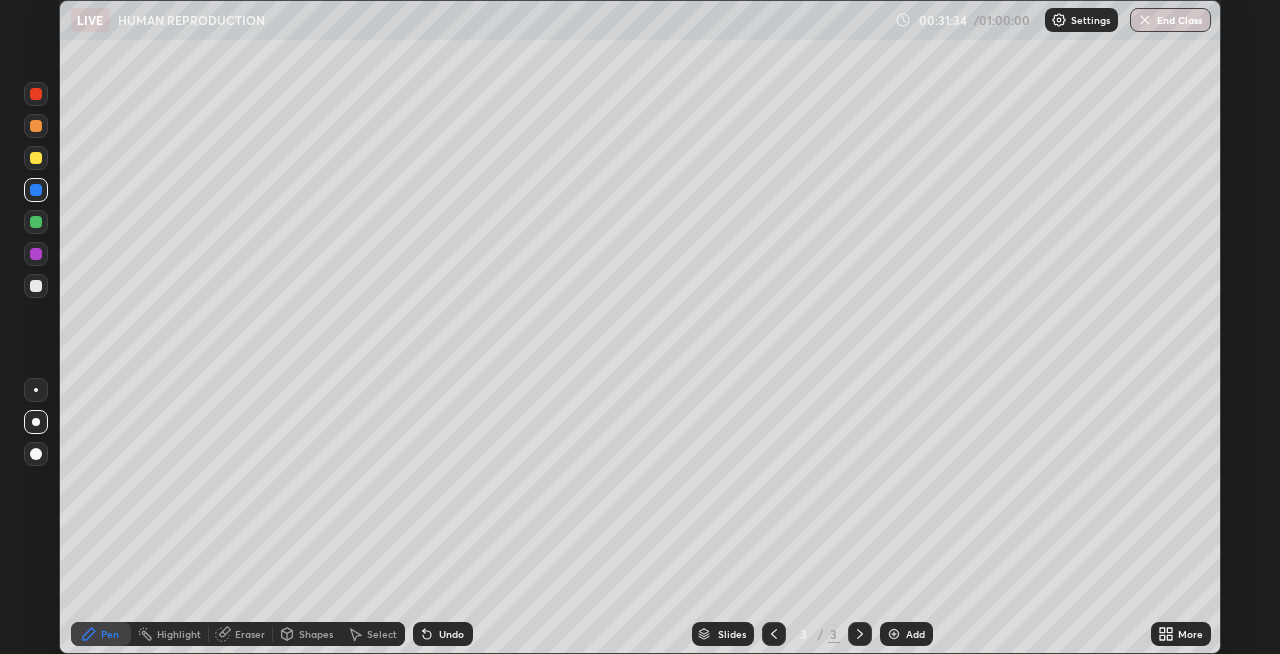 click on "Shapes" at bounding box center [316, 634] 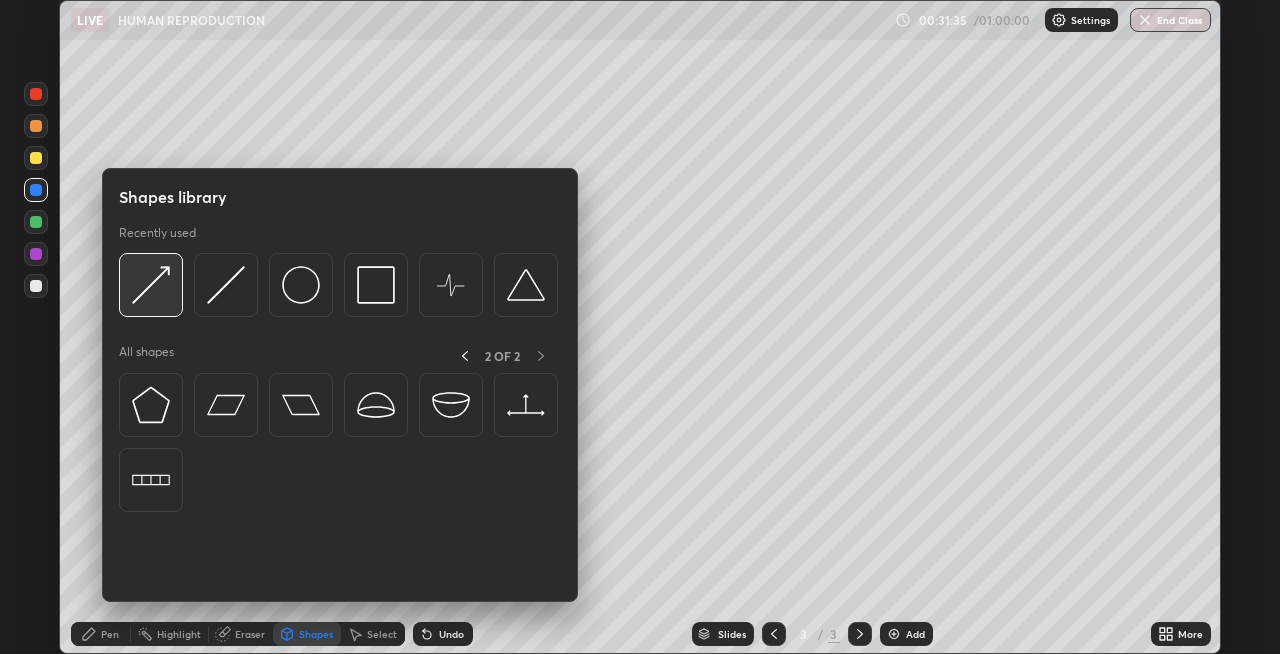 click at bounding box center (151, 285) 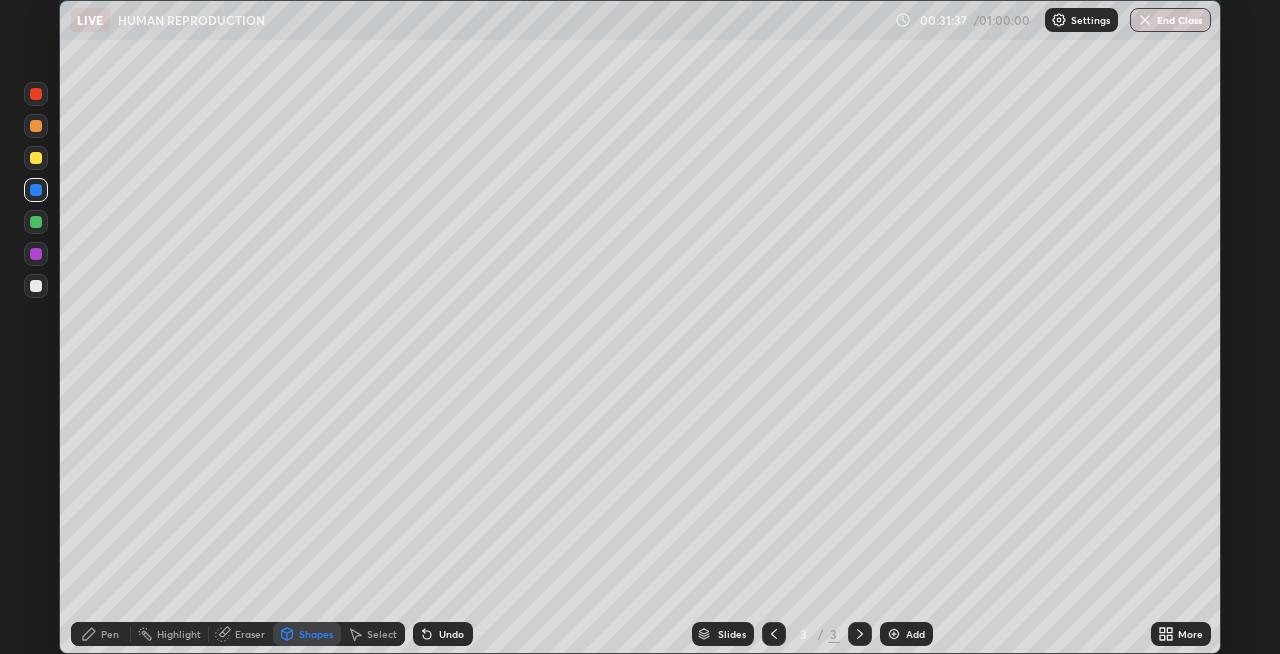 click on "Pen" at bounding box center [101, 634] 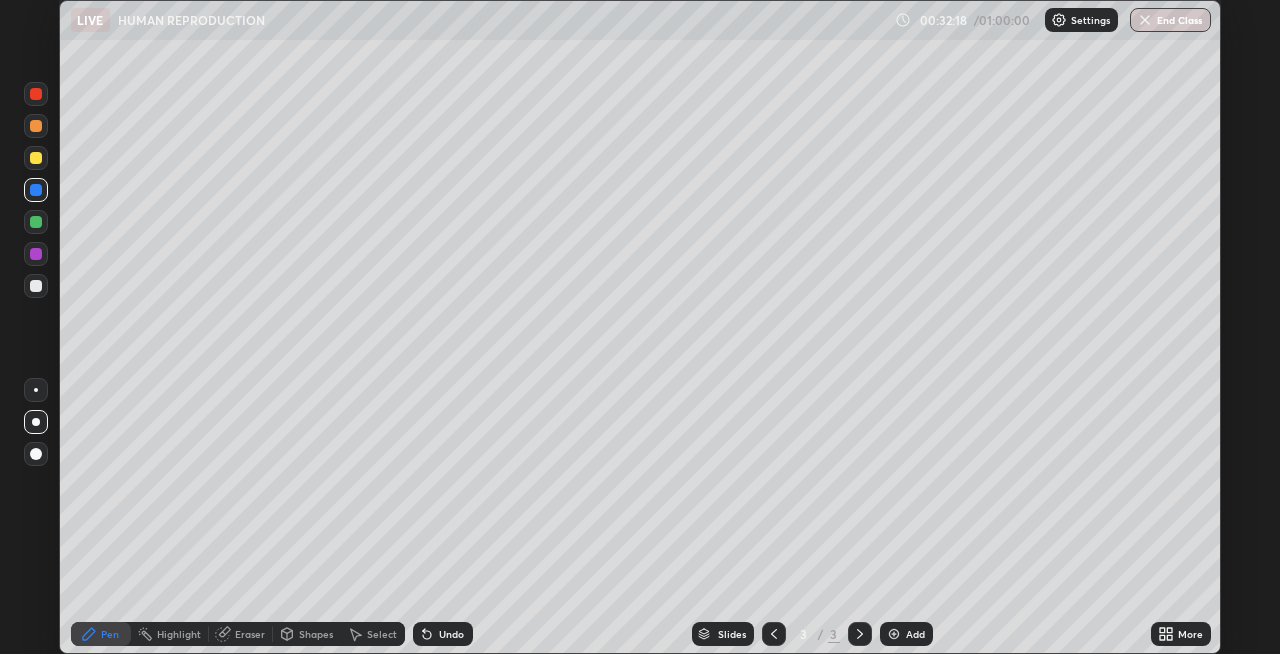 click on "Shapes" at bounding box center (316, 634) 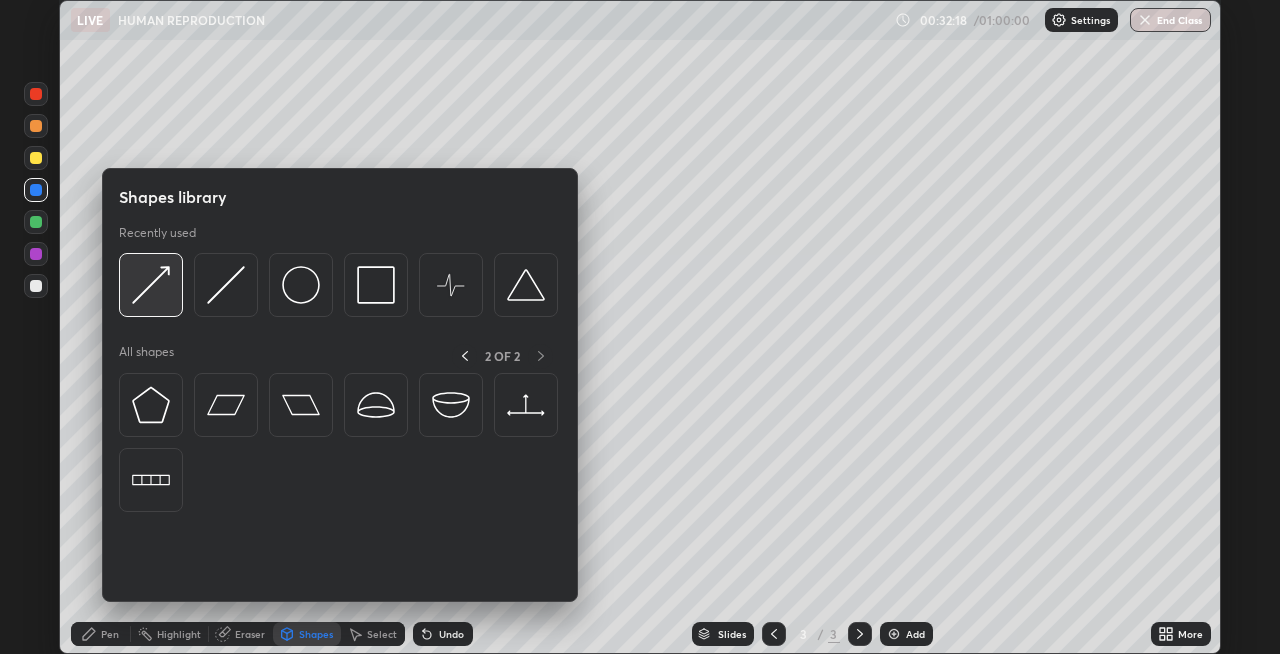 click at bounding box center (151, 285) 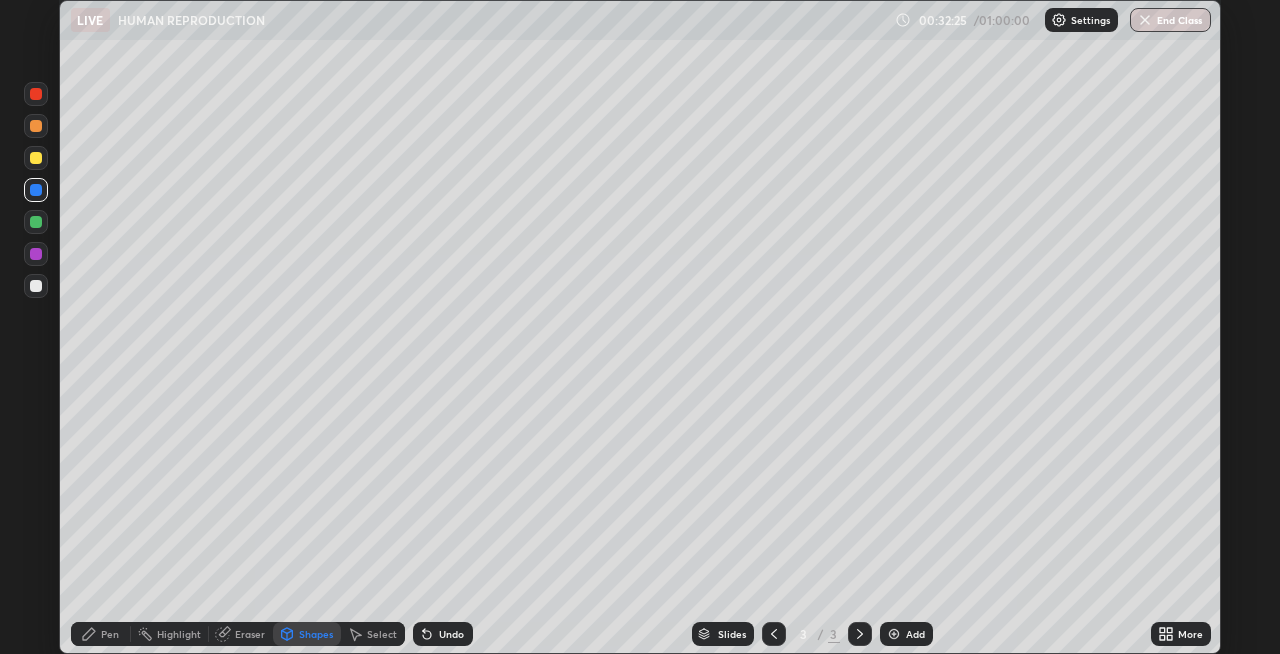 click on "Pen" at bounding box center (101, 634) 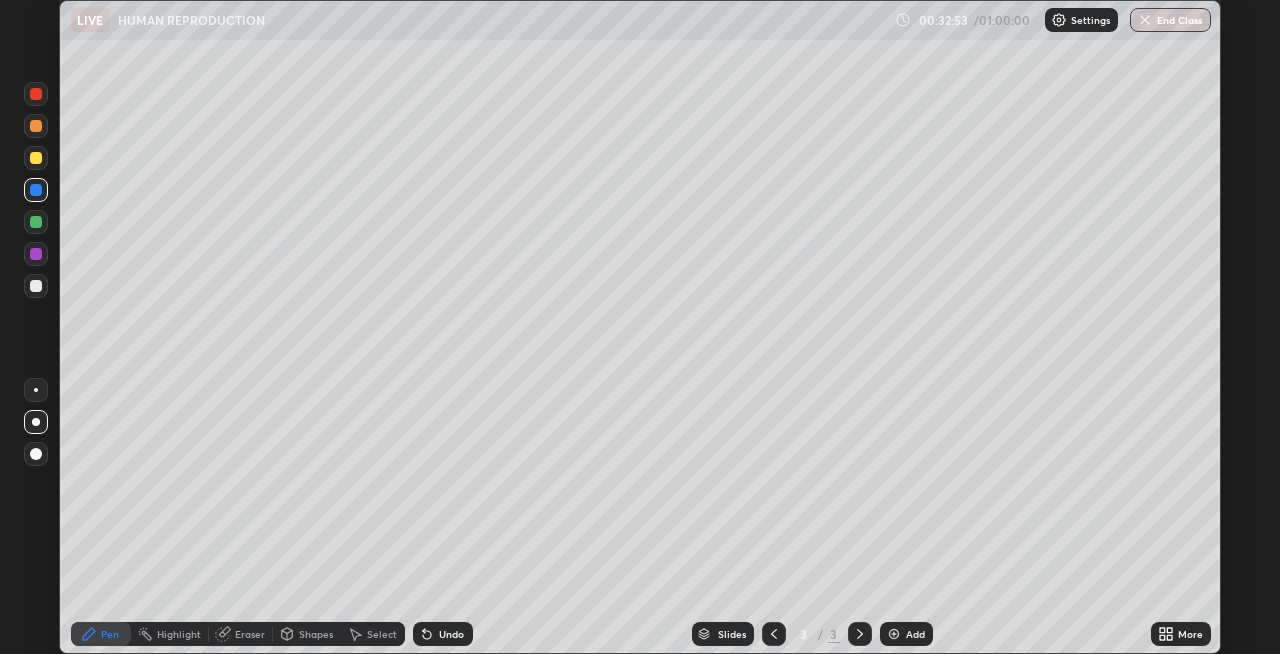 click on "Add" at bounding box center (906, 634) 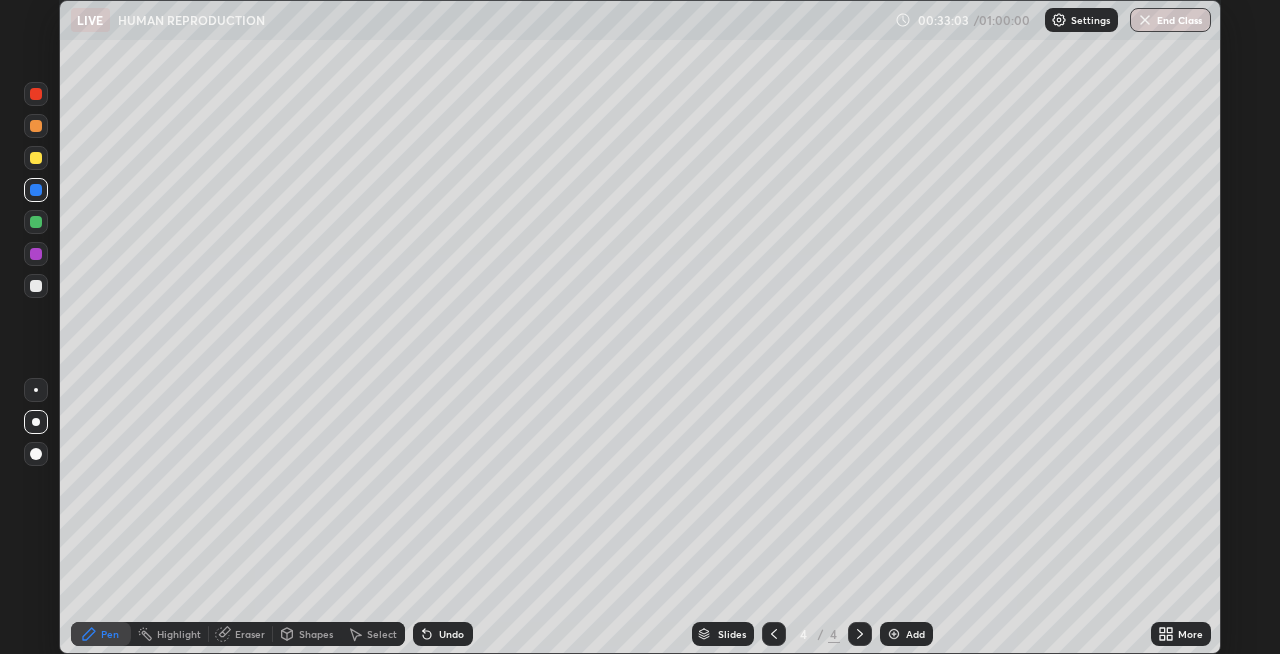 click on "Shapes" at bounding box center (316, 634) 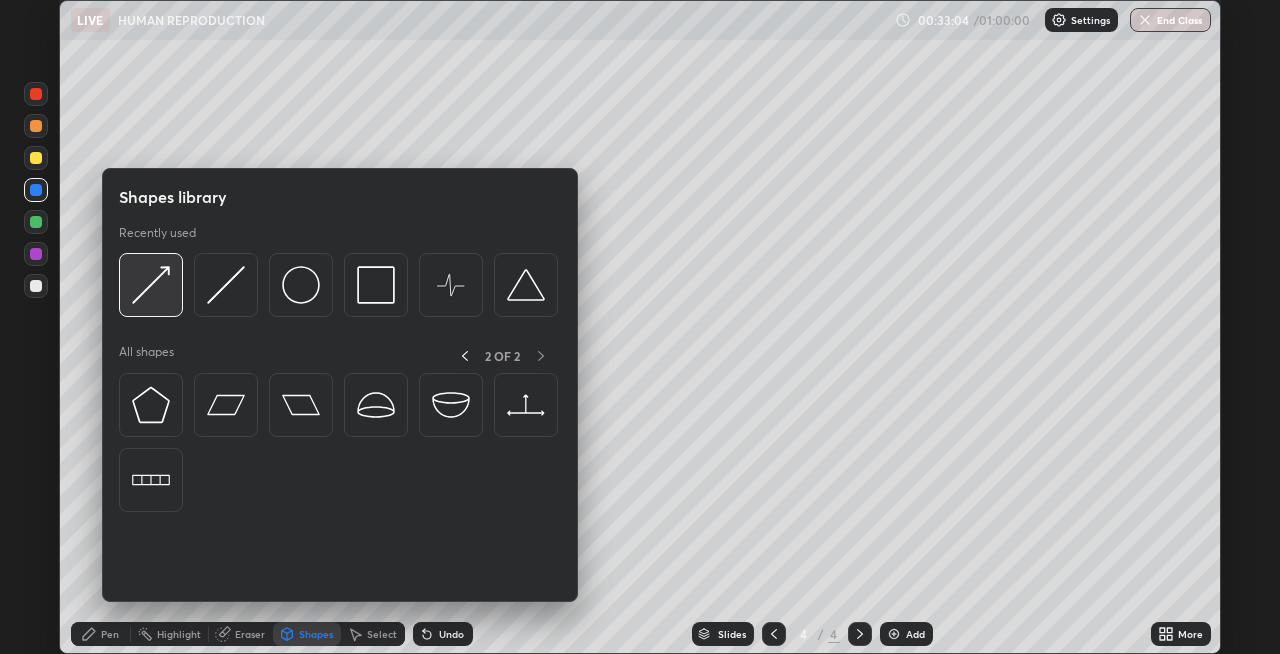click at bounding box center [151, 285] 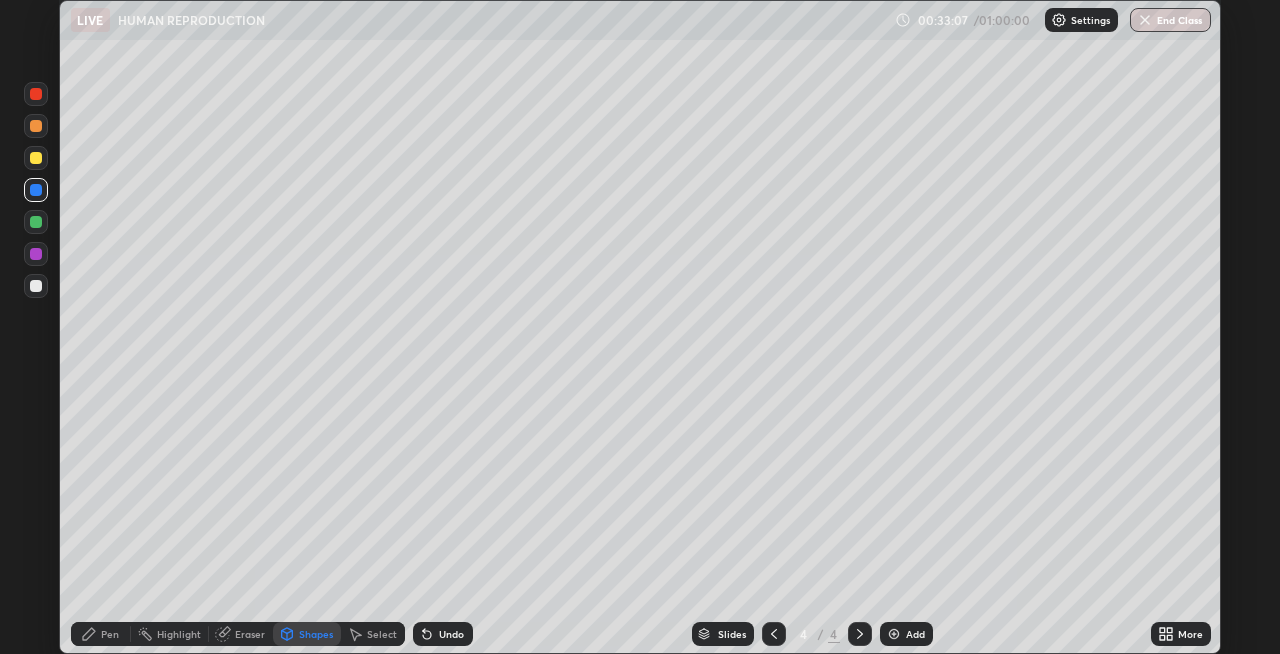 click 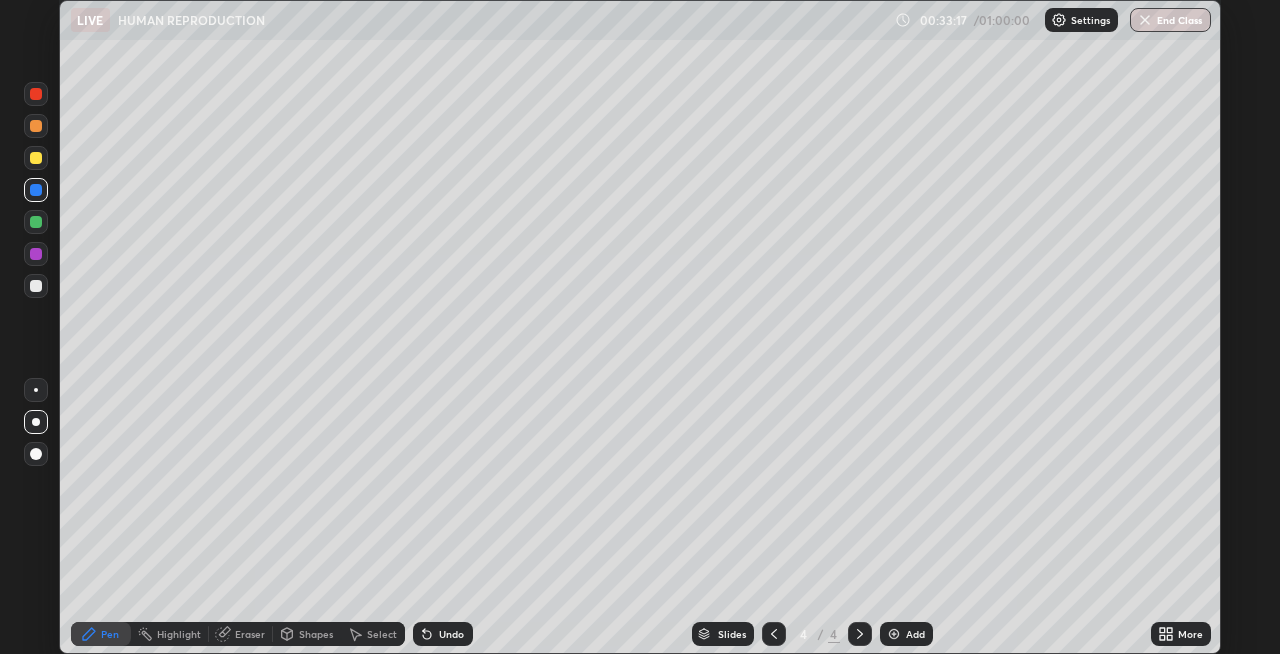 click at bounding box center (36, 286) 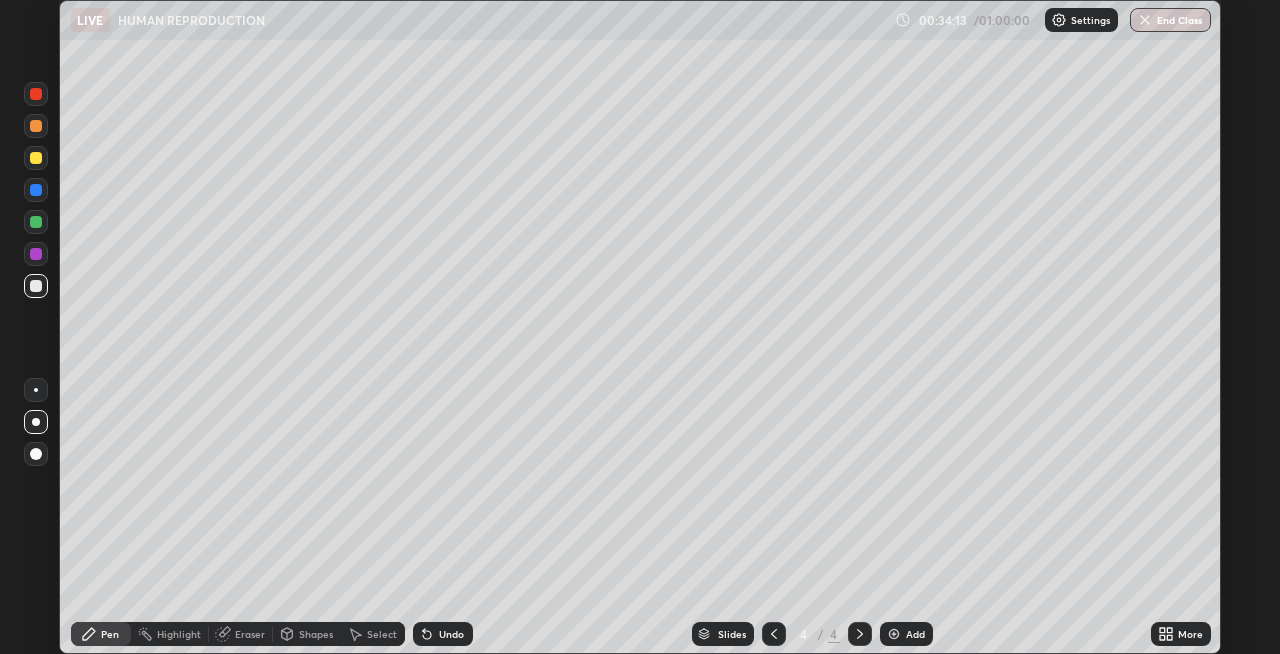 click on "Shapes" at bounding box center [316, 634] 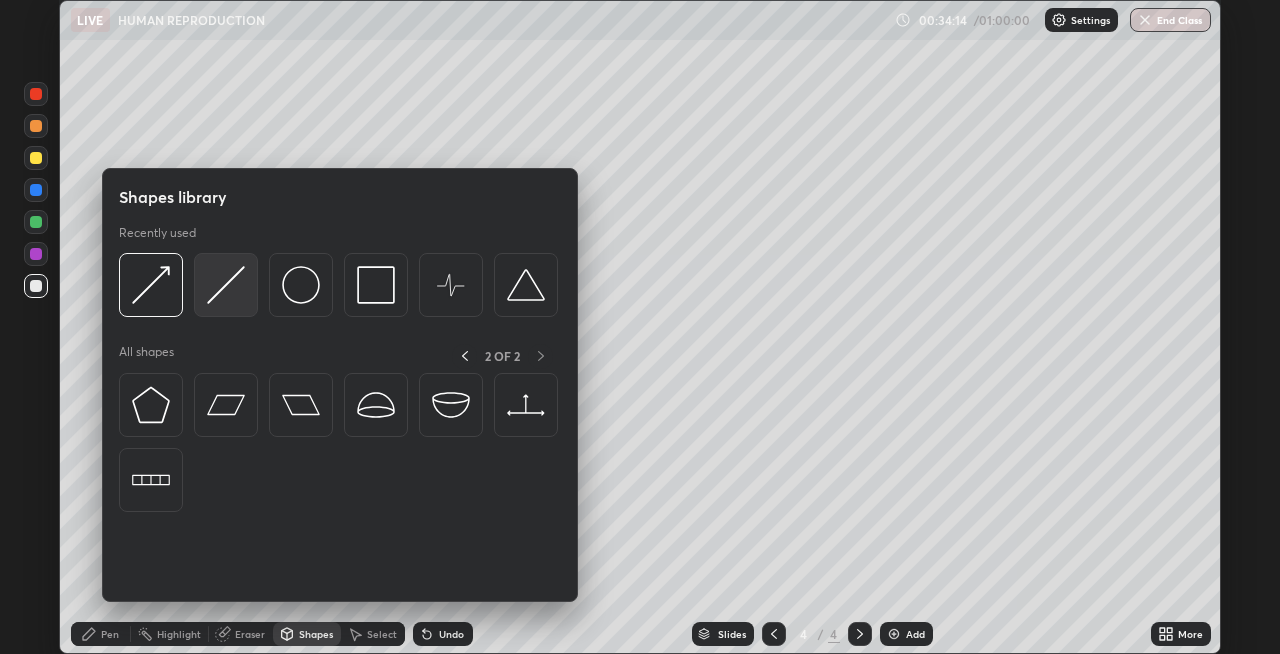 click at bounding box center (226, 285) 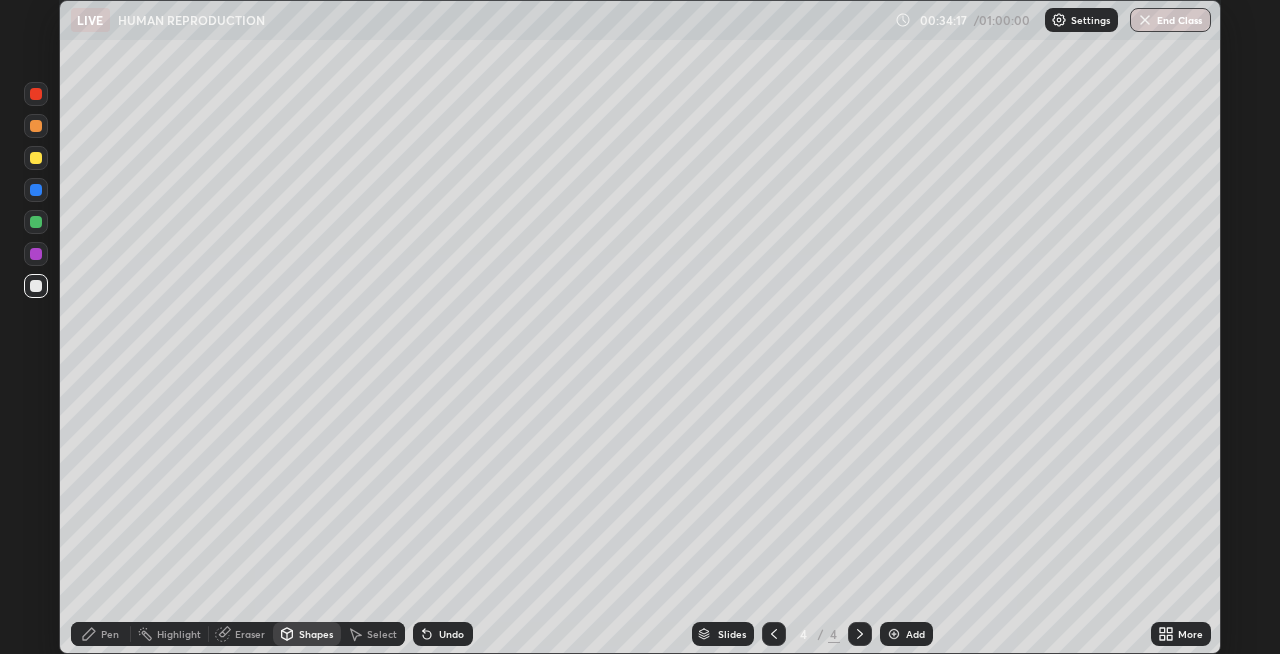 click on "Shapes" at bounding box center (316, 634) 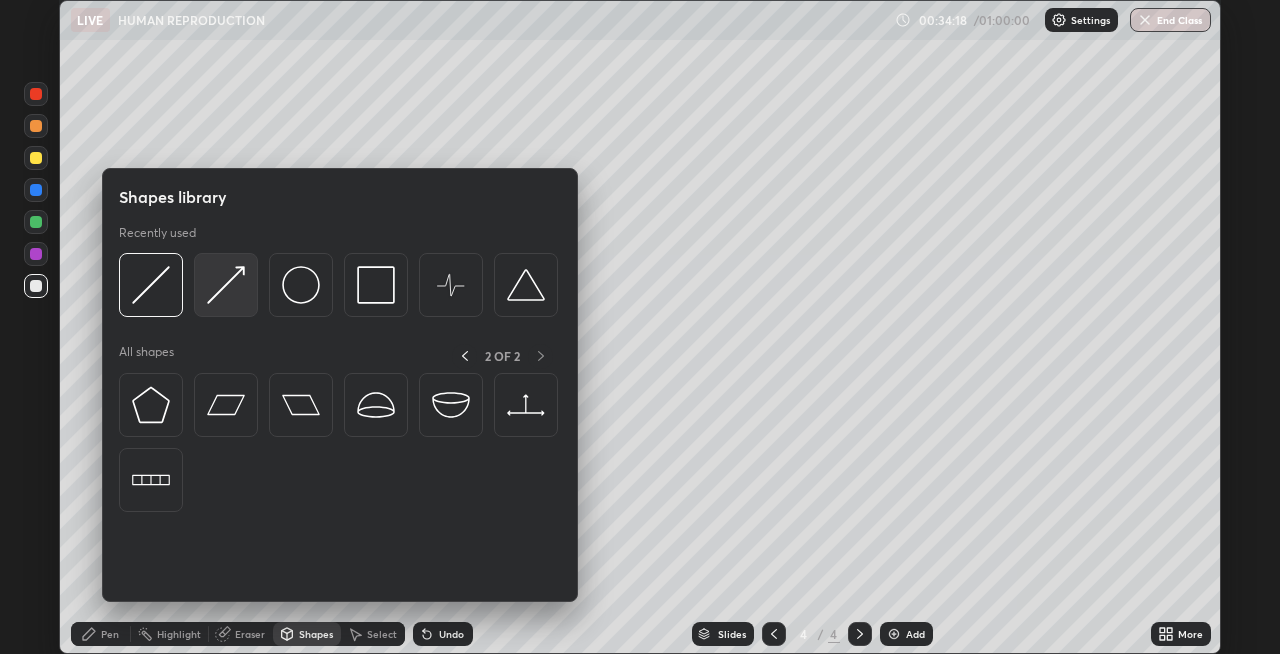 click at bounding box center (226, 285) 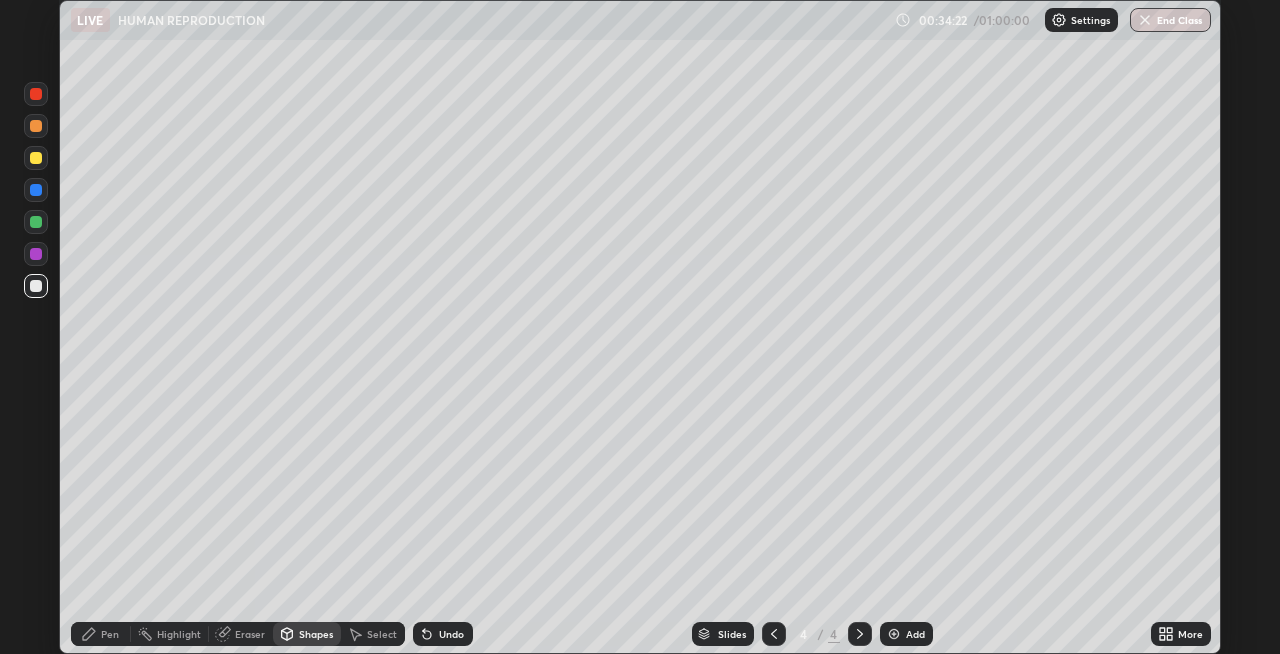 click on "Pen" at bounding box center (110, 634) 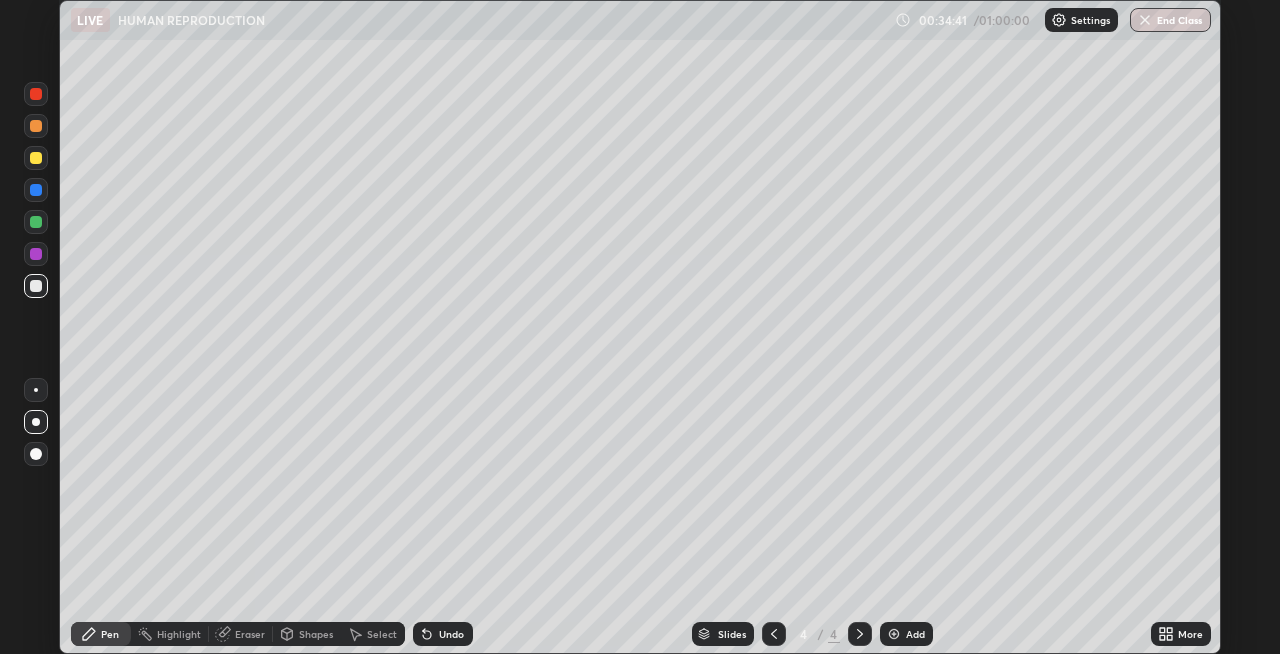 click on "Shapes" at bounding box center (316, 634) 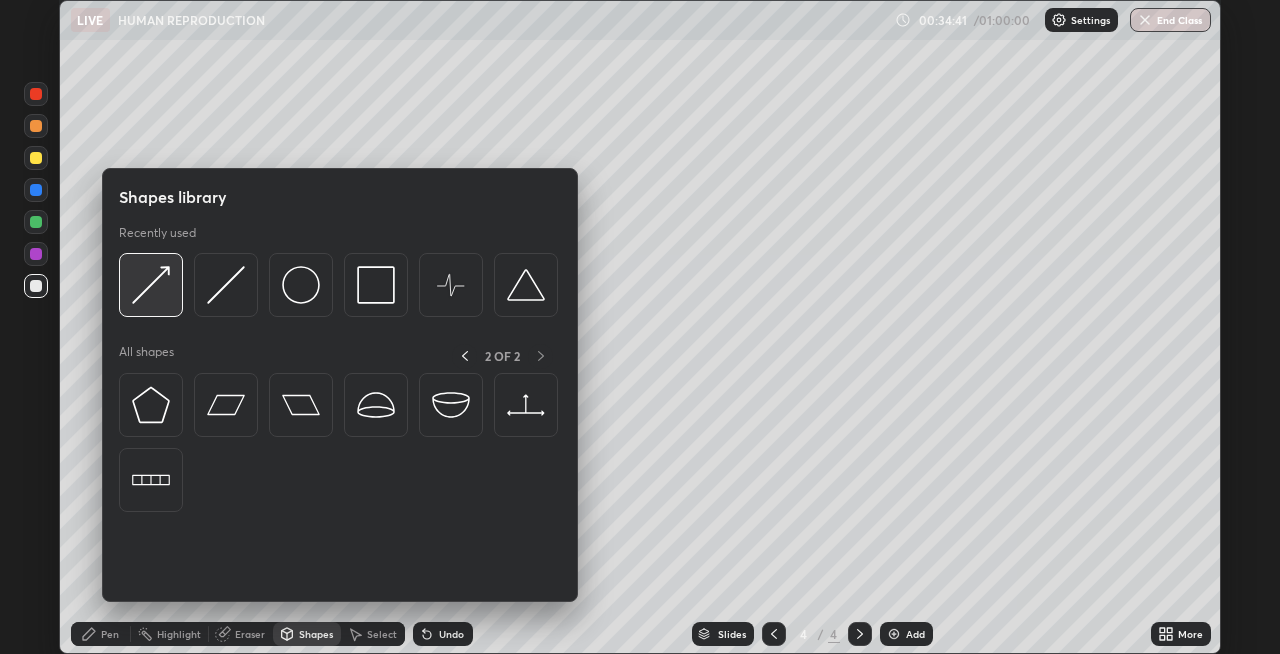 click at bounding box center [151, 285] 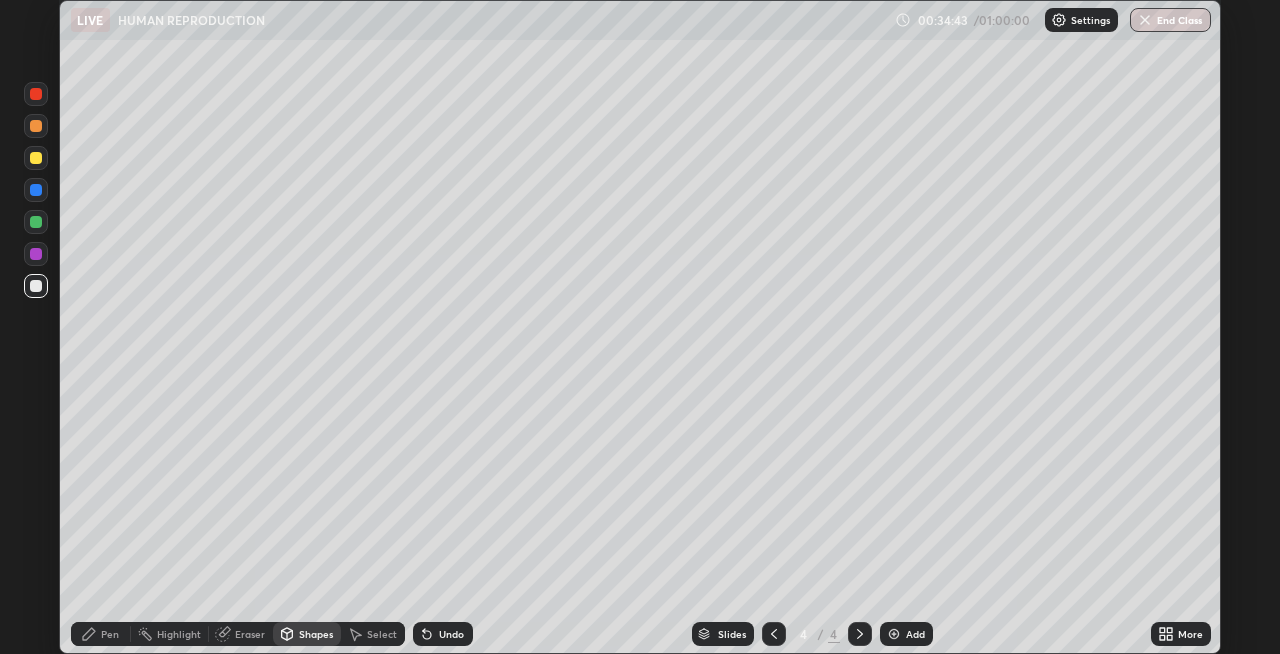 click on "Pen" at bounding box center (101, 634) 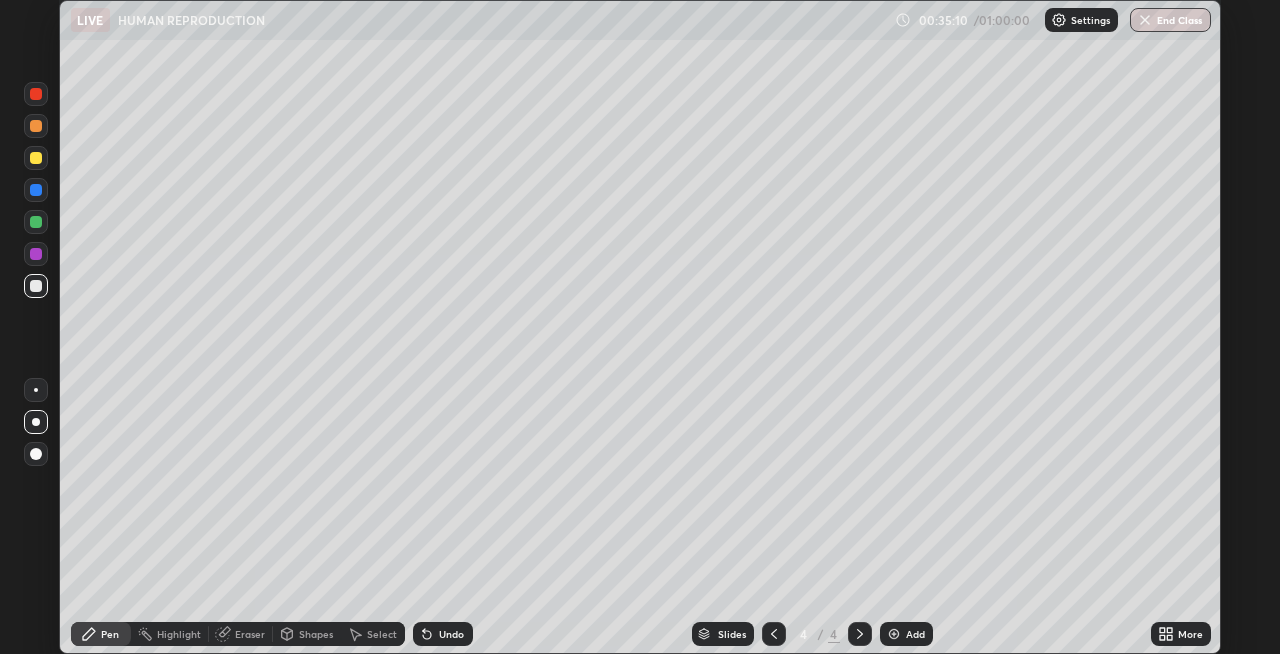 click on "Shapes" at bounding box center (316, 634) 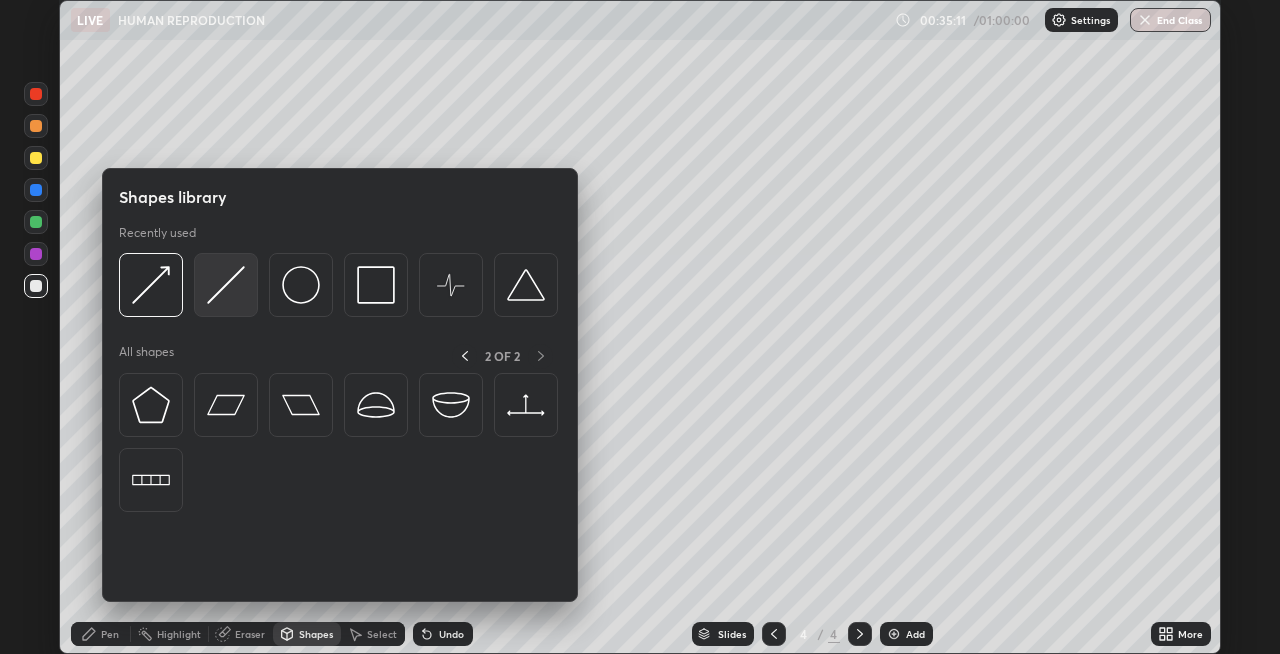 click at bounding box center (226, 285) 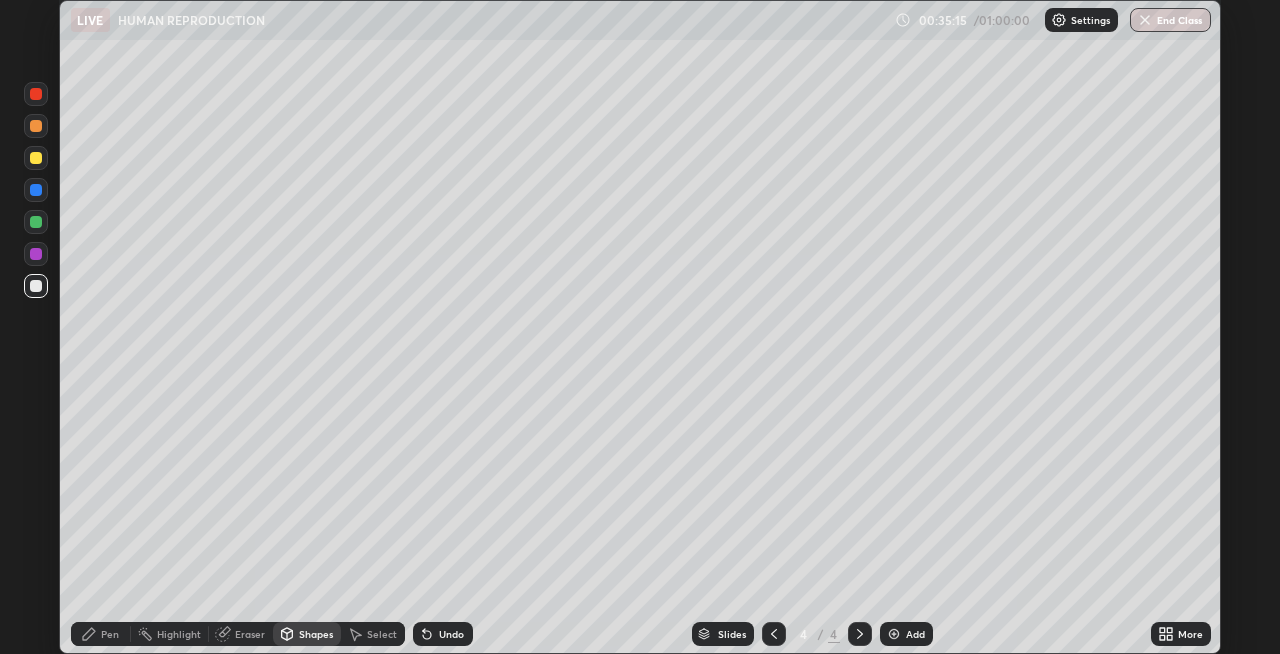 click on "Shapes" at bounding box center (316, 634) 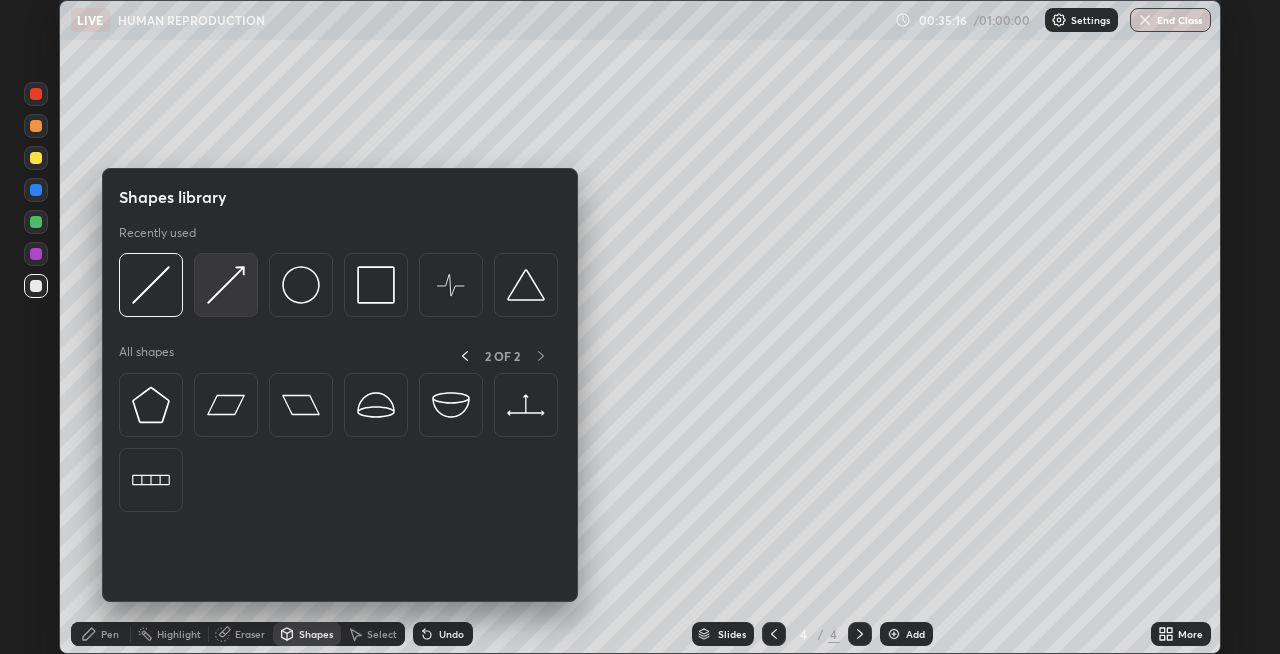 click at bounding box center (226, 285) 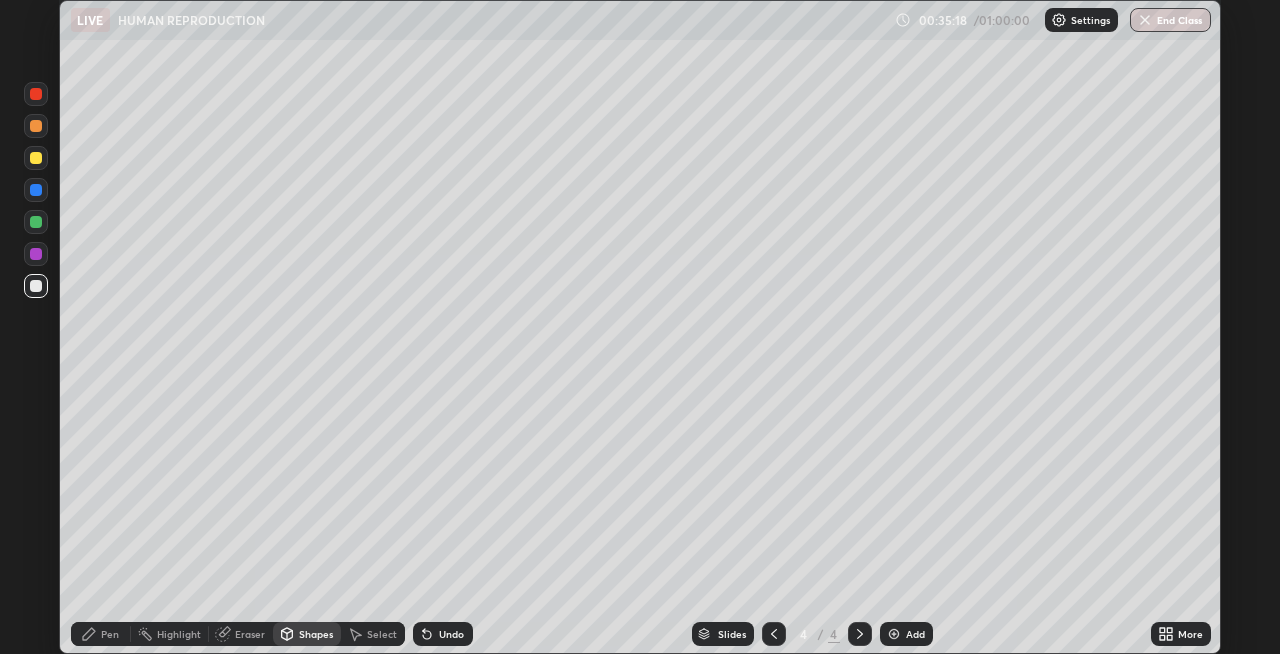 click on "Pen" at bounding box center (110, 634) 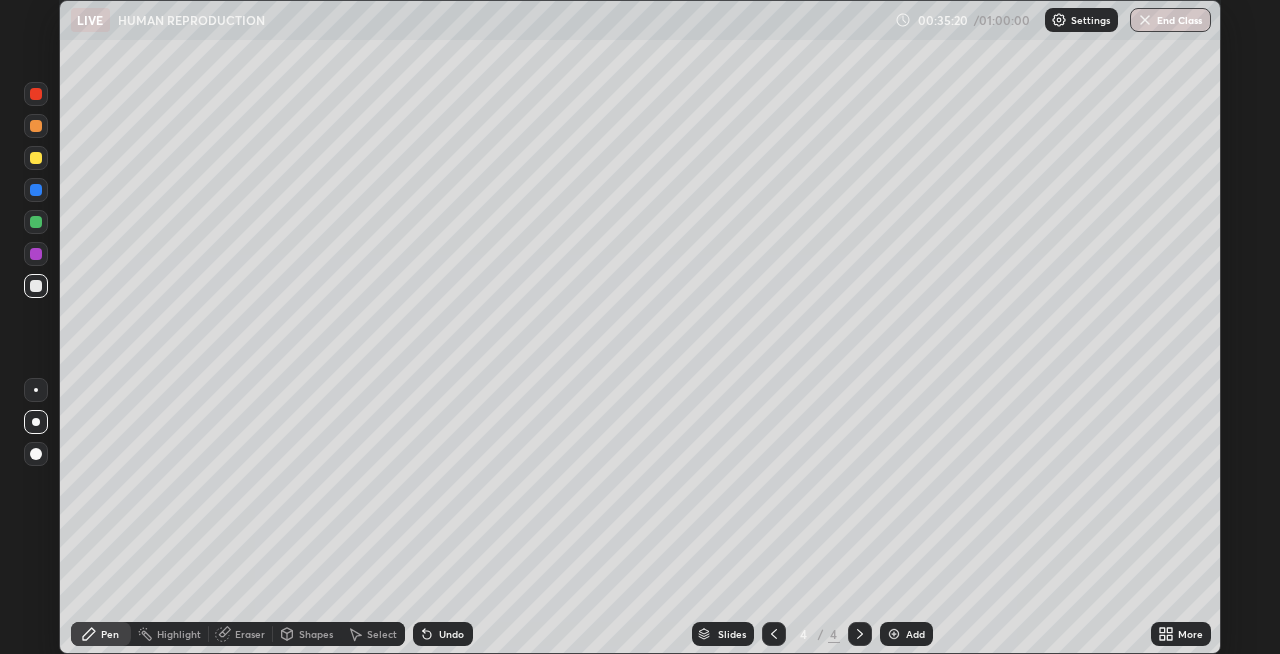 click at bounding box center [36, 222] 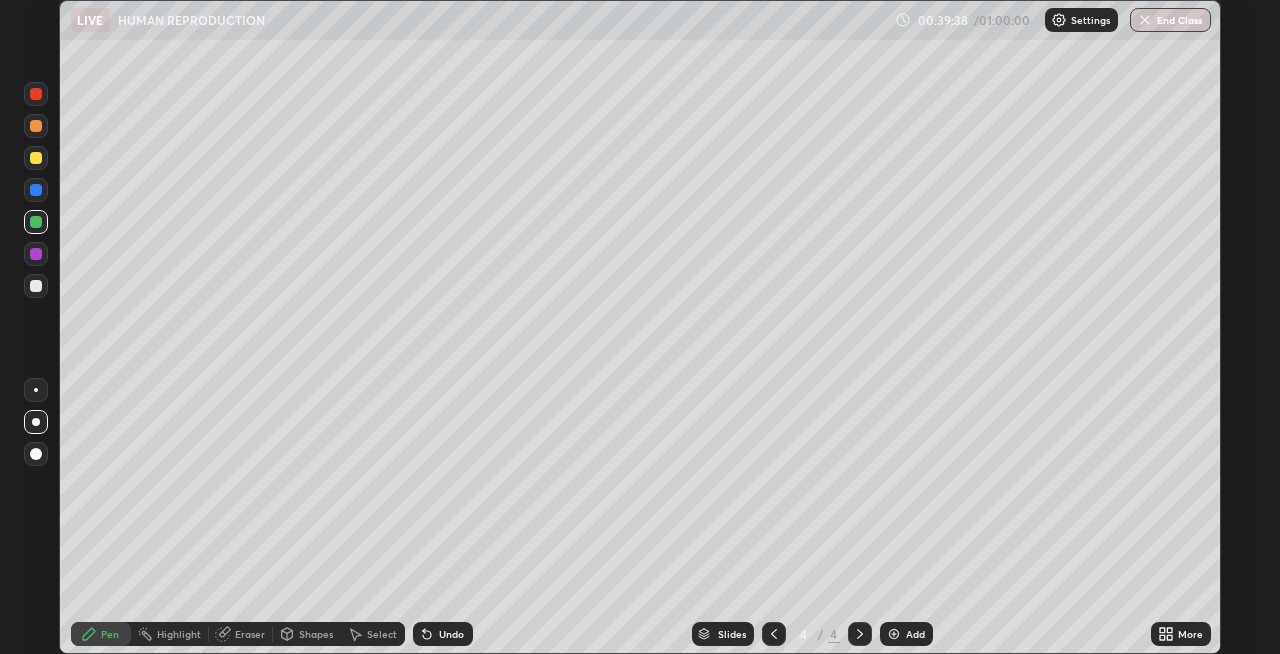 click at bounding box center [36, 190] 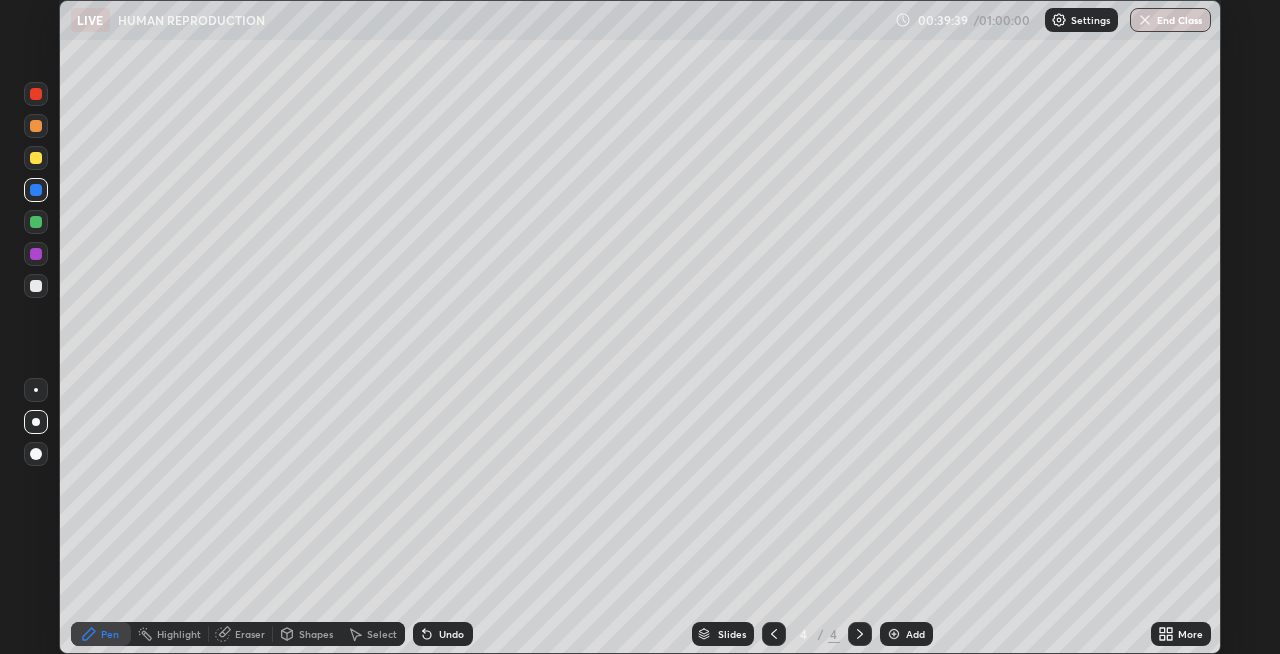 click at bounding box center (36, 158) 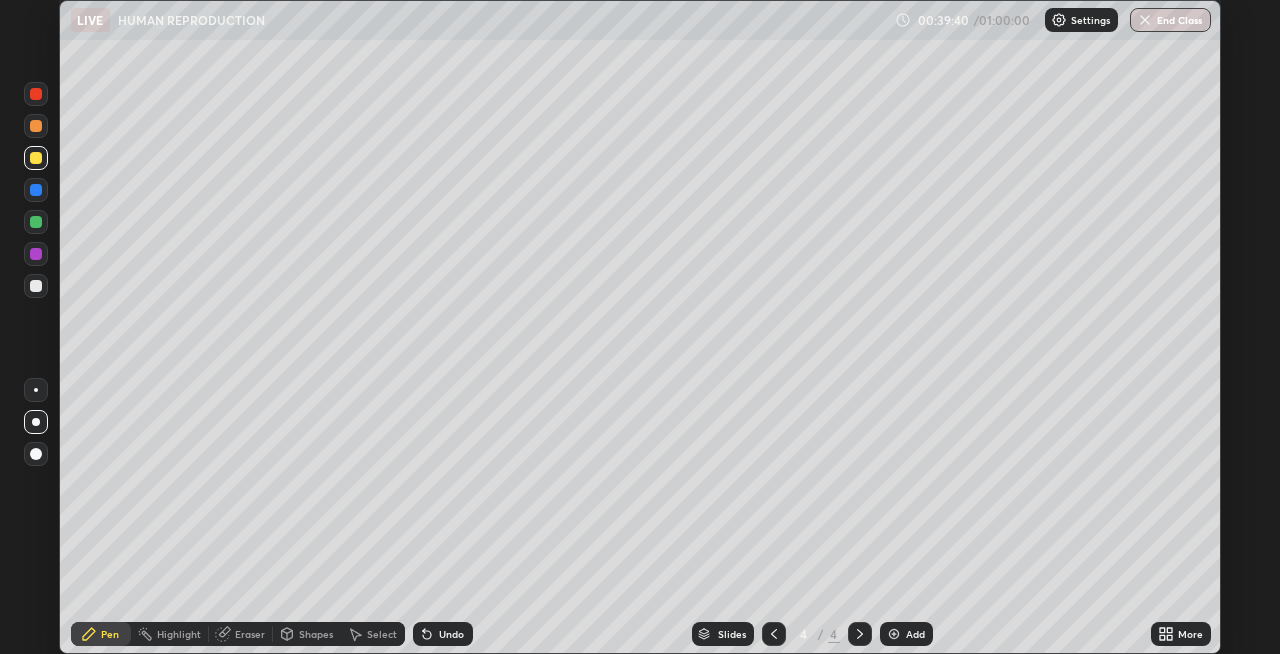 click on "Shapes" at bounding box center [316, 634] 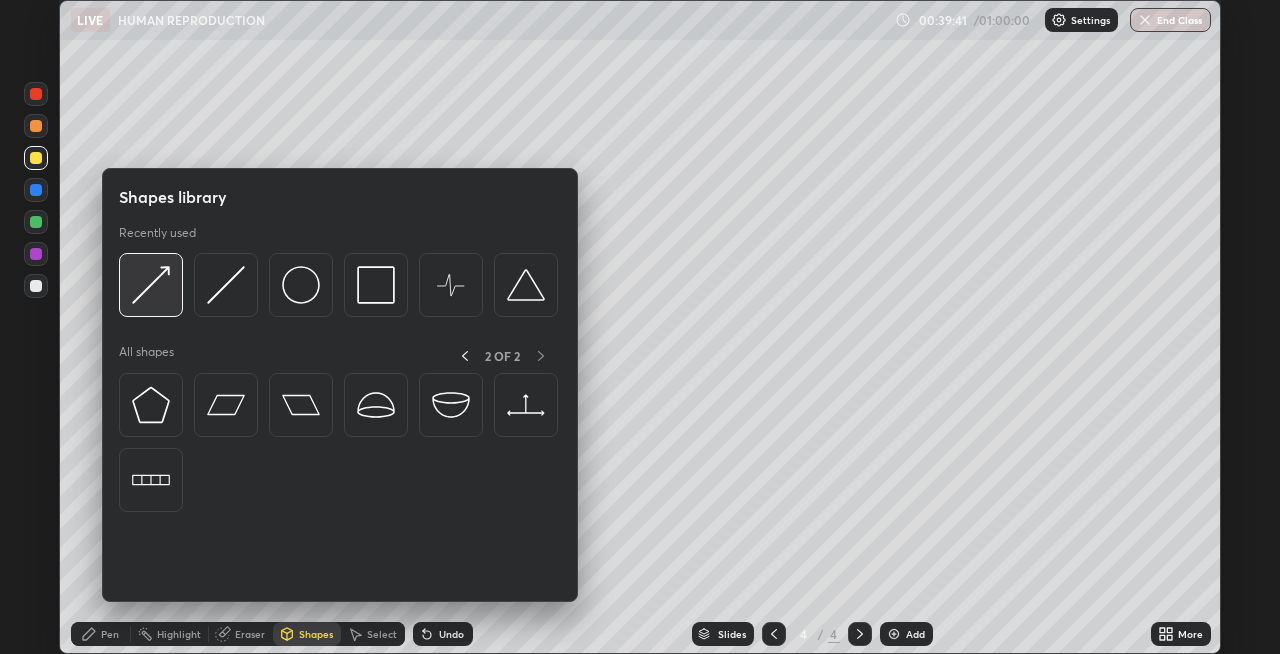 click at bounding box center (151, 285) 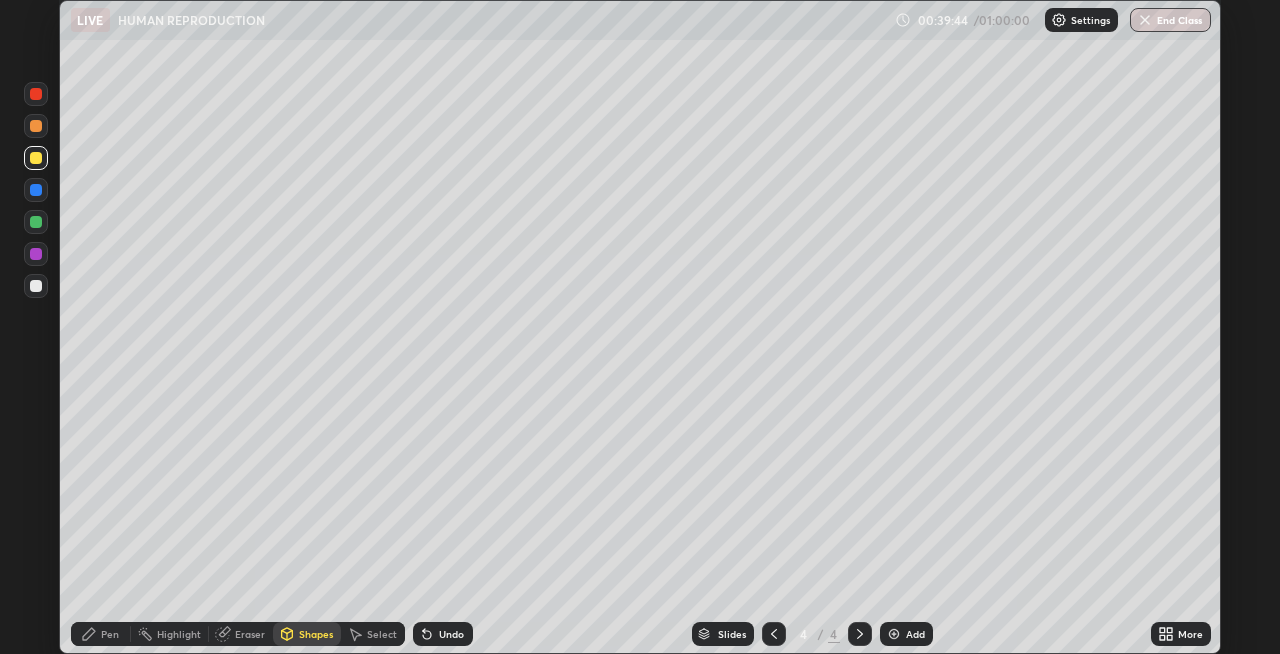 click on "Pen" at bounding box center (110, 634) 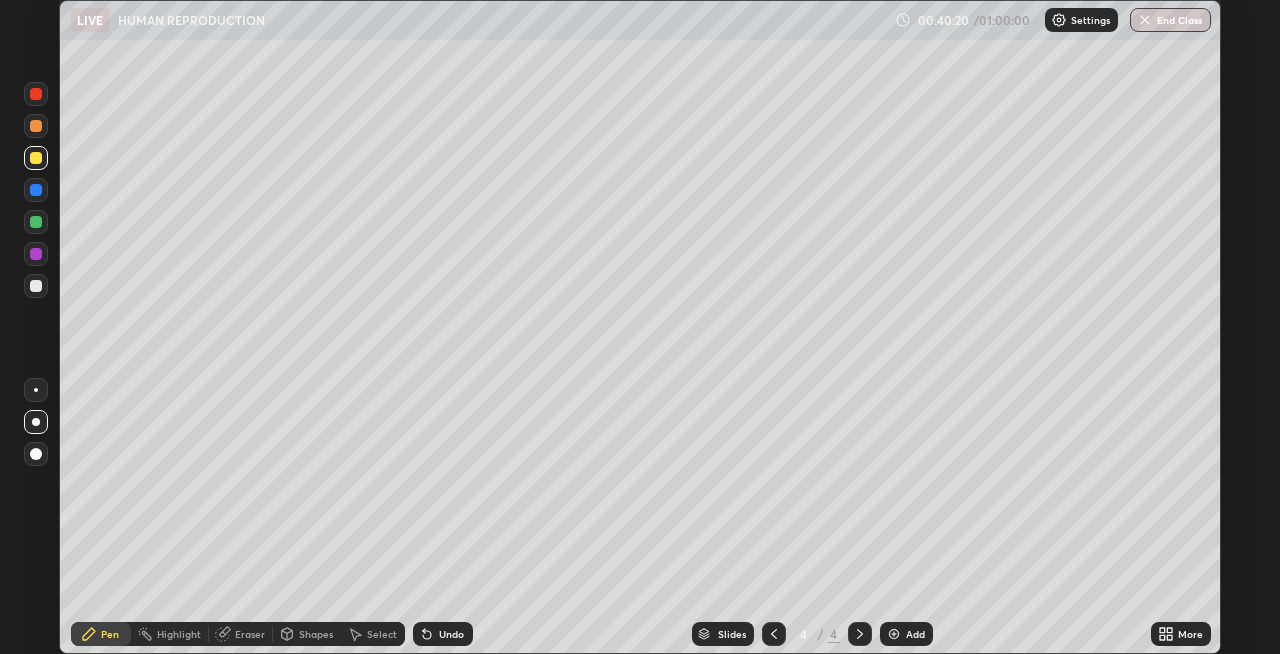 click on "Shapes" at bounding box center [316, 634] 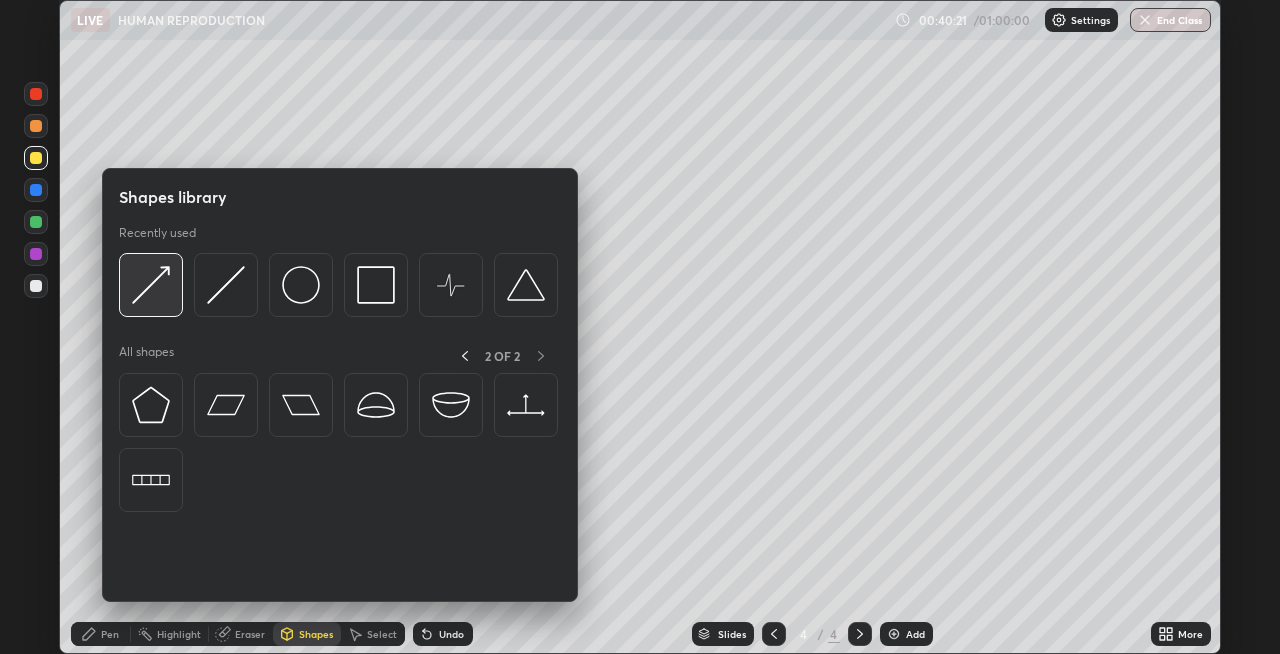 click at bounding box center (151, 285) 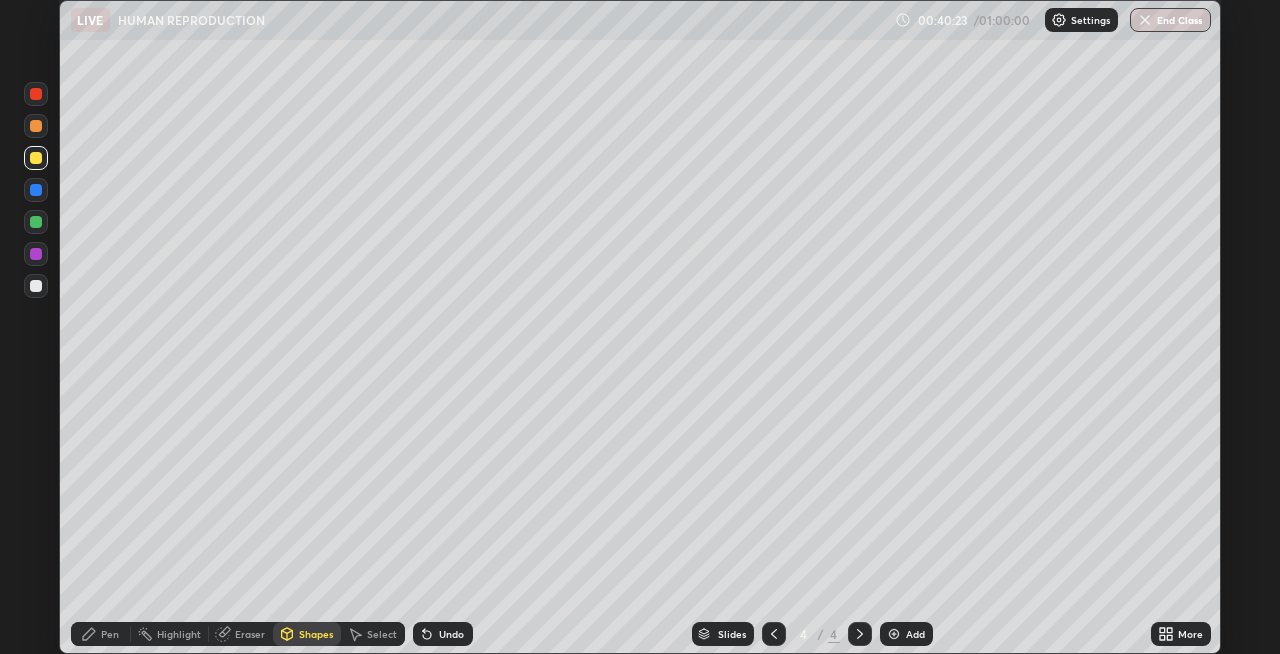 click 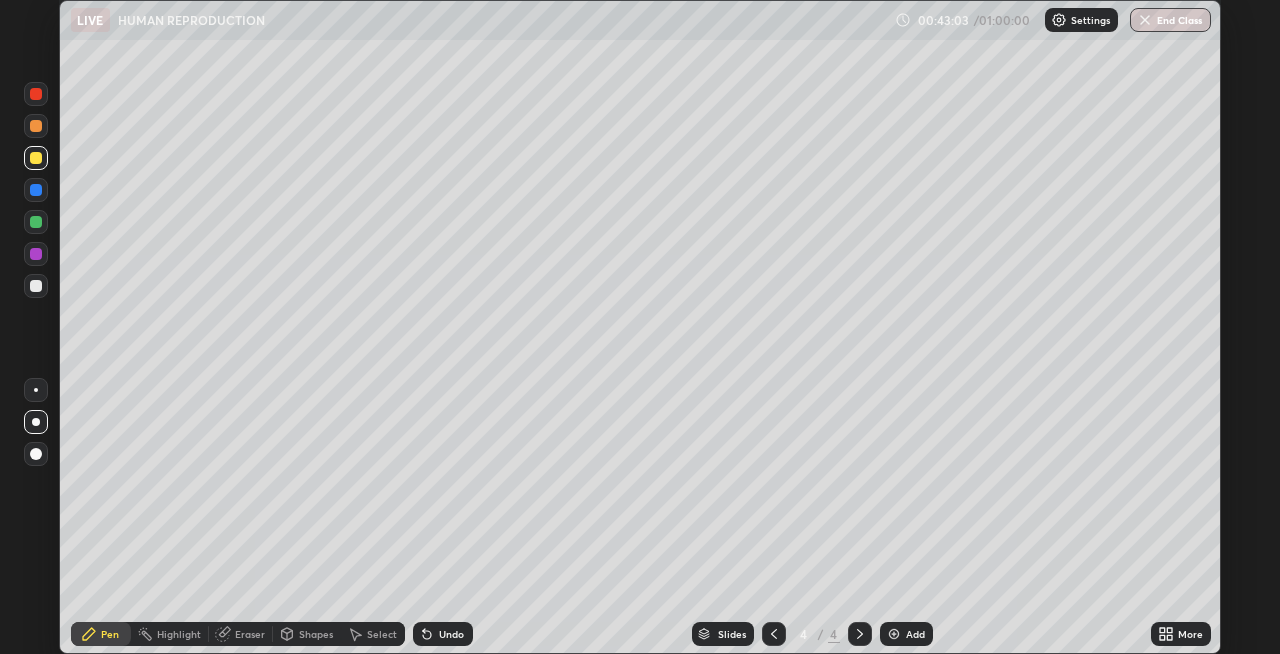click on "Shapes" at bounding box center (316, 634) 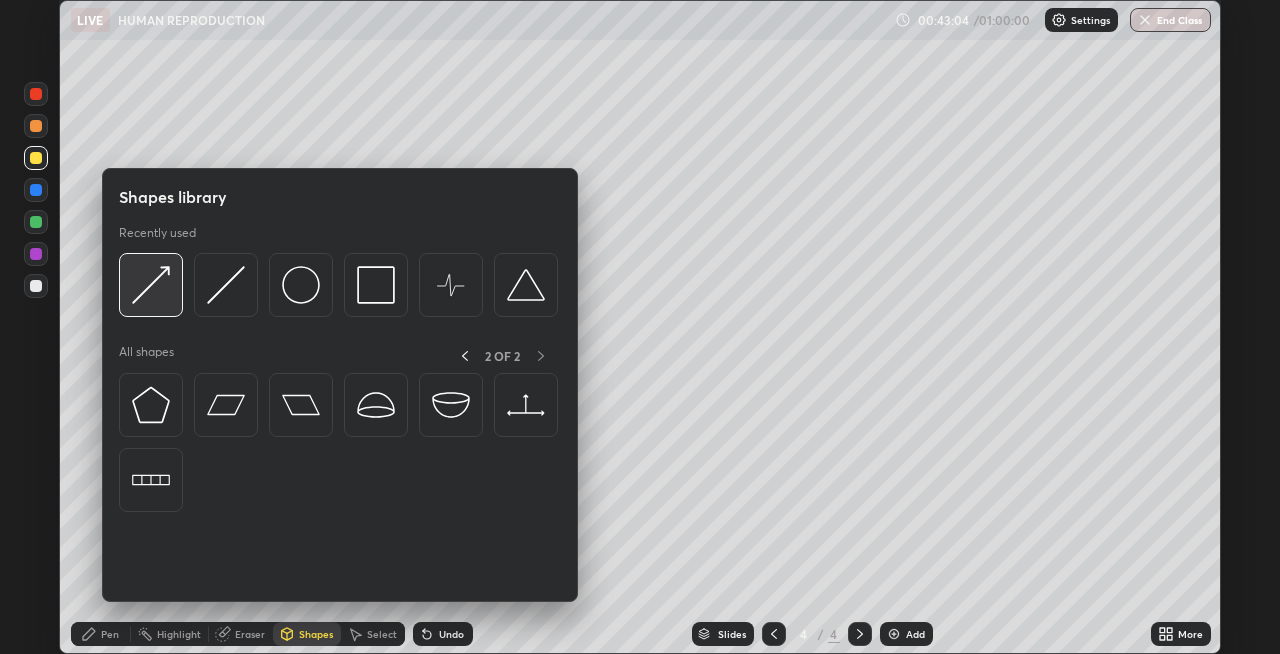 click at bounding box center (151, 285) 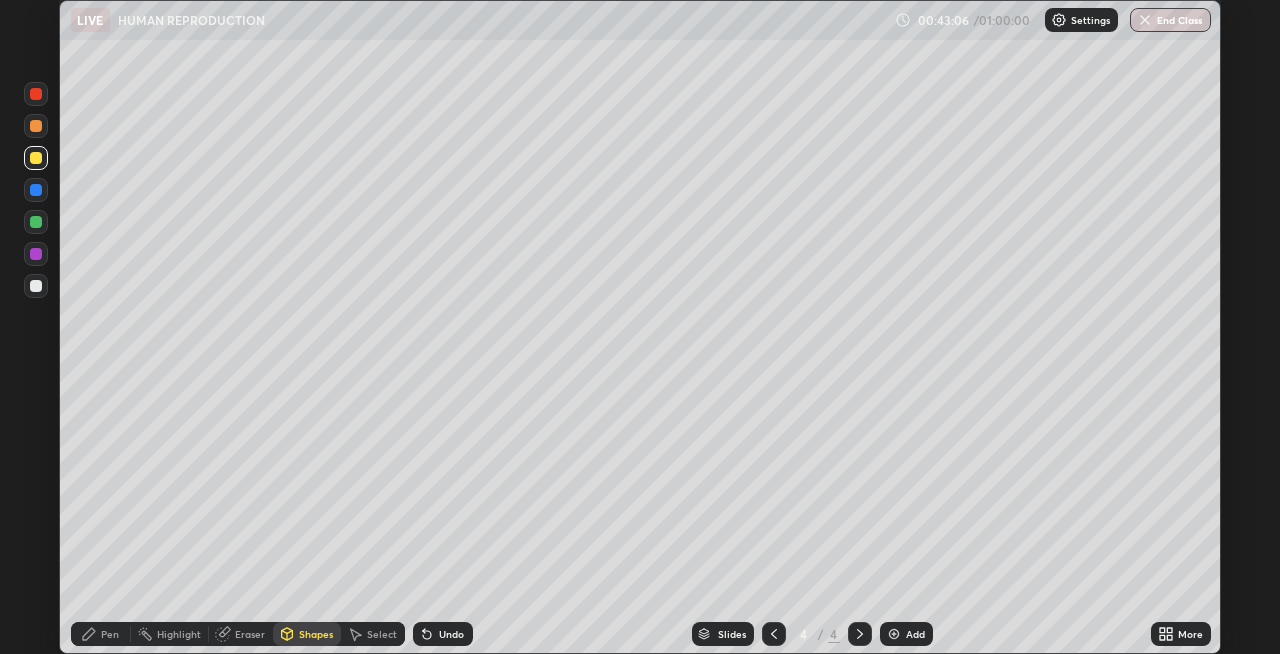 click 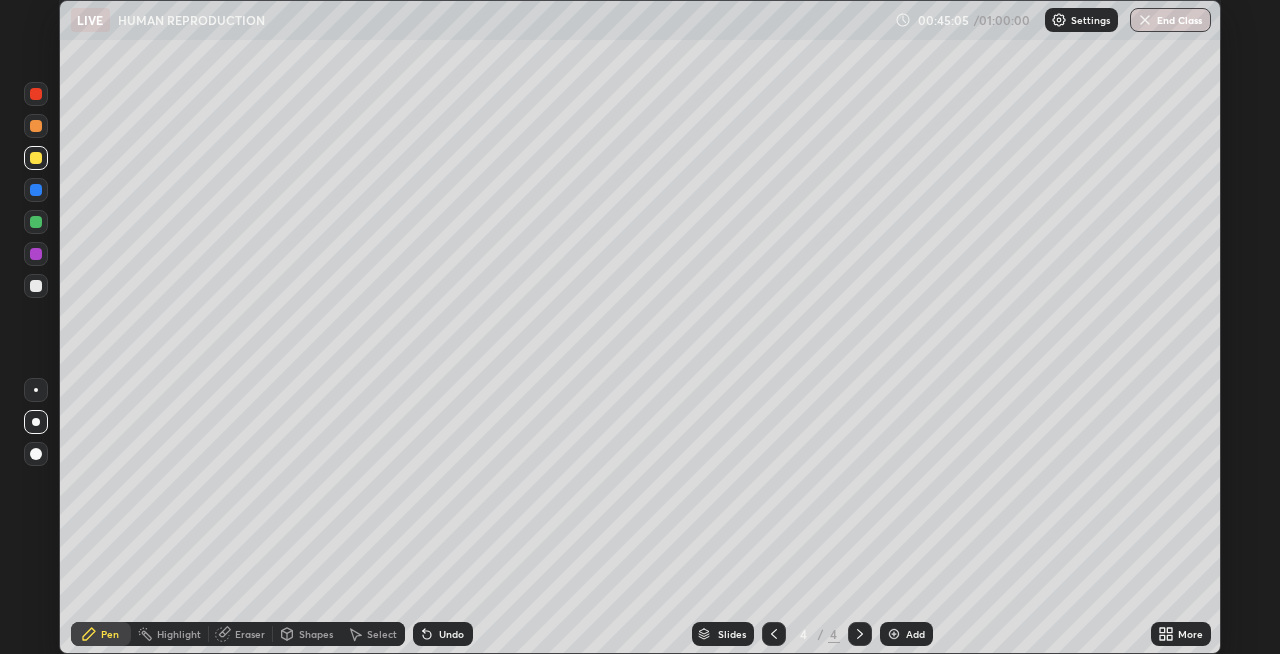 click on "Shapes" at bounding box center (307, 634) 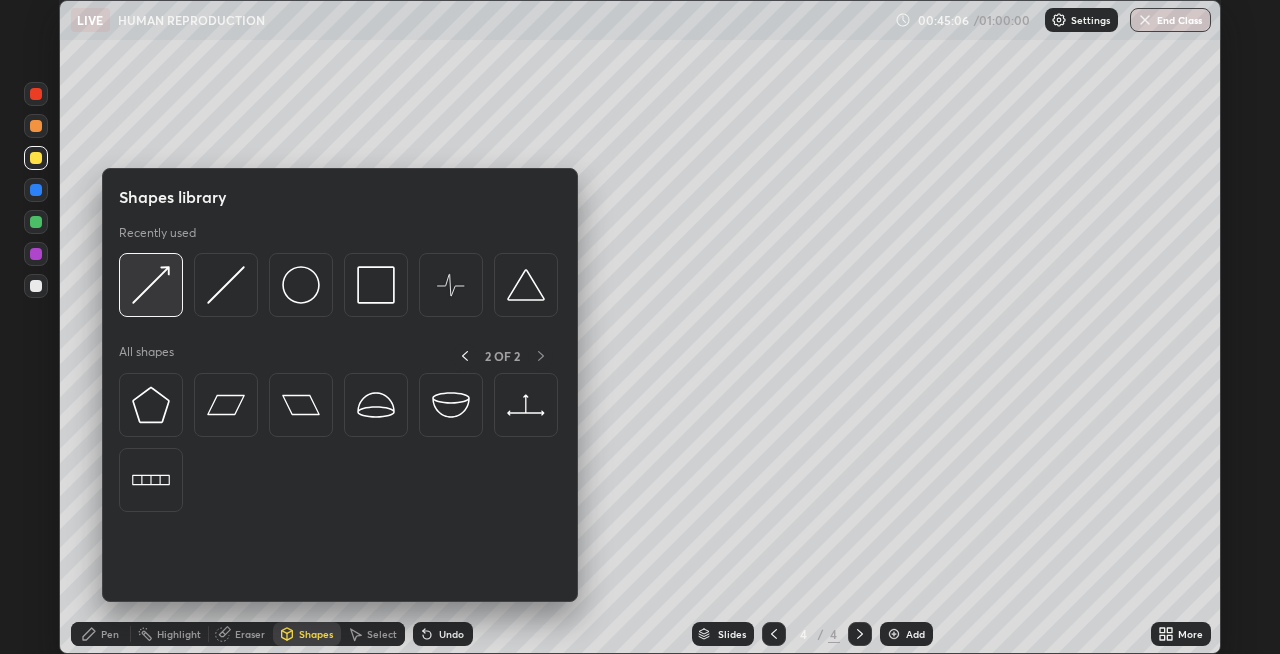click at bounding box center (151, 285) 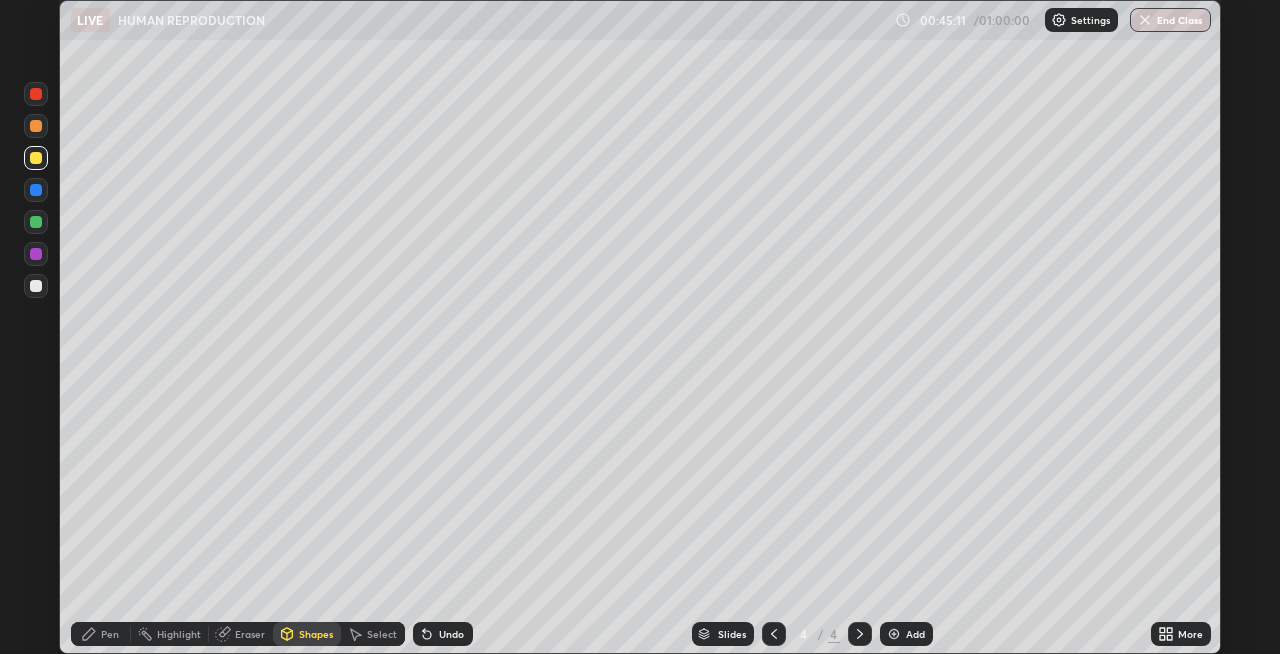 click on "Pen" at bounding box center (110, 634) 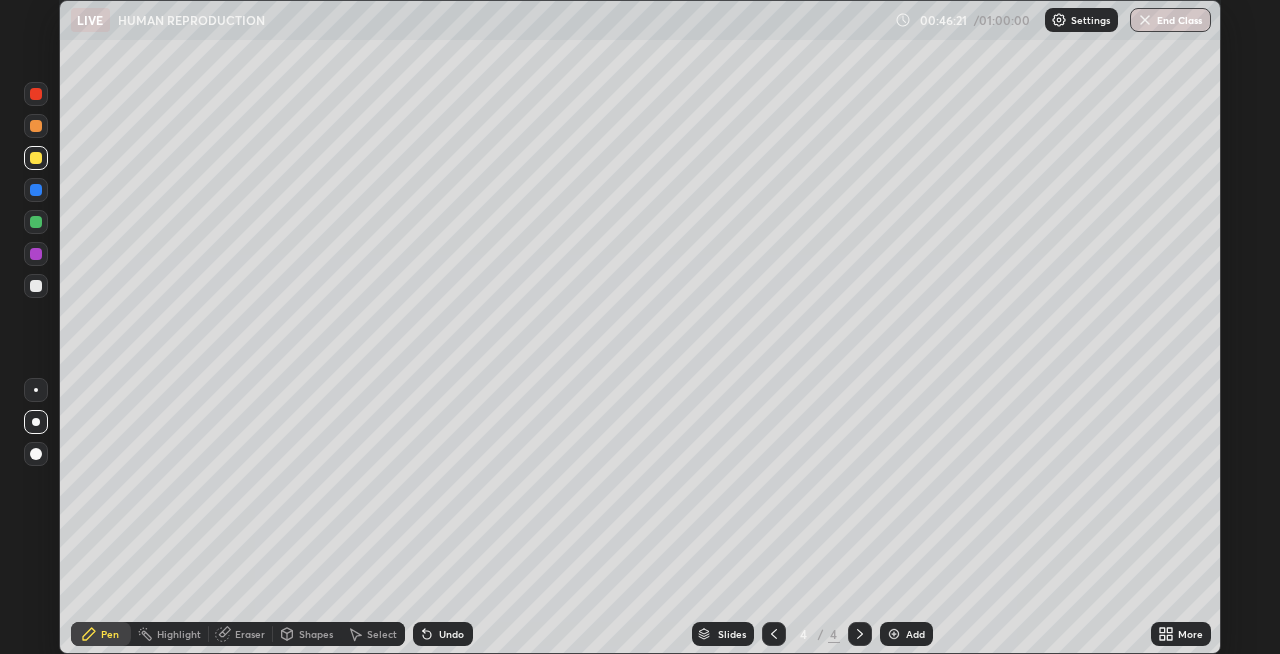 click 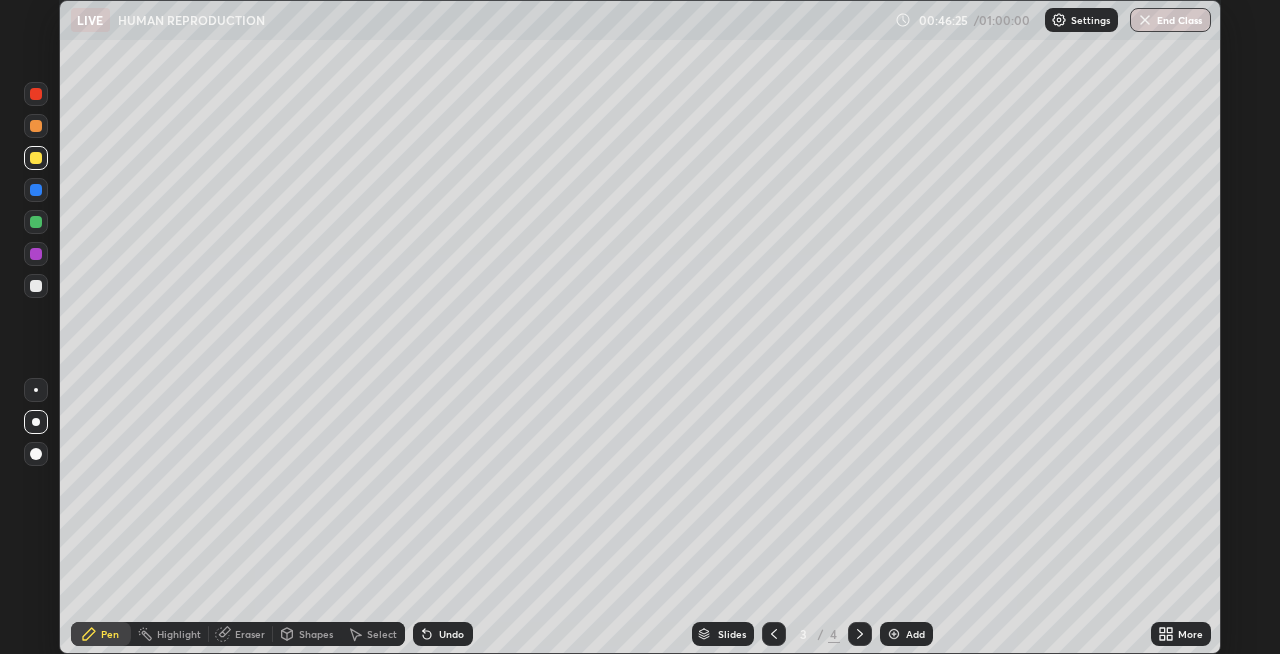 click on "Shapes" at bounding box center [316, 634] 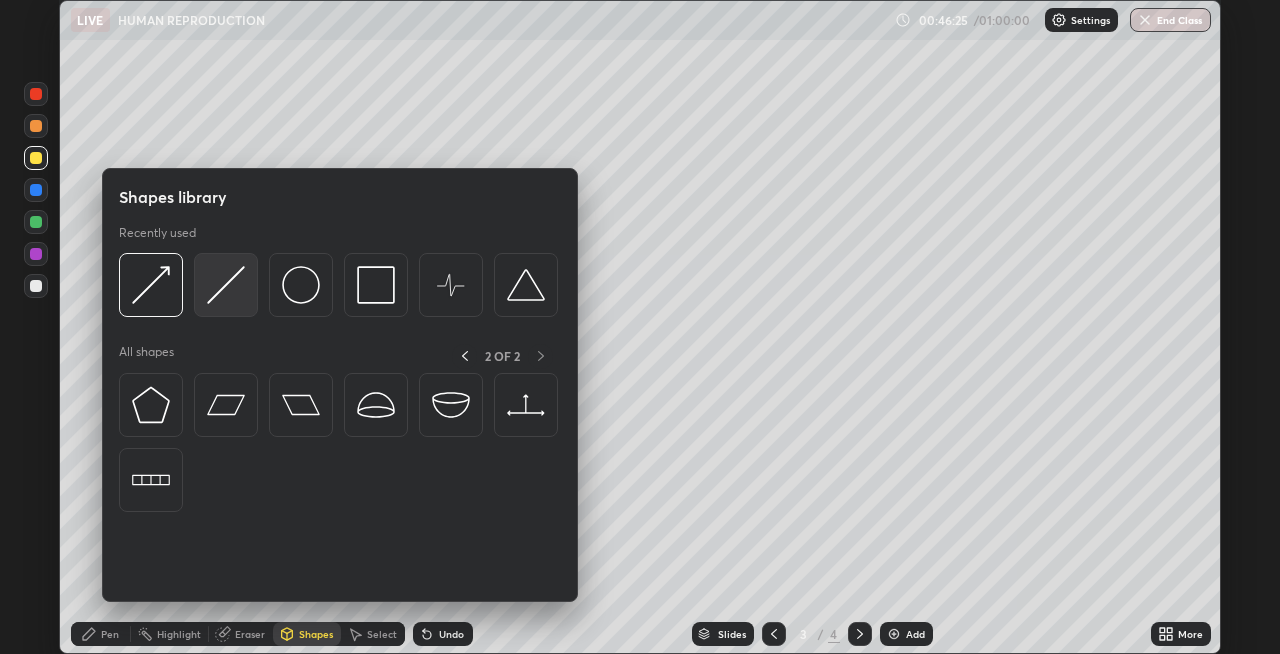 click at bounding box center (226, 285) 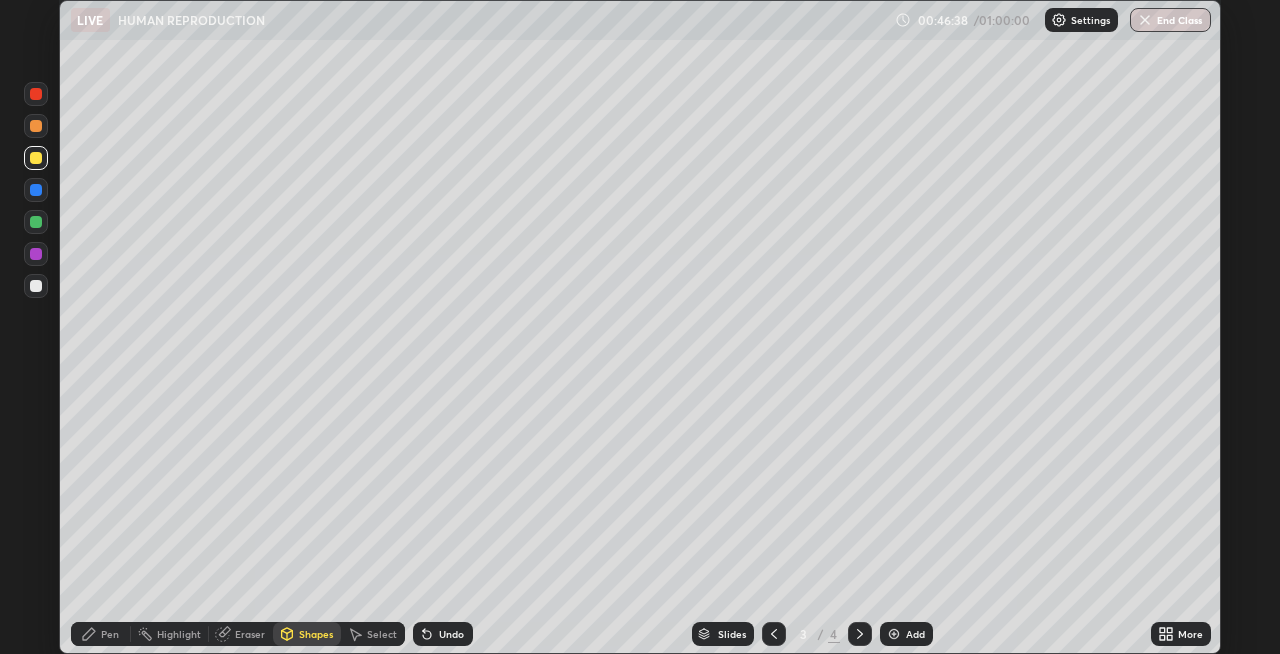 click on "Pen" at bounding box center (110, 634) 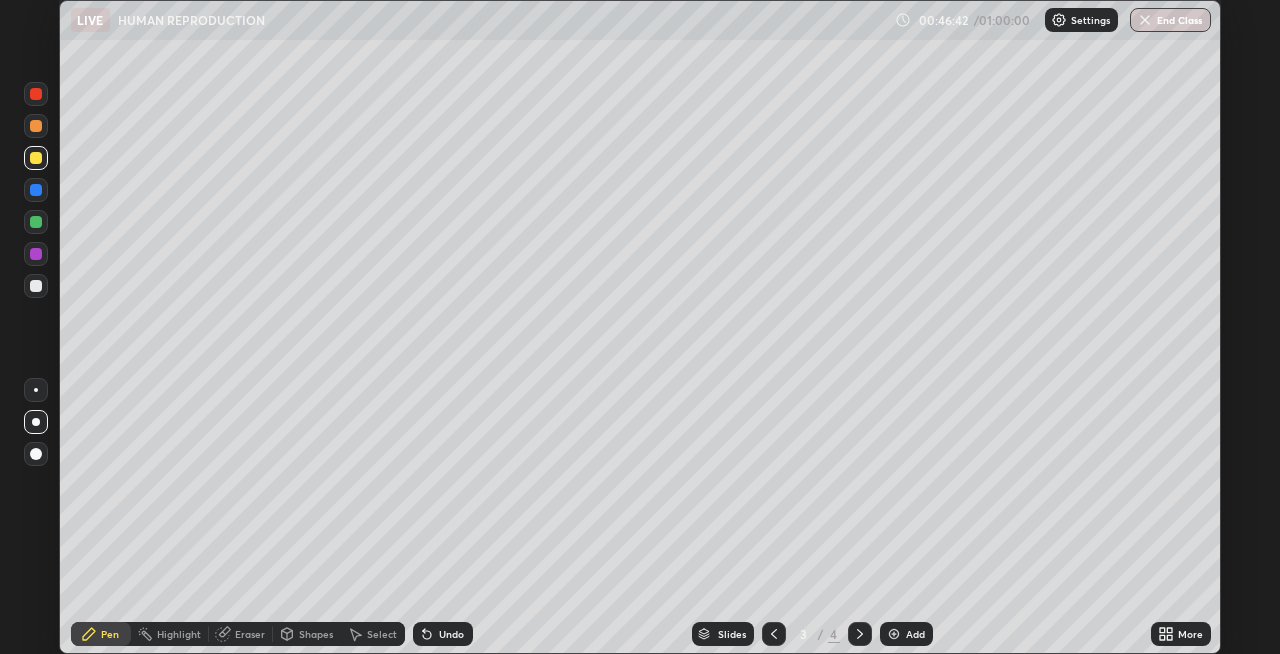 click on "Shapes" at bounding box center [316, 634] 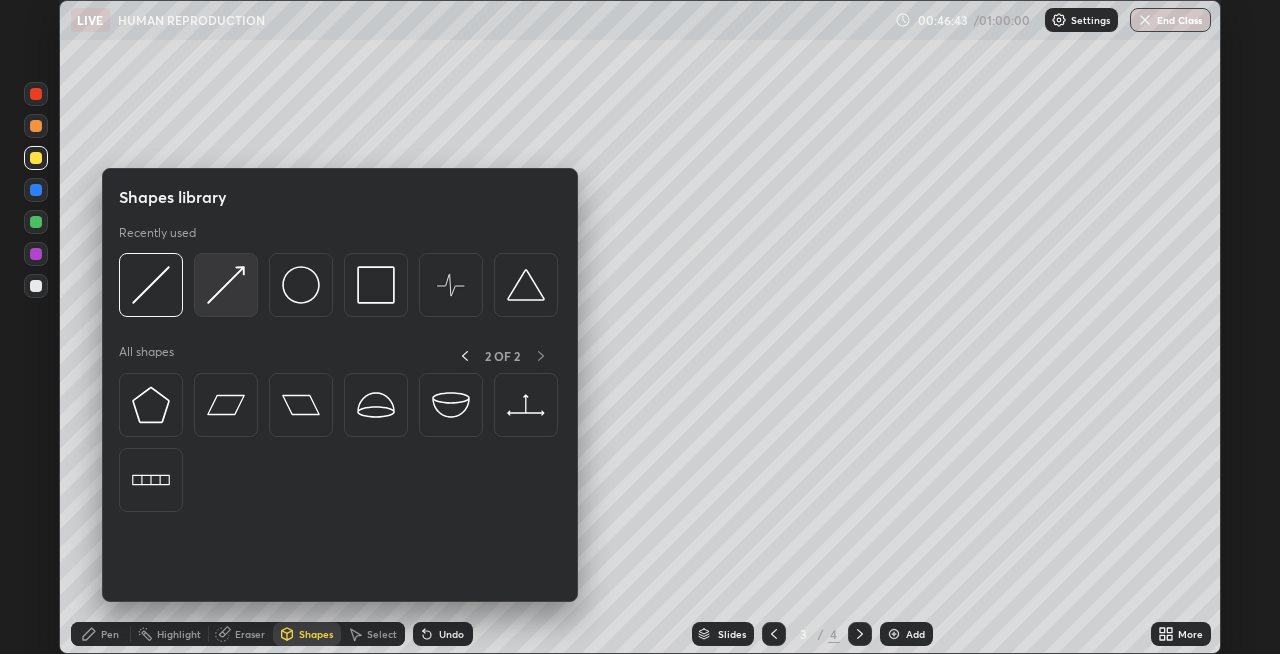 click at bounding box center [226, 285] 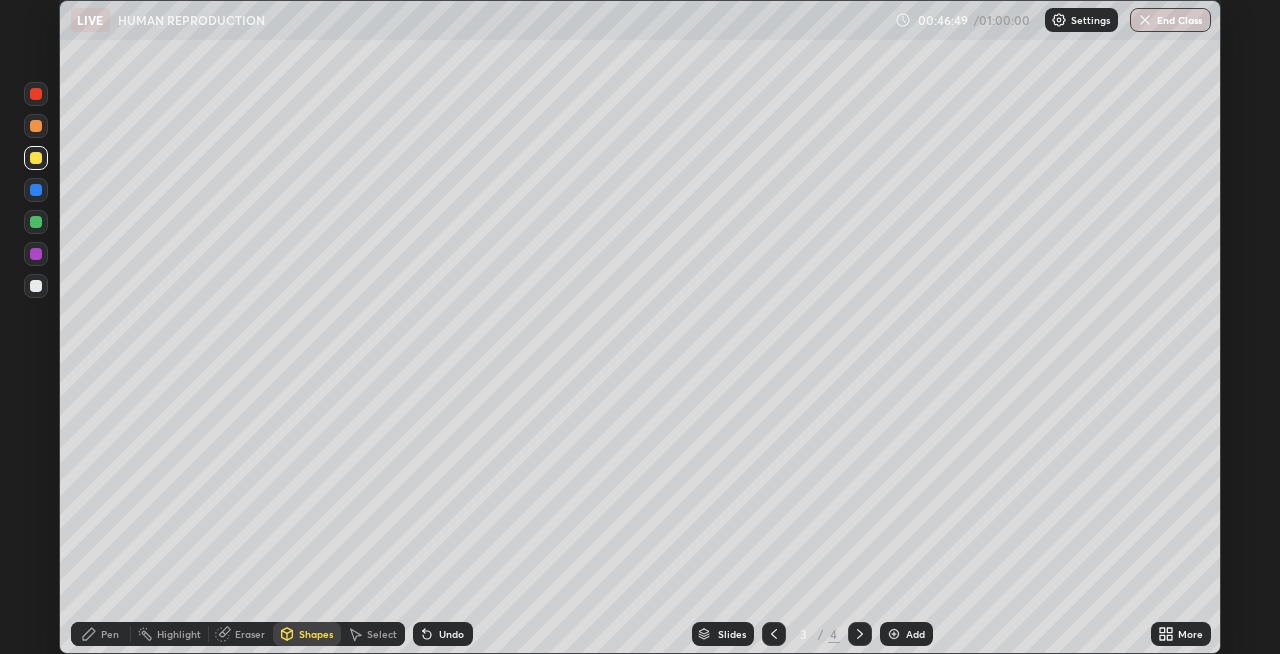 click 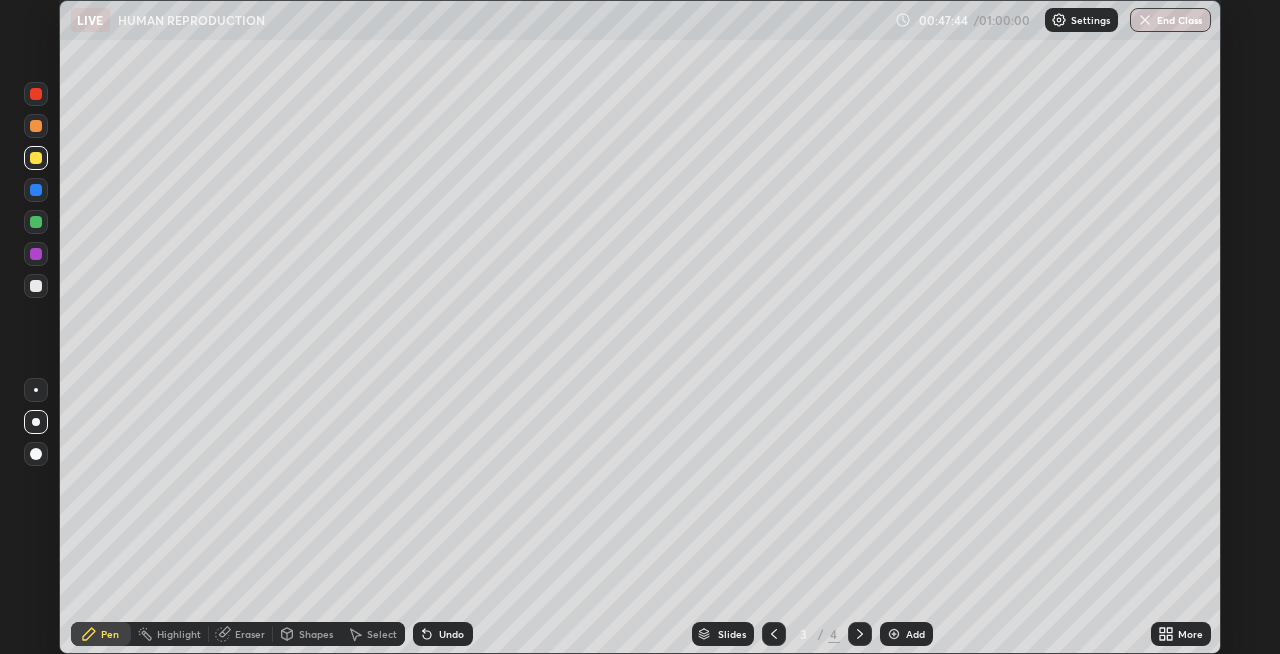 click on "Shapes" at bounding box center [316, 634] 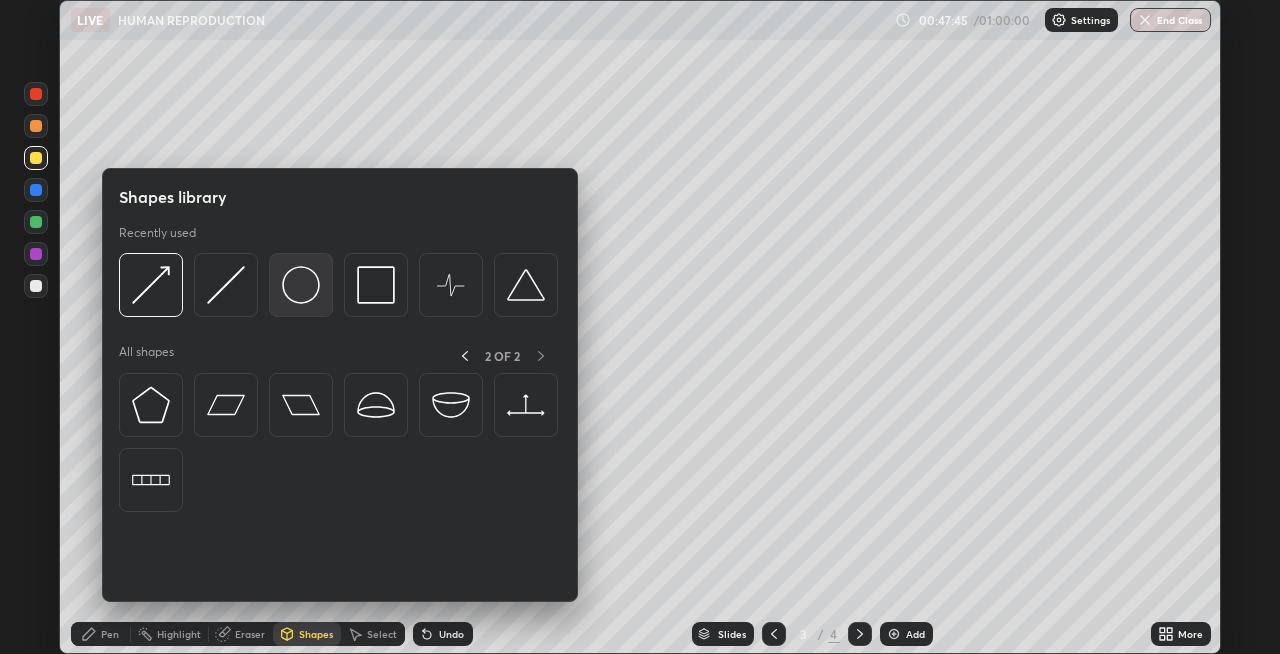 click at bounding box center [301, 285] 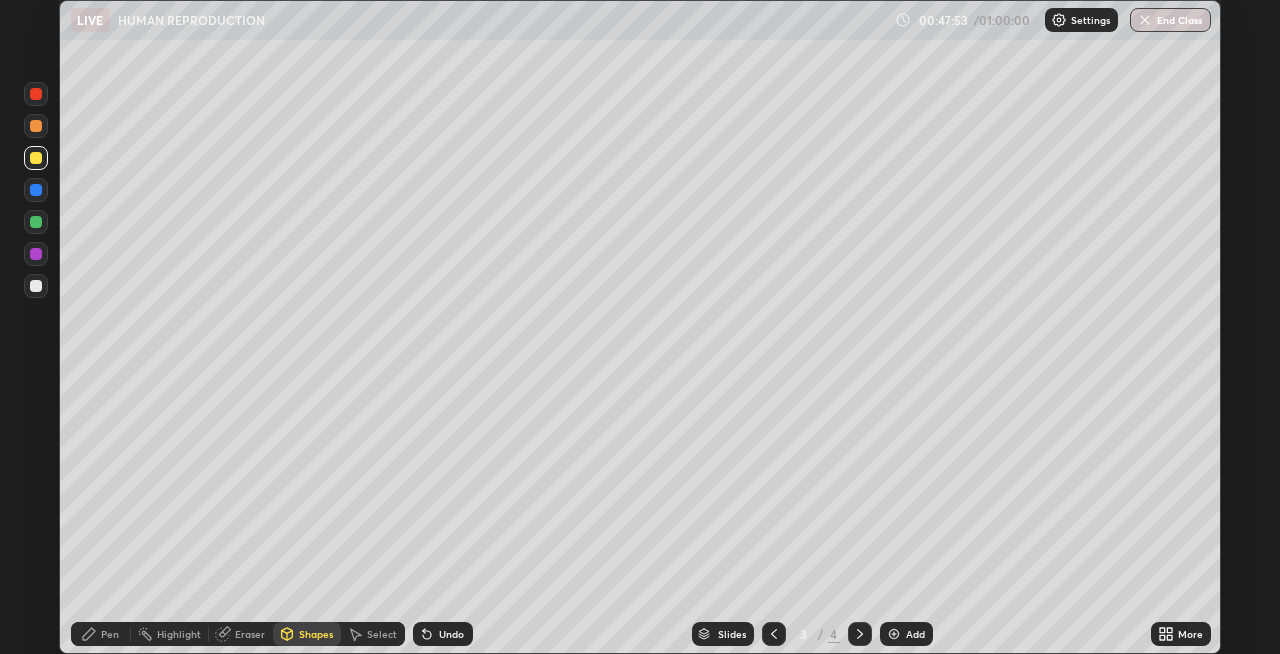 click on "Shapes" at bounding box center [307, 634] 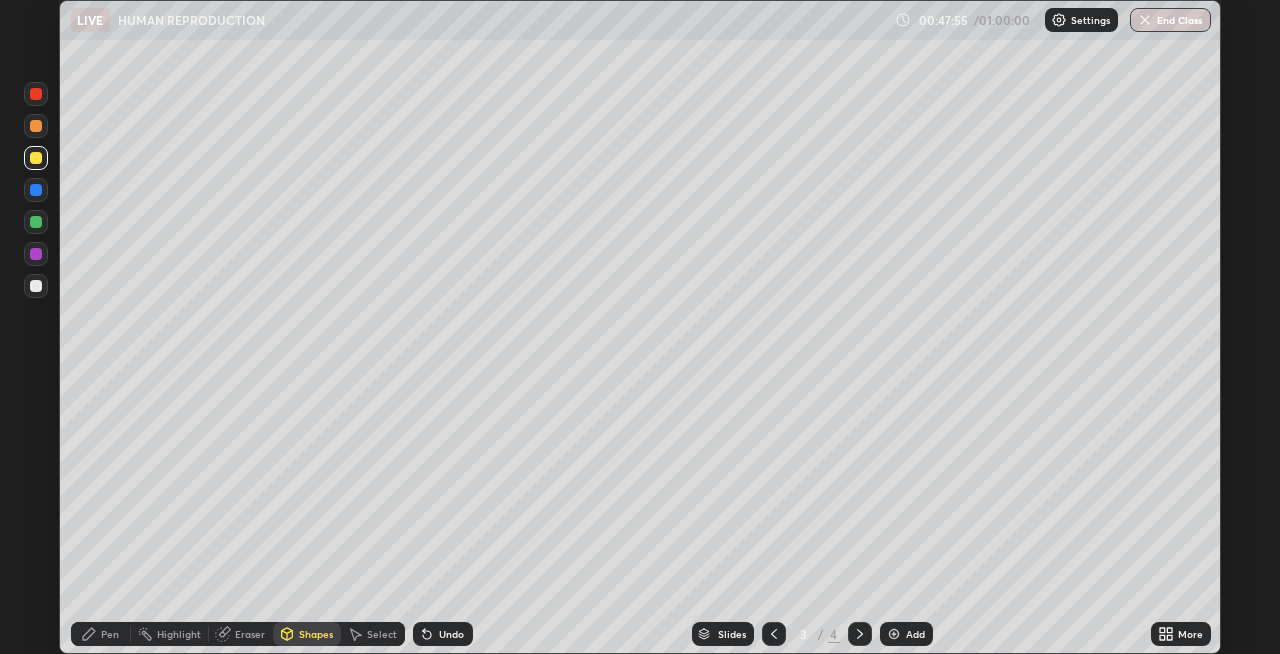 click on "Undo" at bounding box center [451, 634] 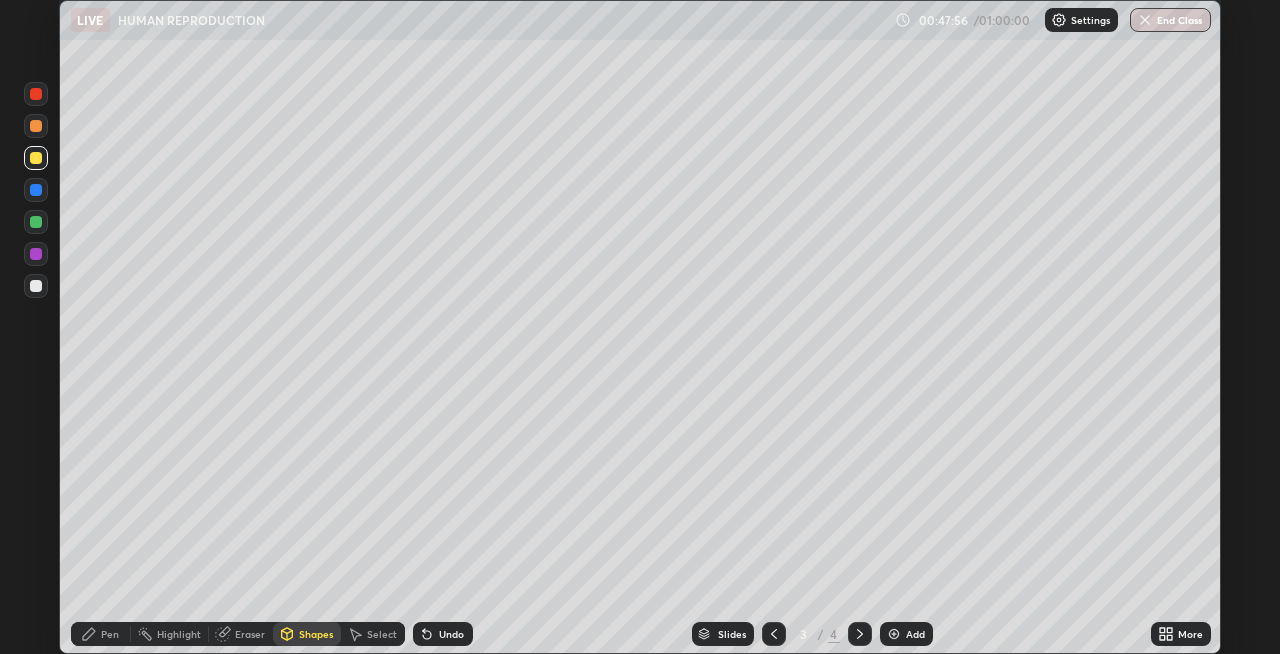 click 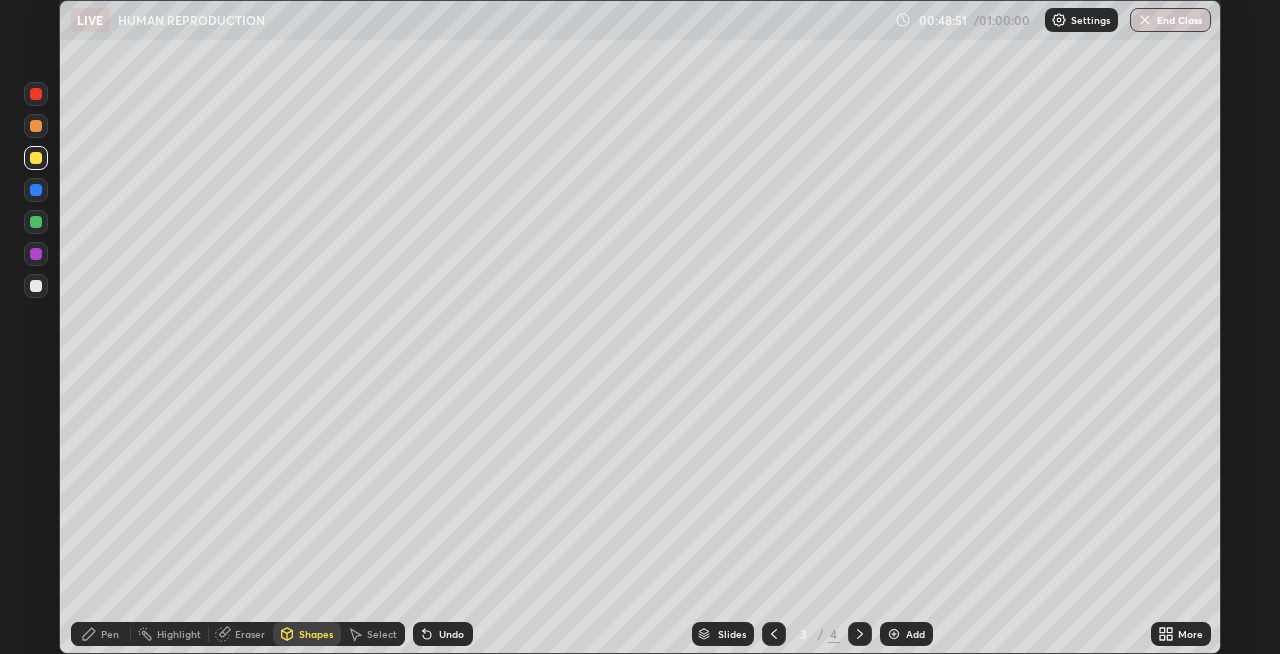 click 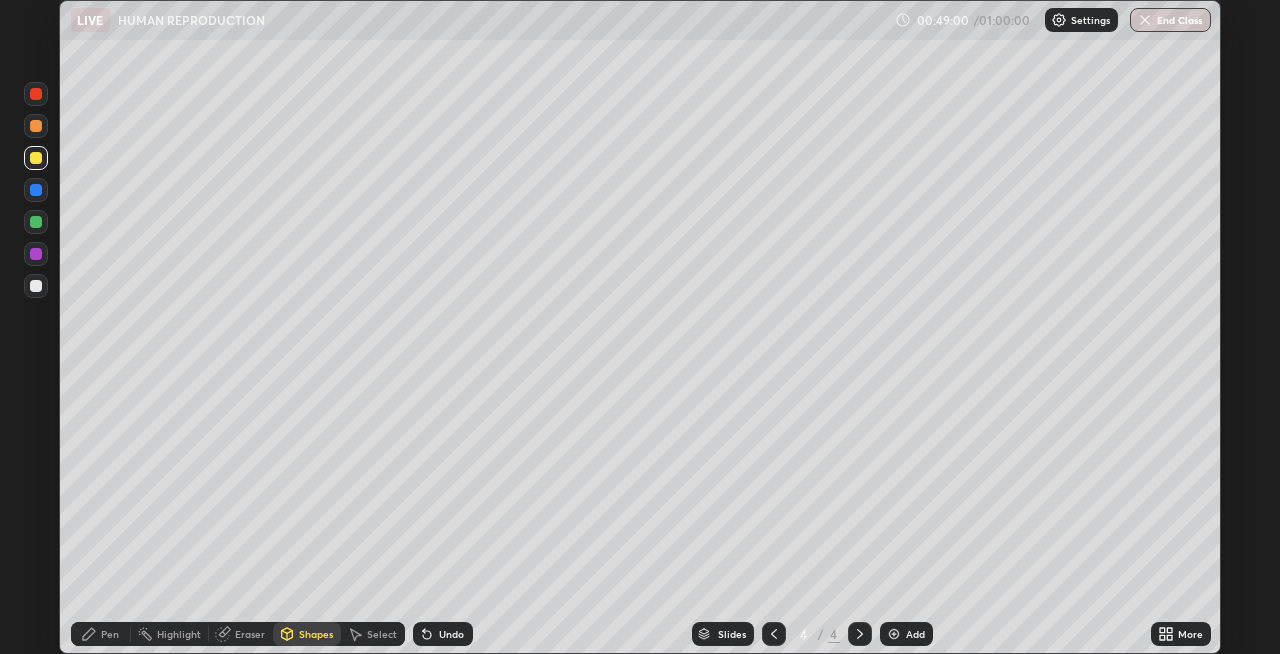 click on "Shapes" at bounding box center [316, 634] 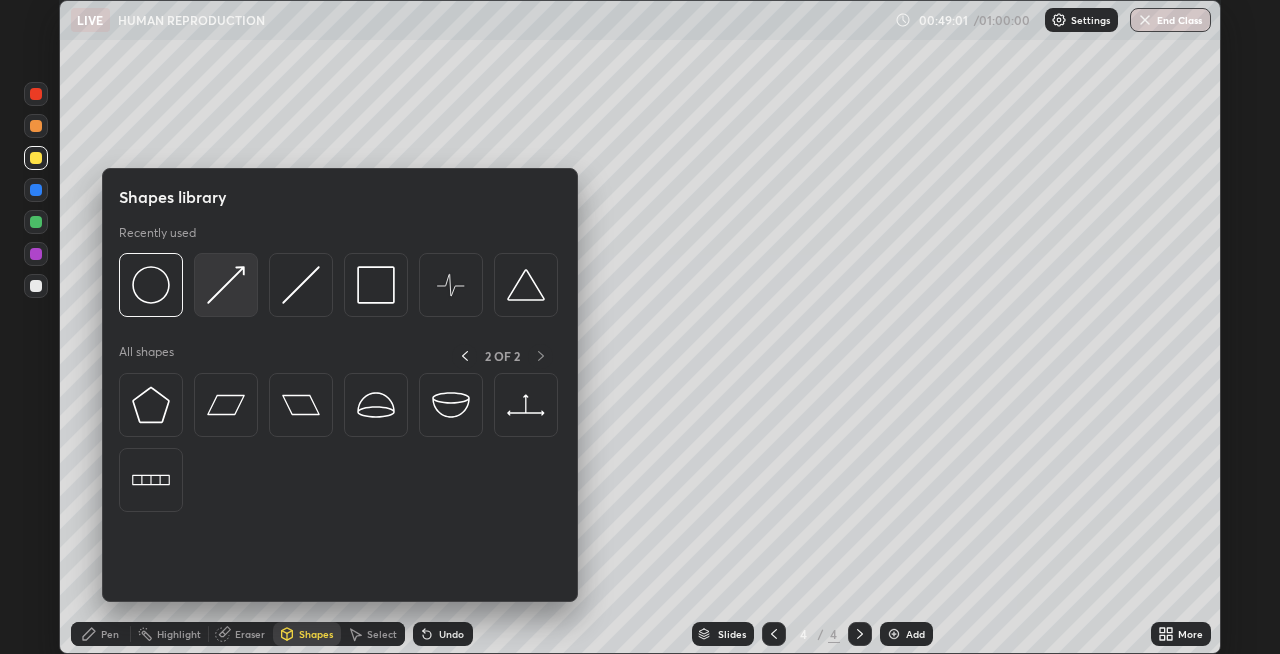 click at bounding box center (226, 285) 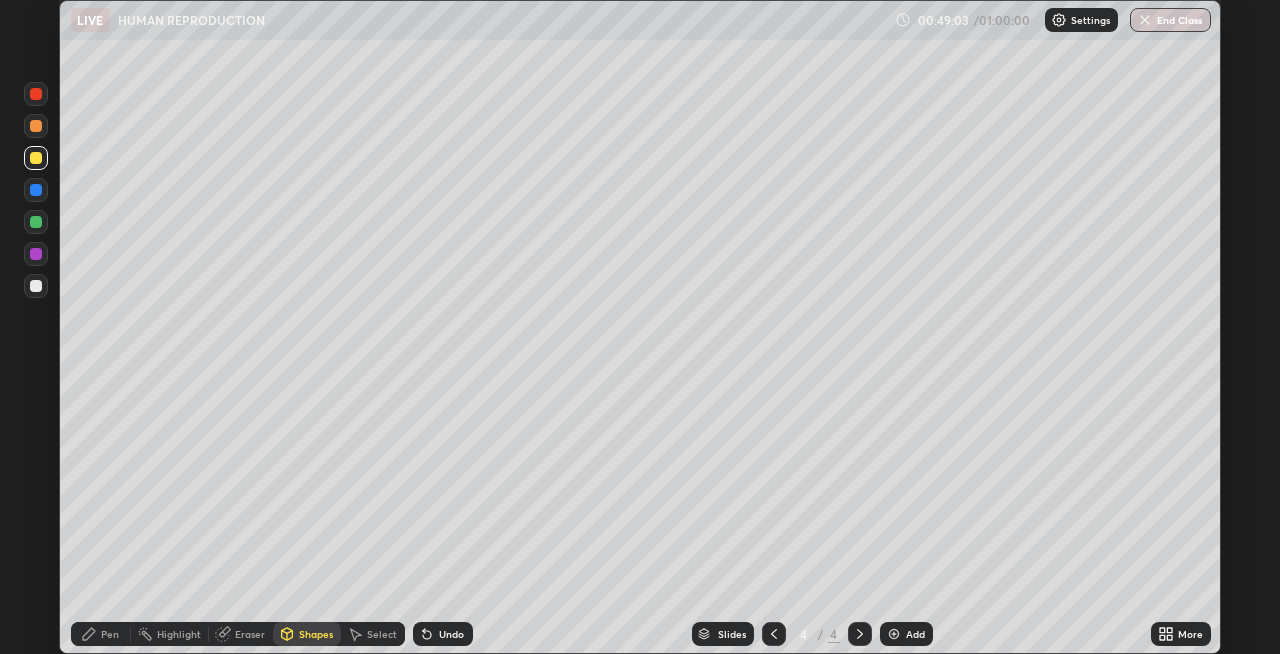 click on "Pen" at bounding box center [110, 634] 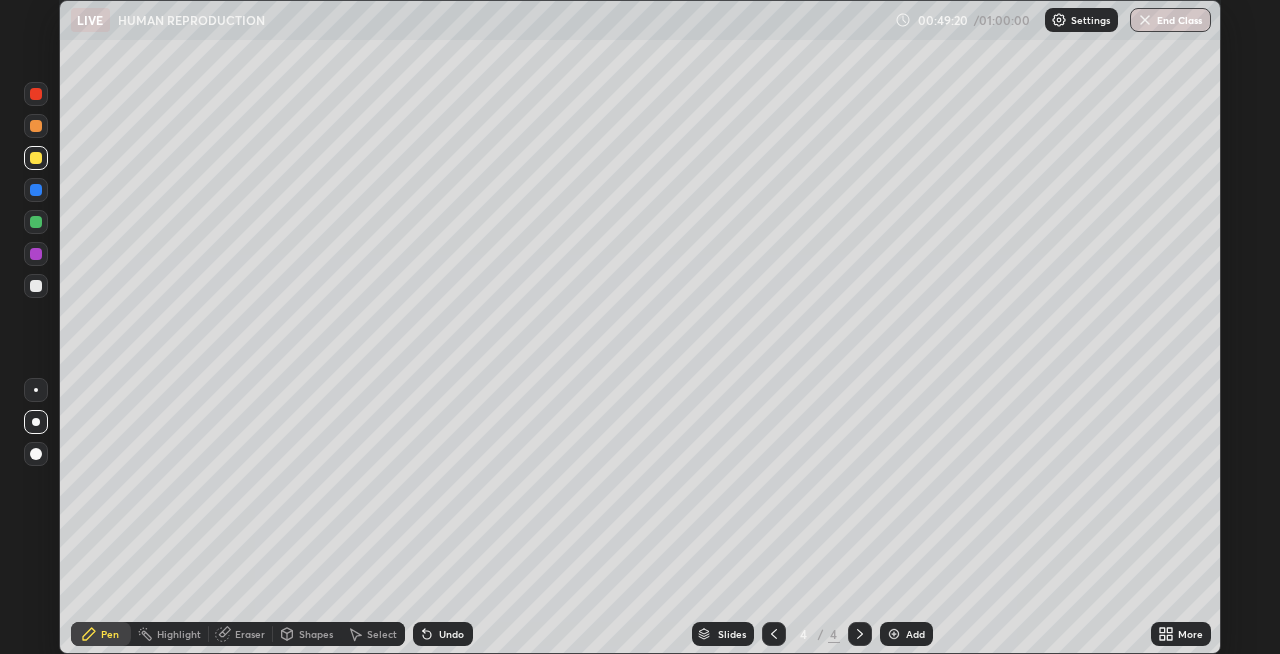click at bounding box center (36, 126) 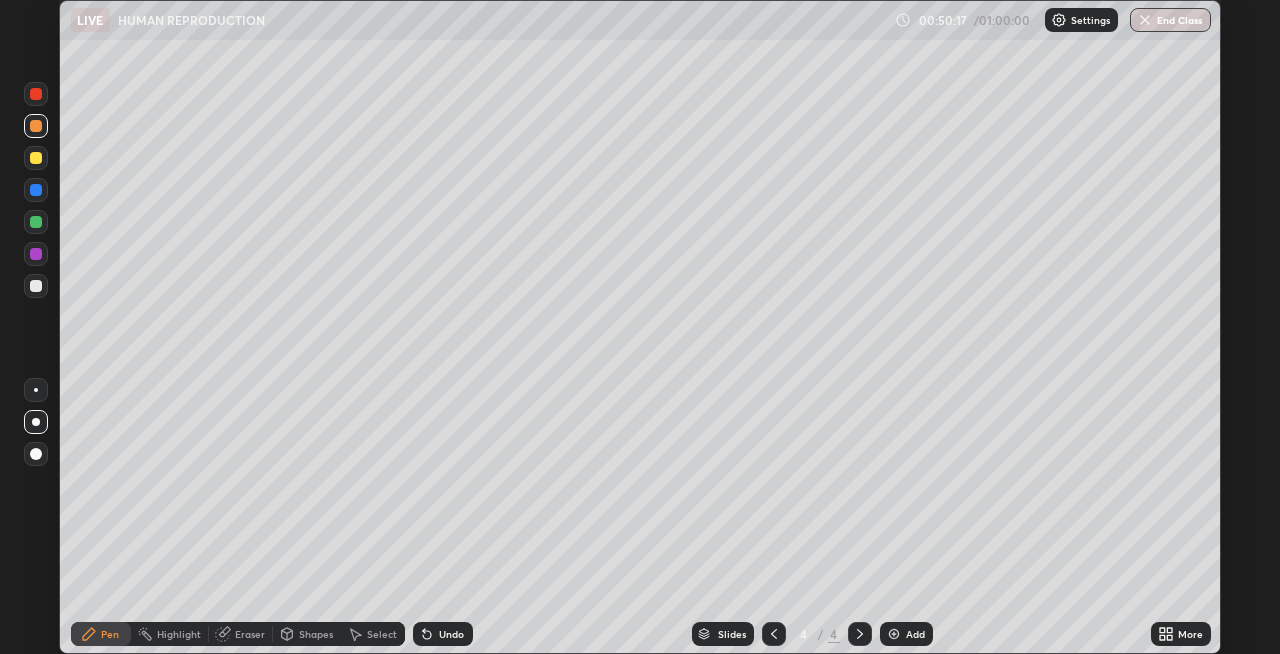 click on "Shapes" at bounding box center [307, 634] 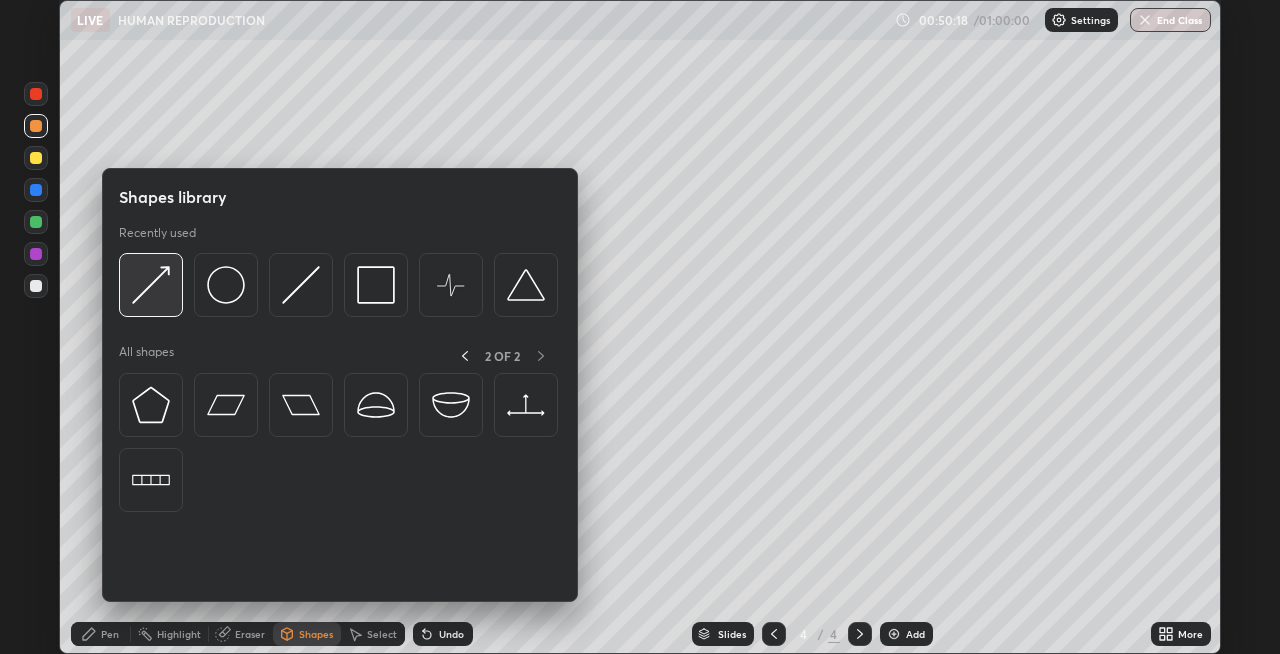 click at bounding box center (151, 285) 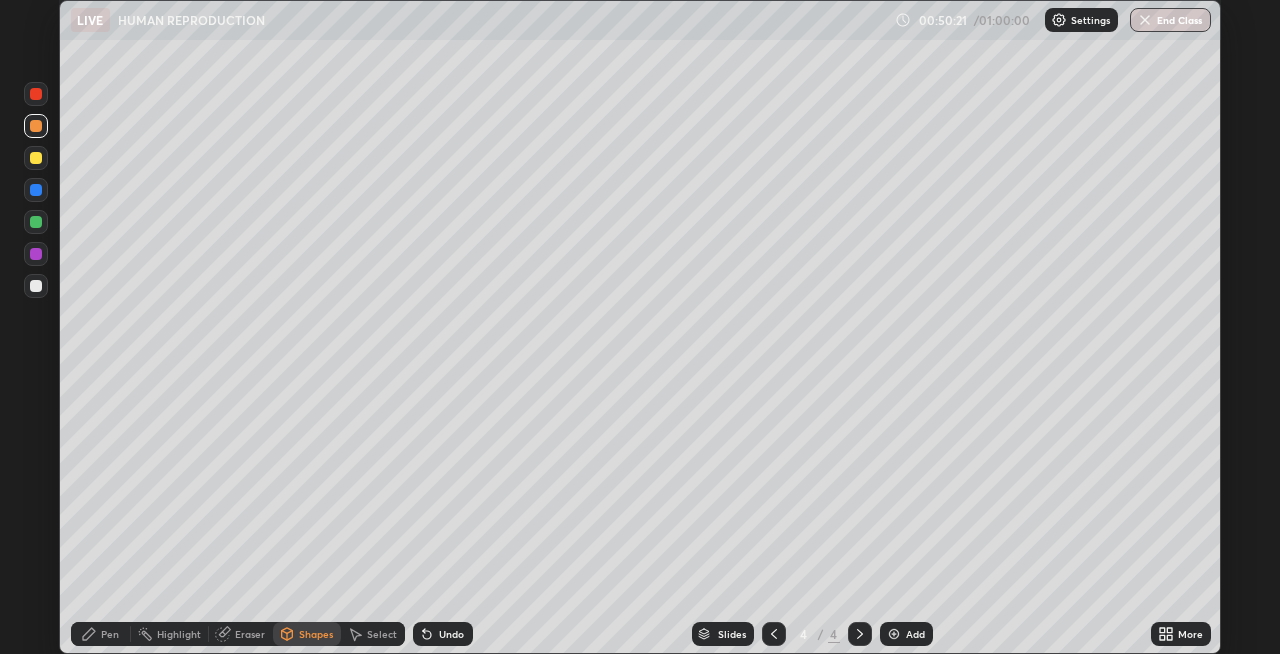 click on "Pen" at bounding box center [110, 634] 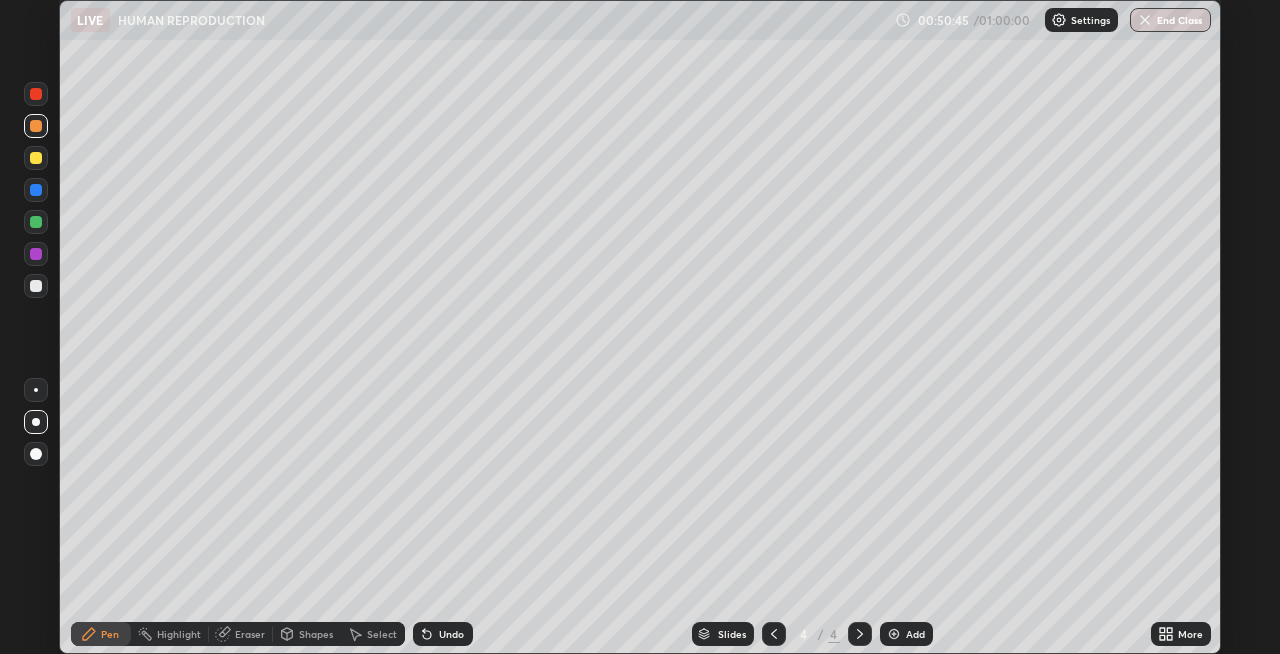 click on "Shapes" at bounding box center (316, 634) 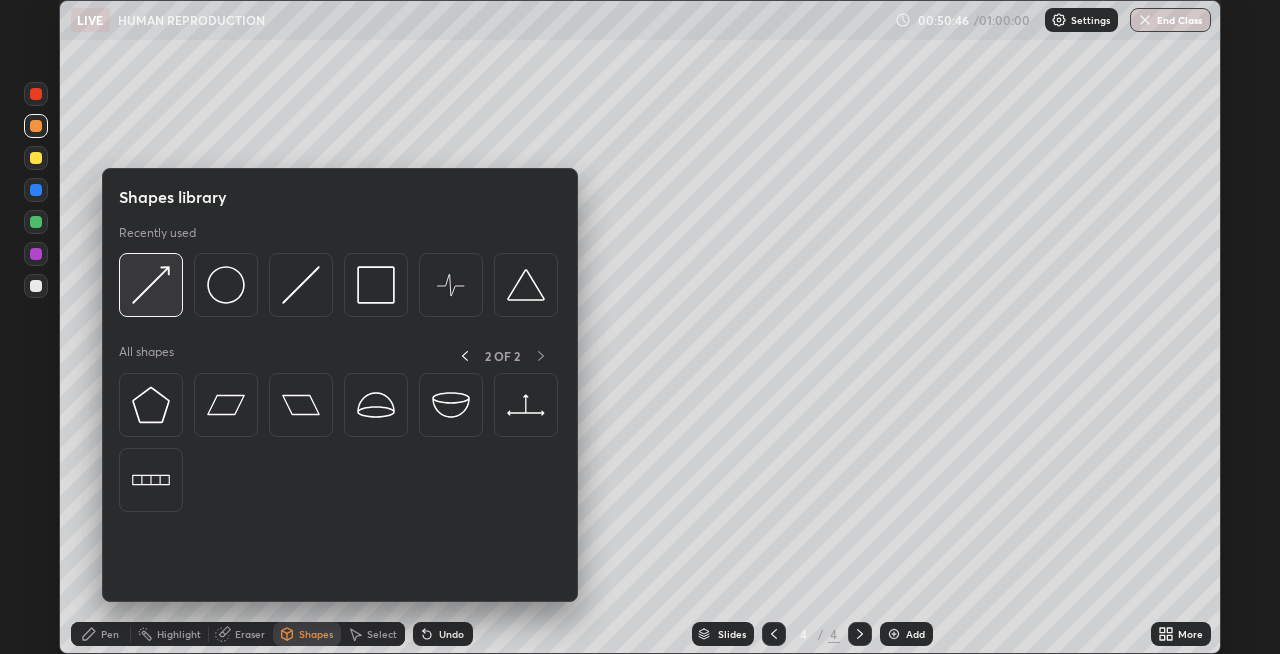 click at bounding box center (151, 285) 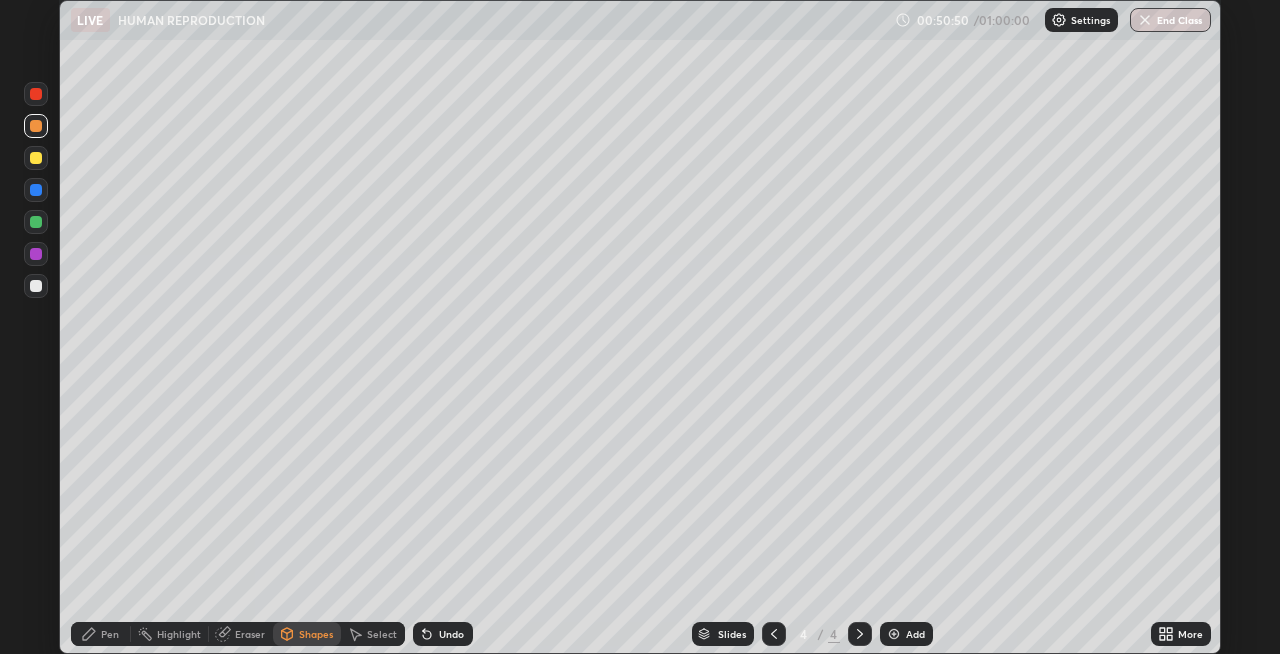 click on "Pen" at bounding box center (101, 634) 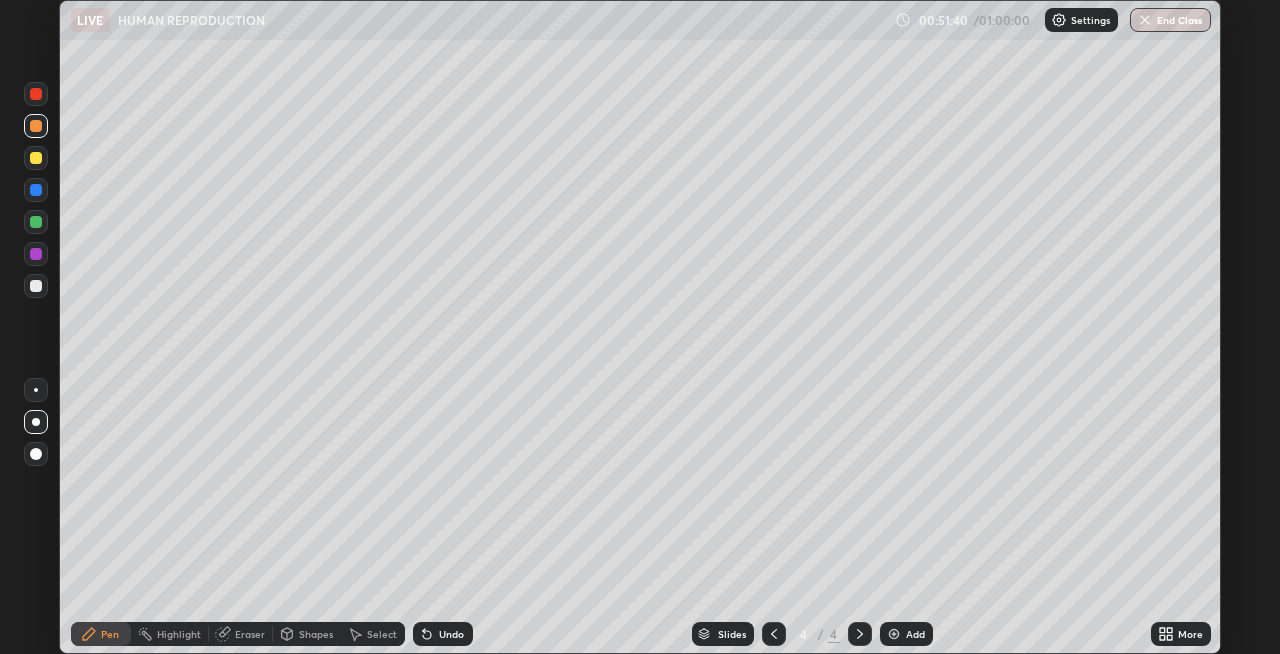 click on "Shapes" at bounding box center (316, 634) 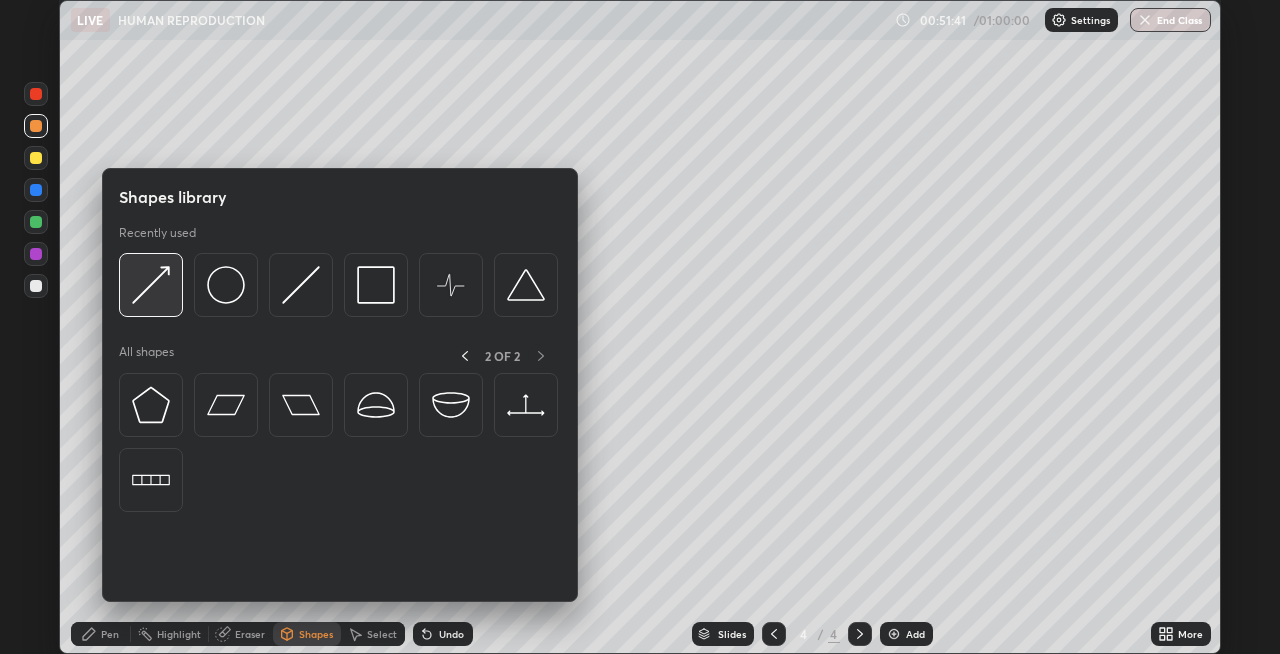 click at bounding box center (151, 285) 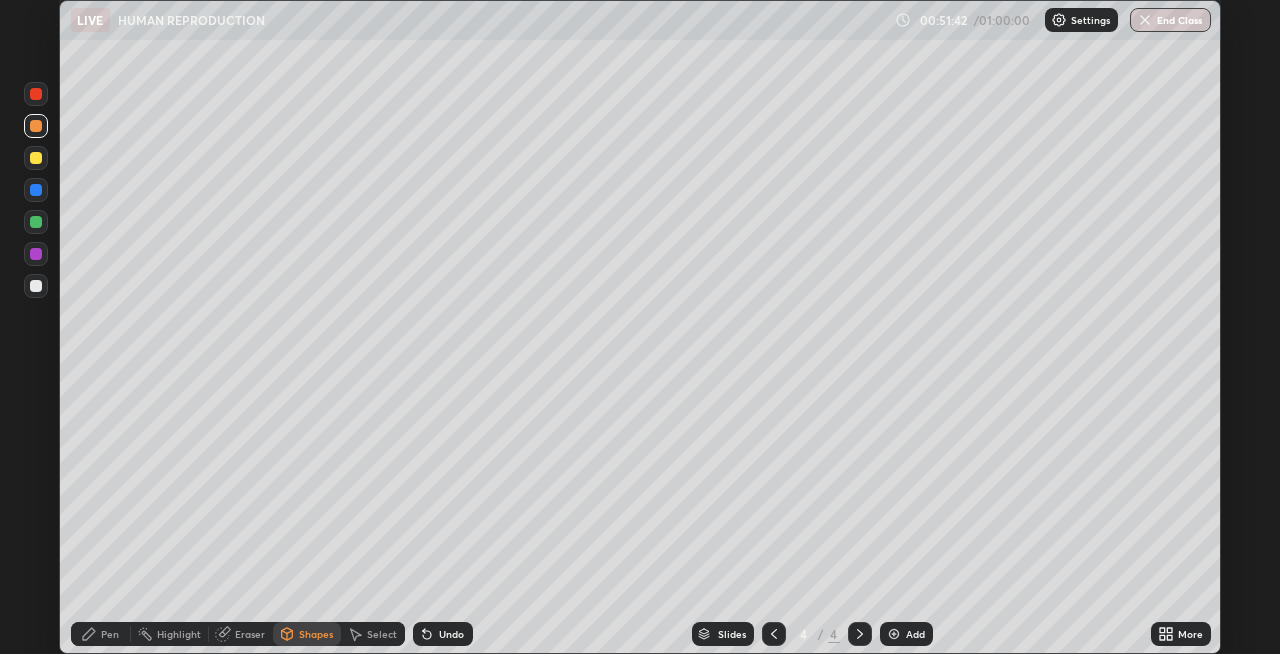 click at bounding box center [36, 94] 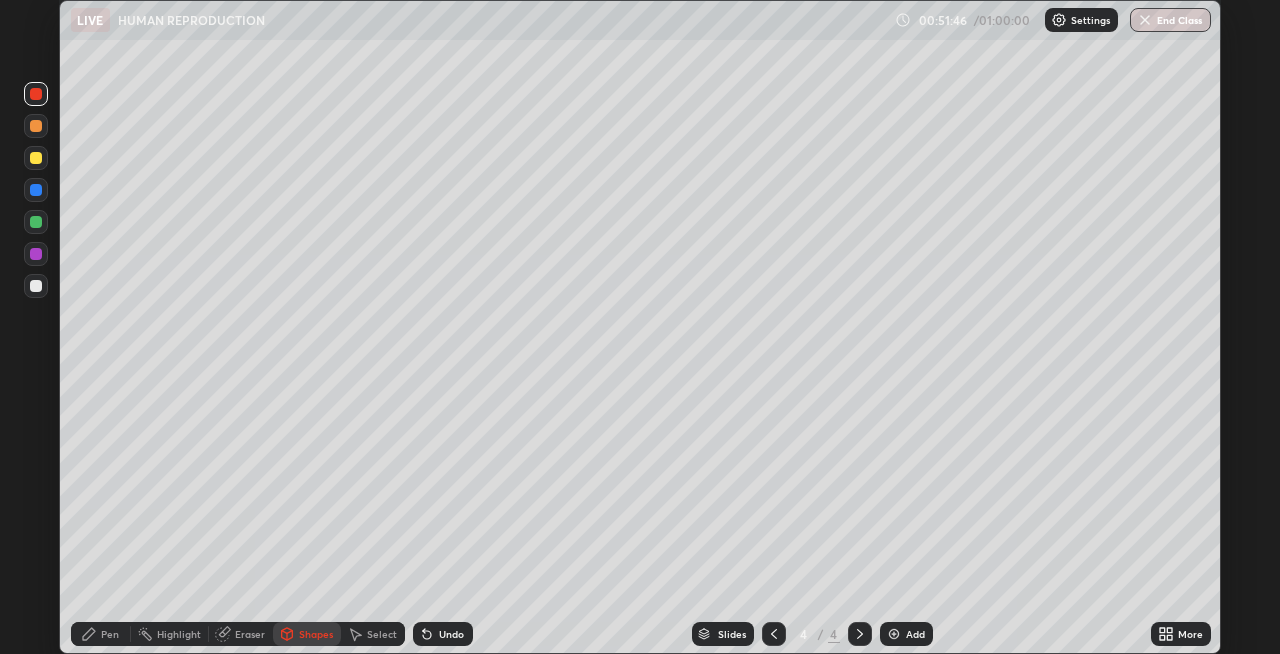 click on "Shapes" at bounding box center [316, 634] 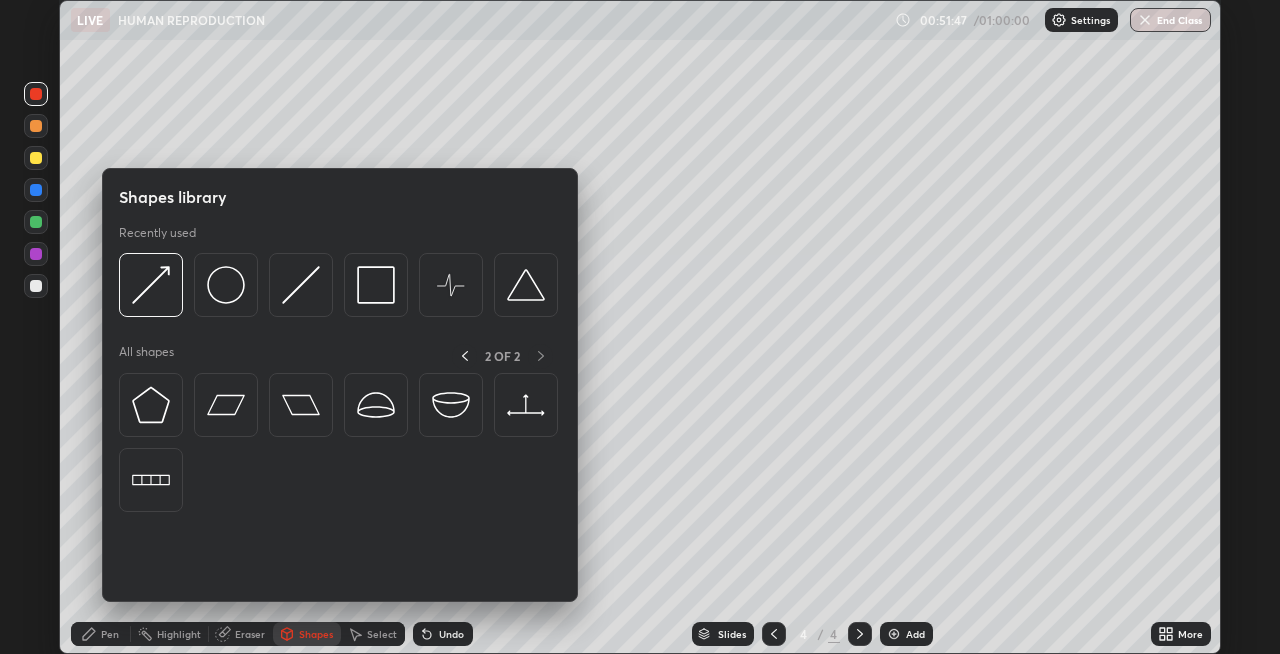 click on "Pen" at bounding box center (110, 634) 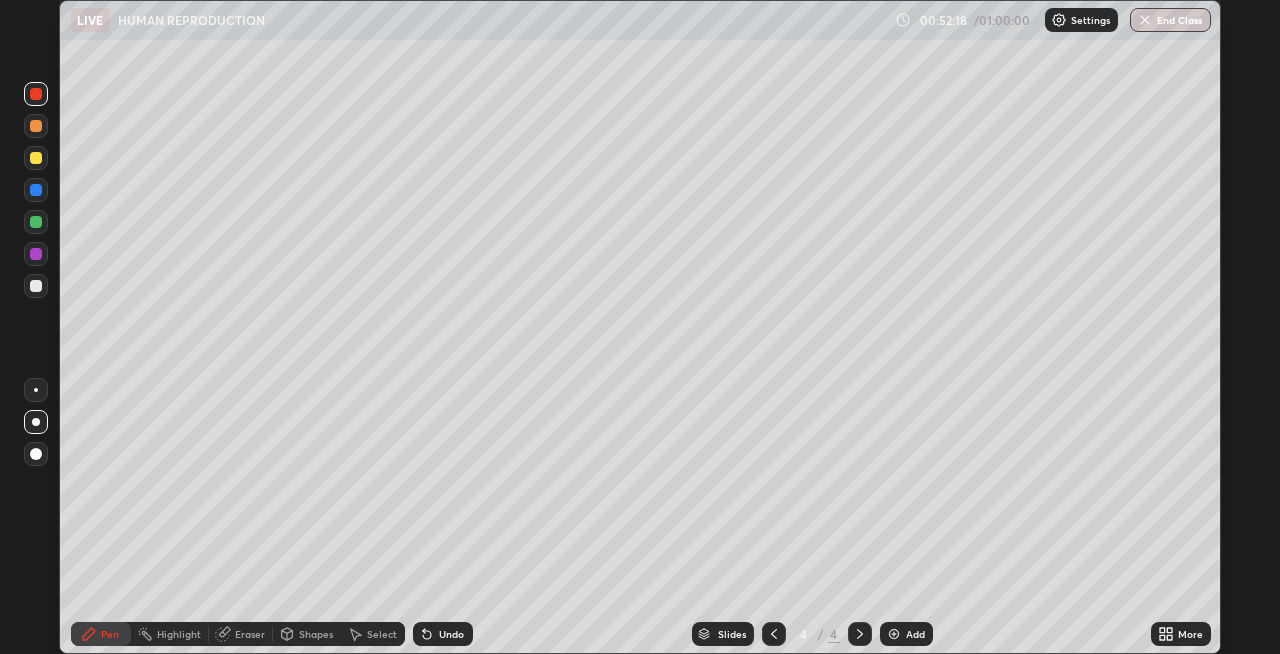 click on "Highlight" at bounding box center (170, 634) 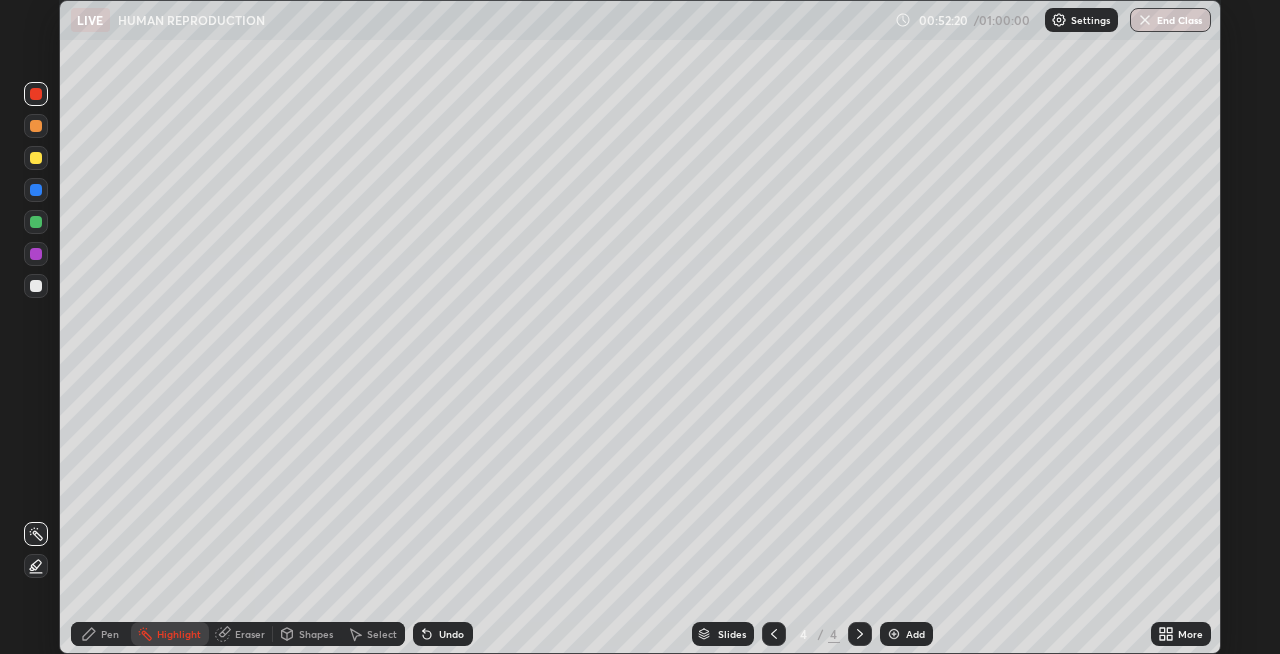 click on "Undo" at bounding box center (443, 634) 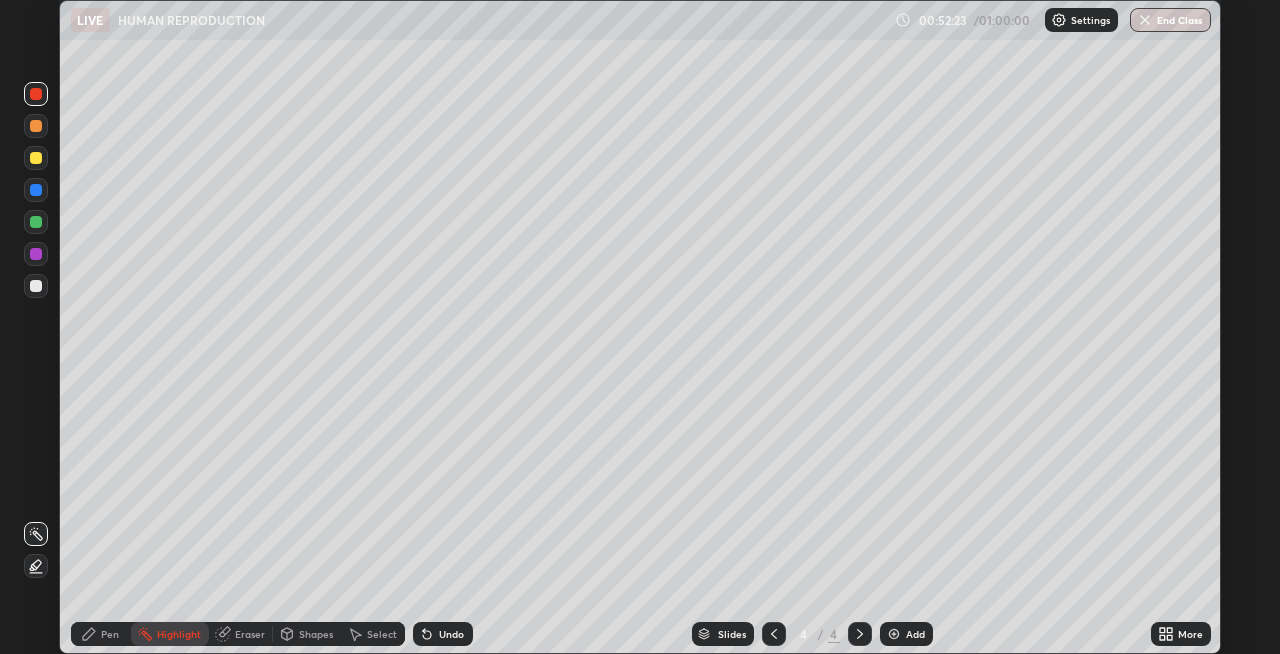 click on "Undo" at bounding box center (443, 634) 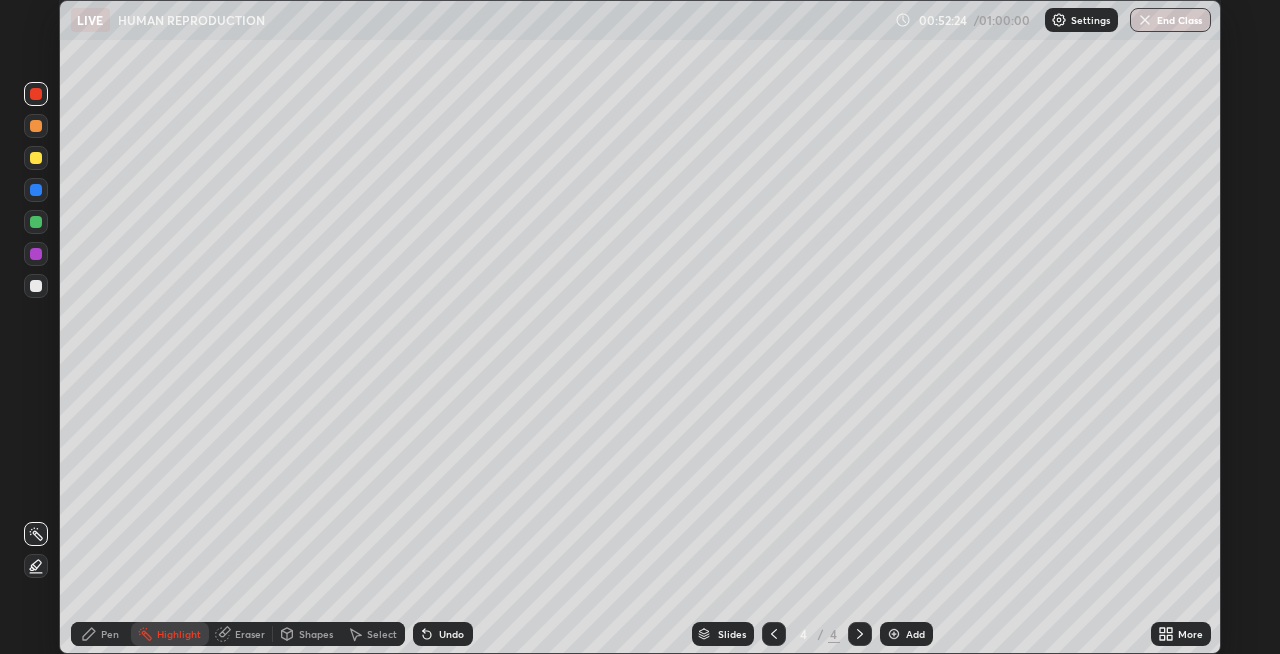 click on "Pen" at bounding box center (110, 634) 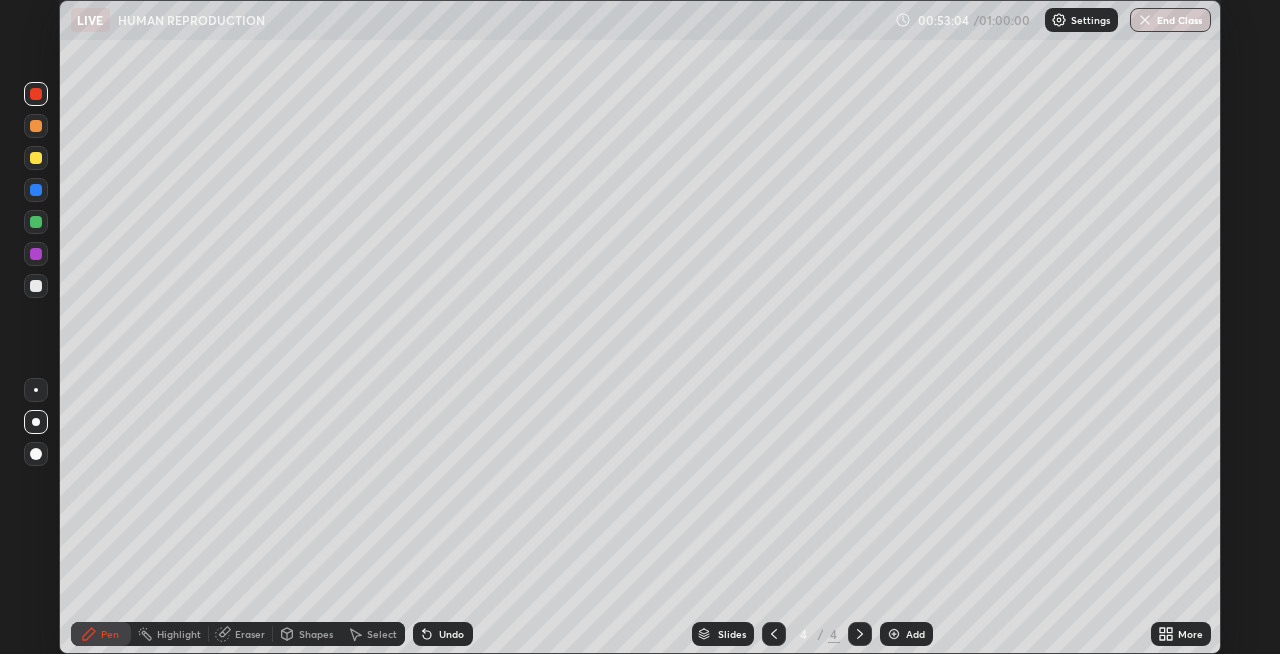 click on "Shapes" at bounding box center [316, 634] 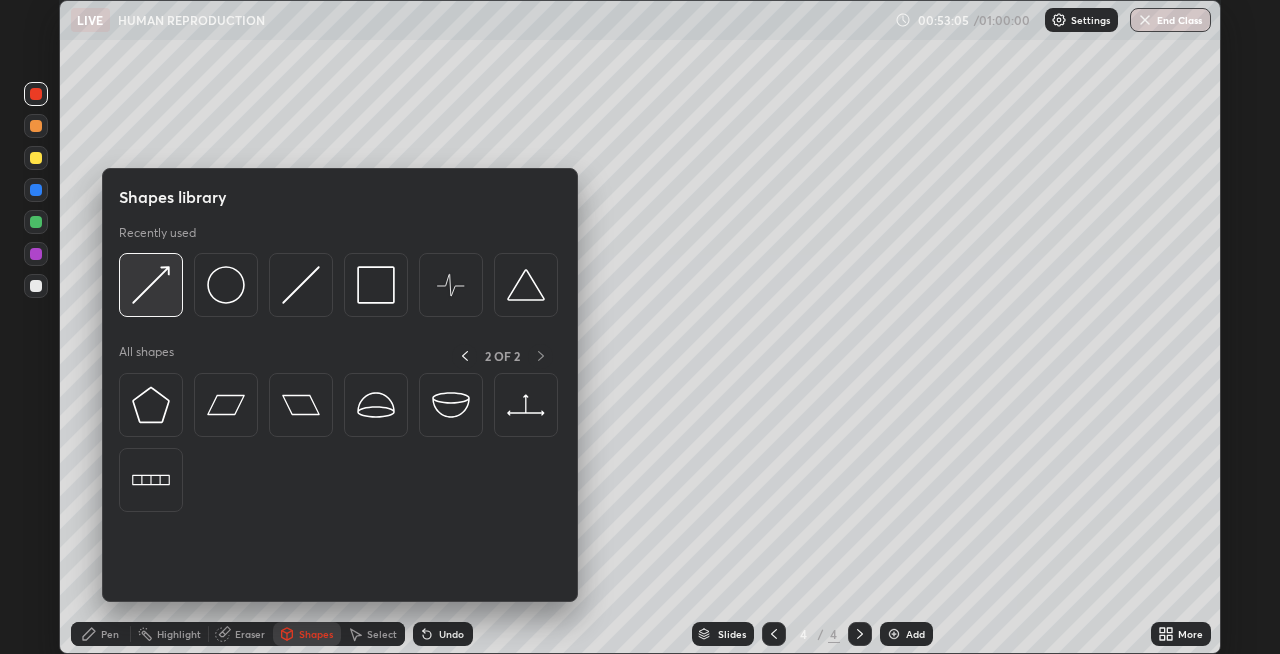 click at bounding box center [151, 285] 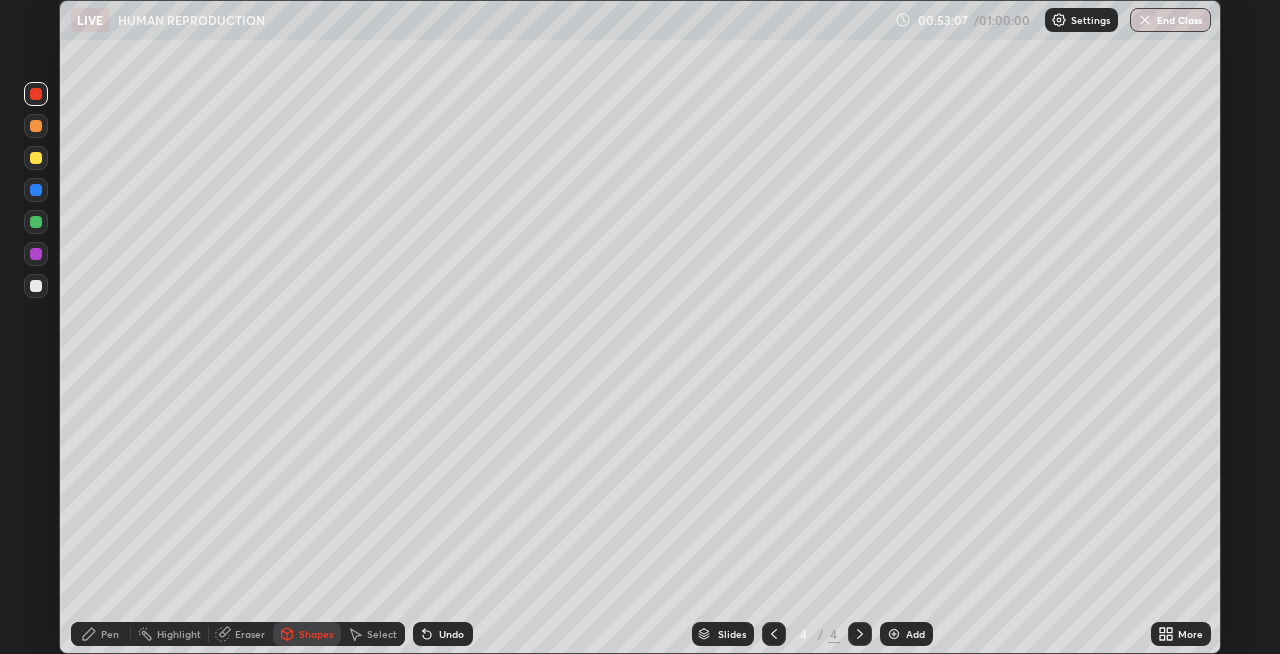 click 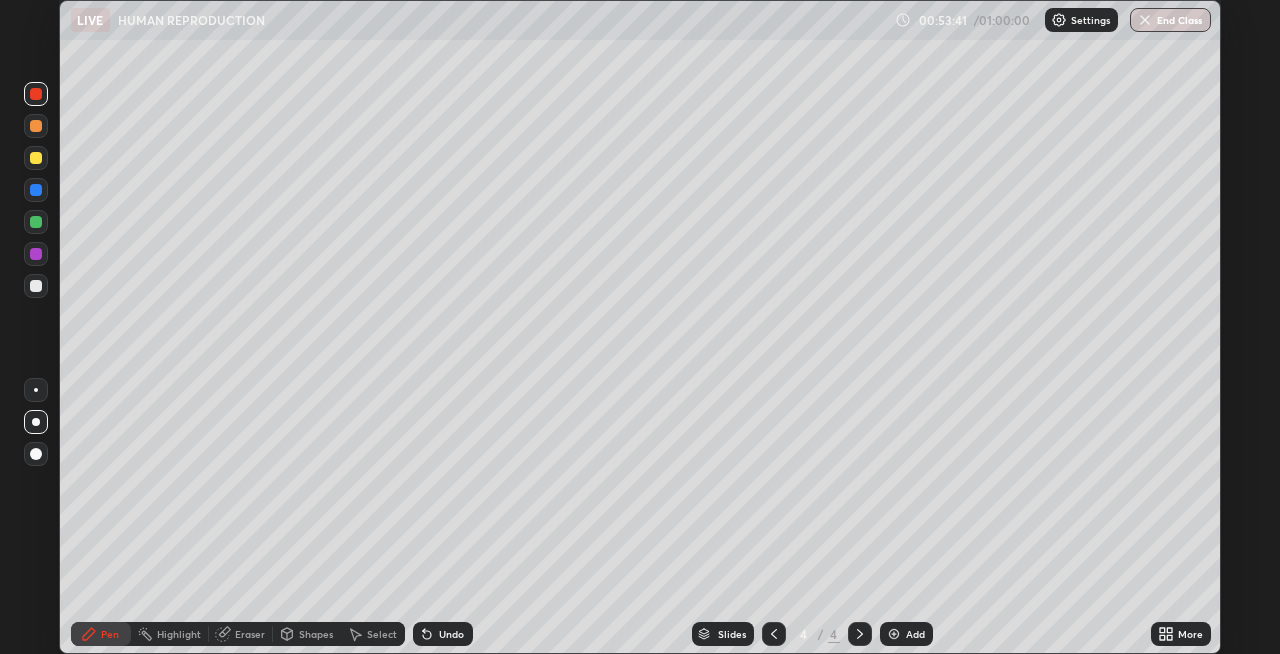 click on "Shapes" at bounding box center (316, 634) 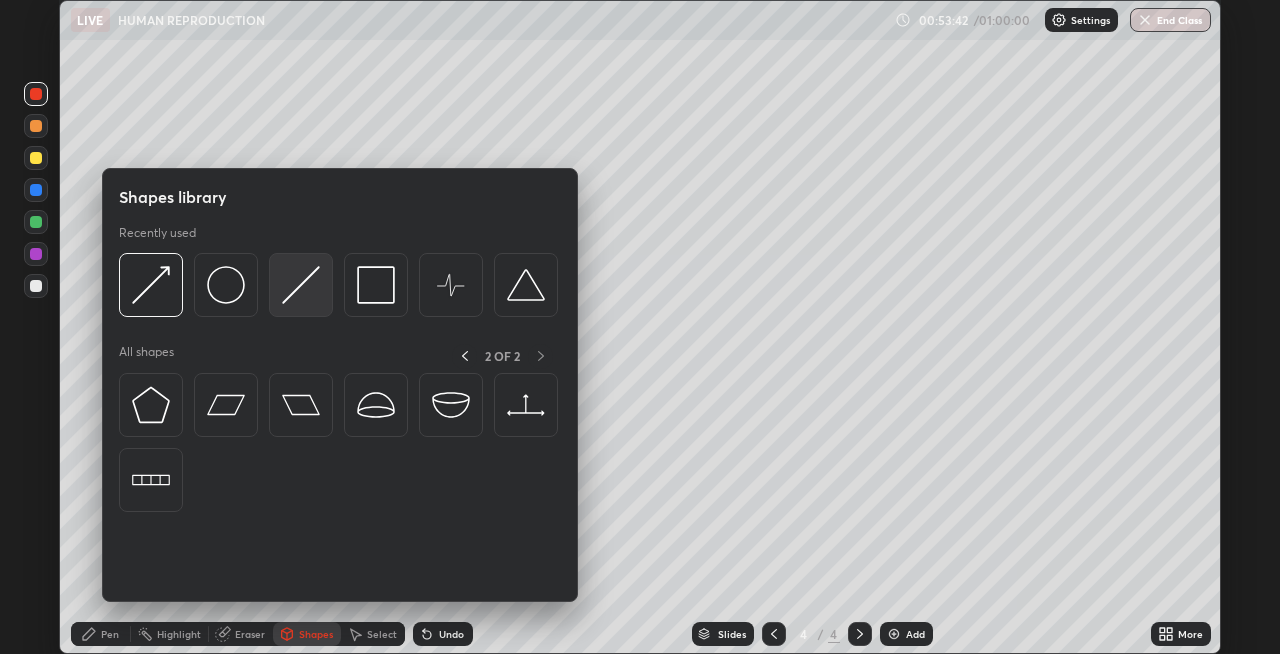 click at bounding box center (301, 285) 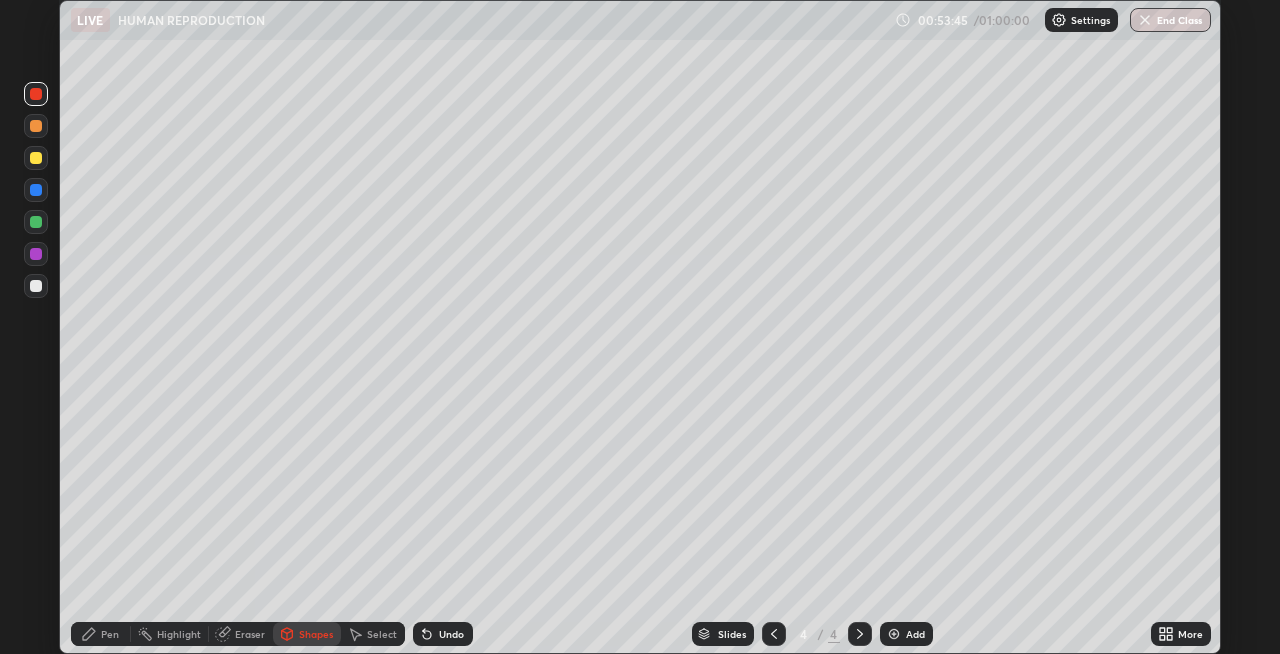 click at bounding box center (36, 190) 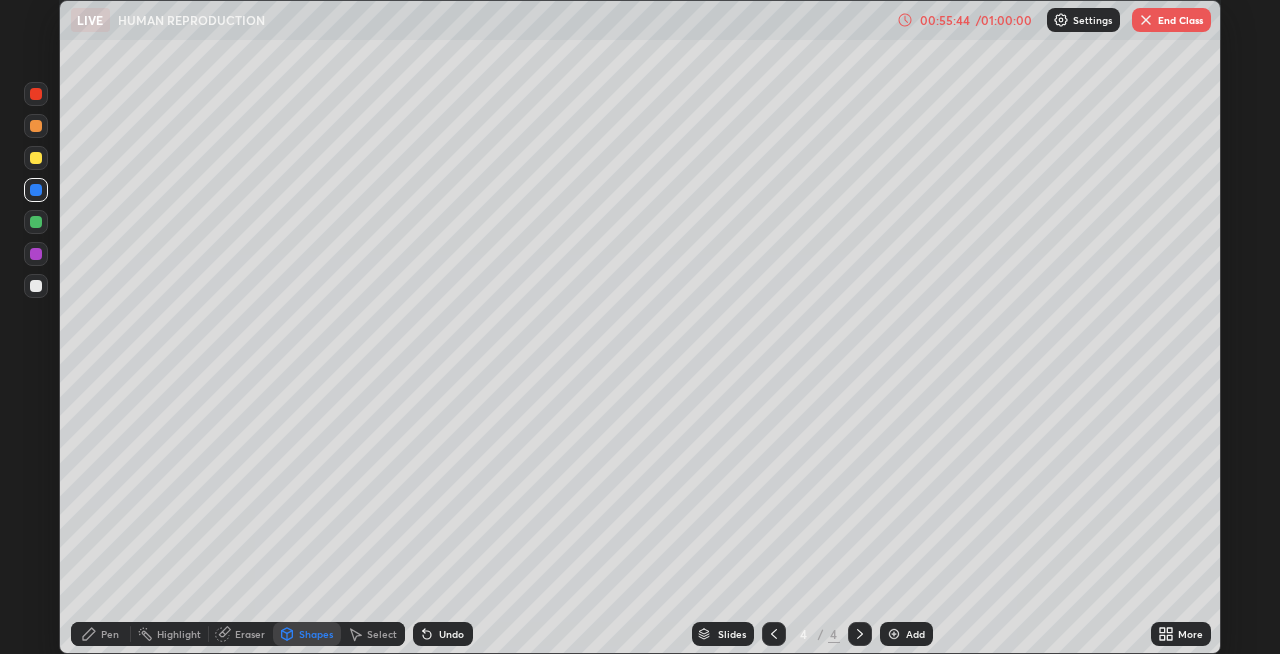 click on "Undo" at bounding box center (451, 634) 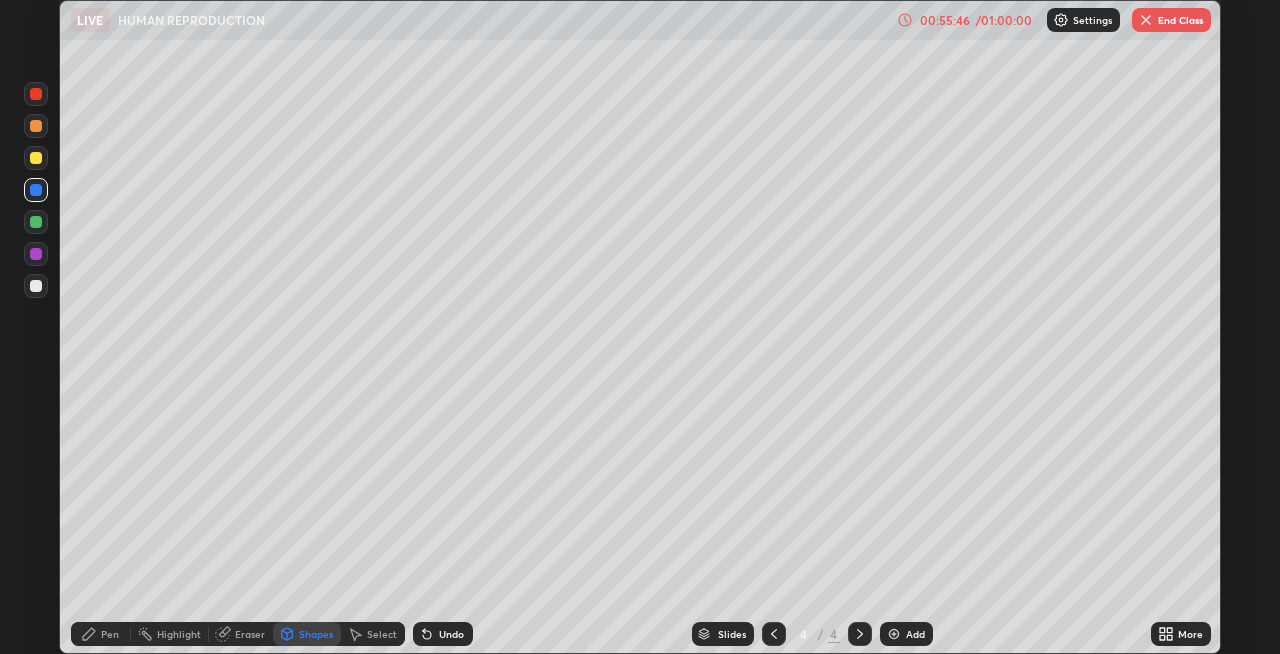 click on "Undo" at bounding box center (451, 634) 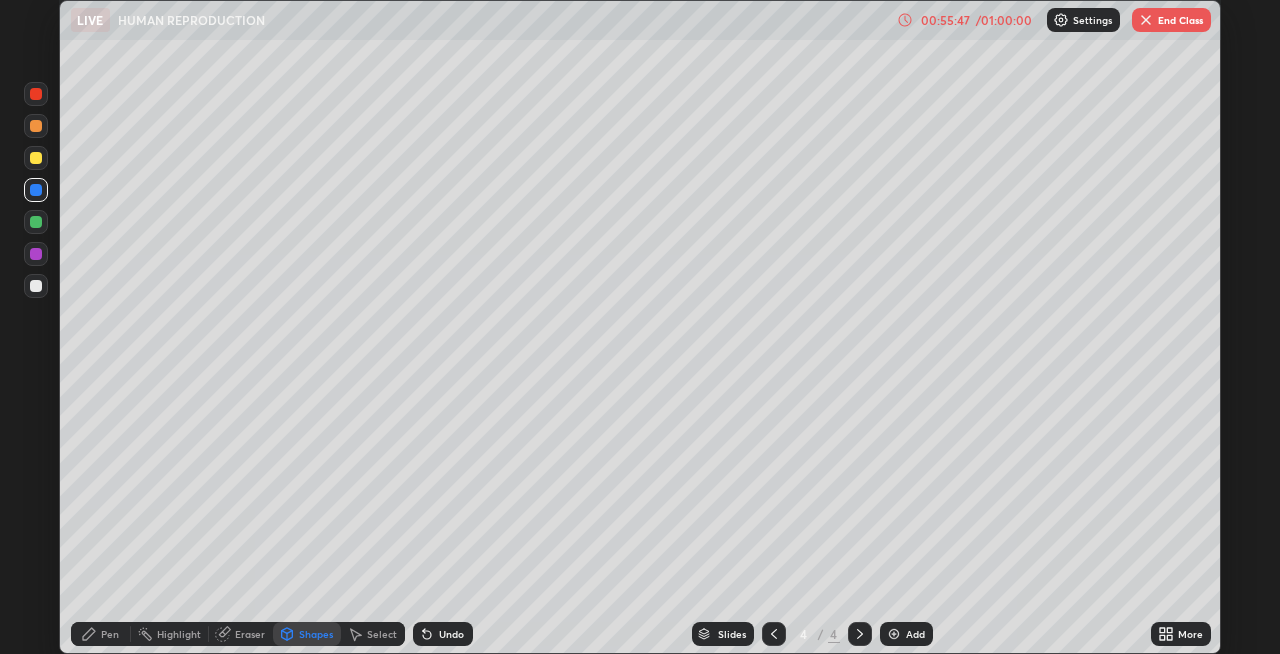 click 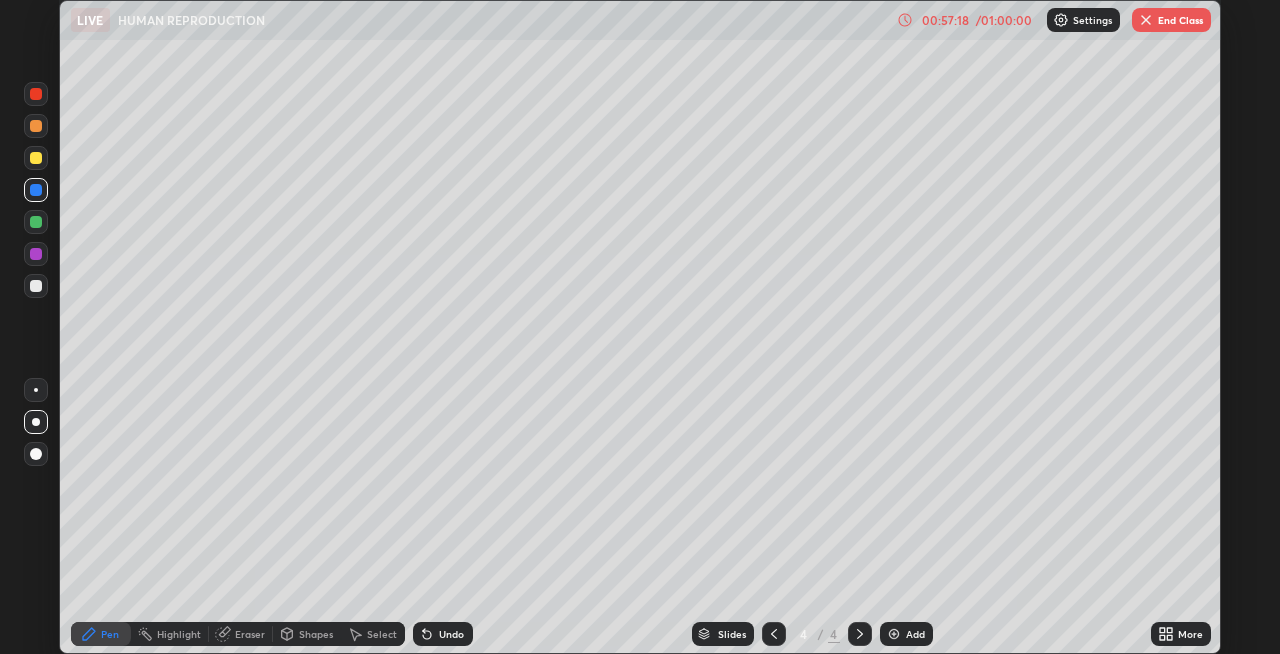 click on "Shapes" at bounding box center (316, 634) 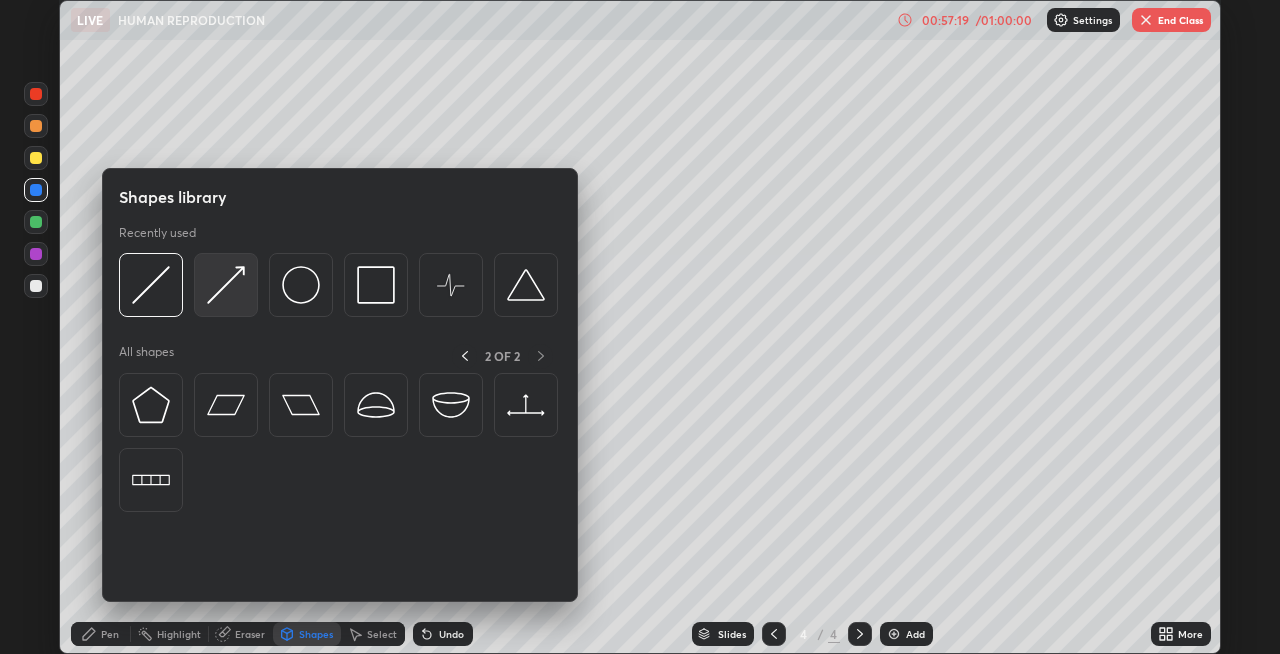 click at bounding box center (226, 285) 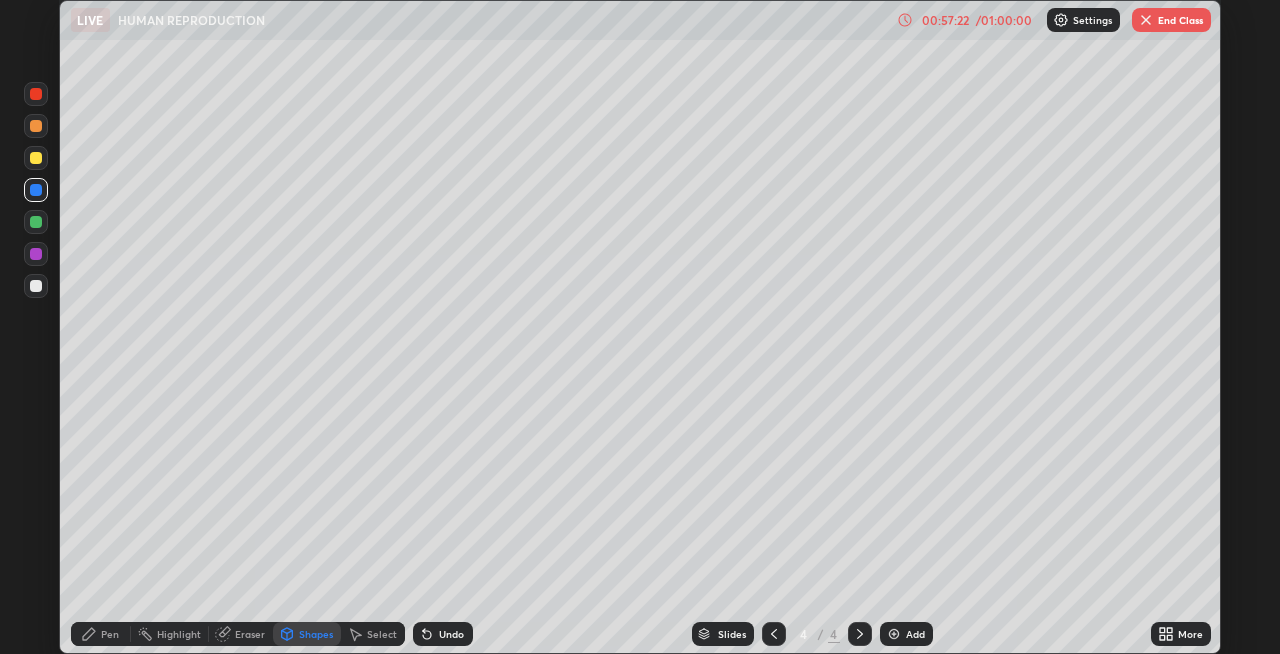 click on "Pen" at bounding box center [110, 634] 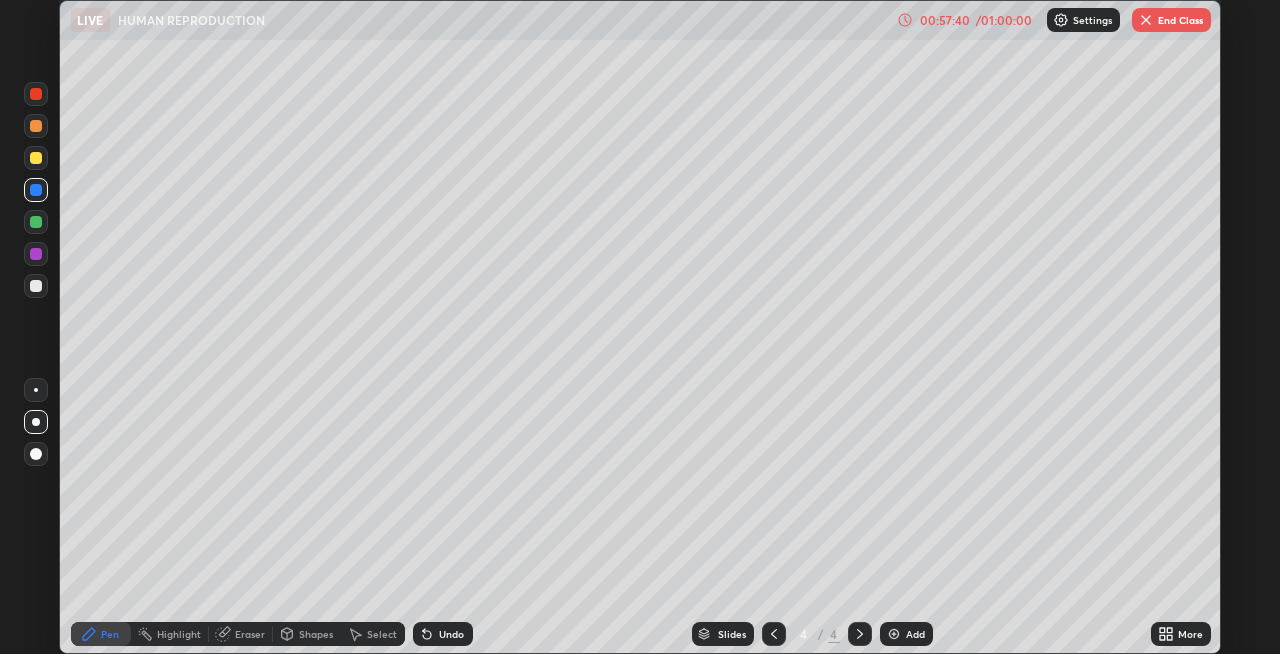 click 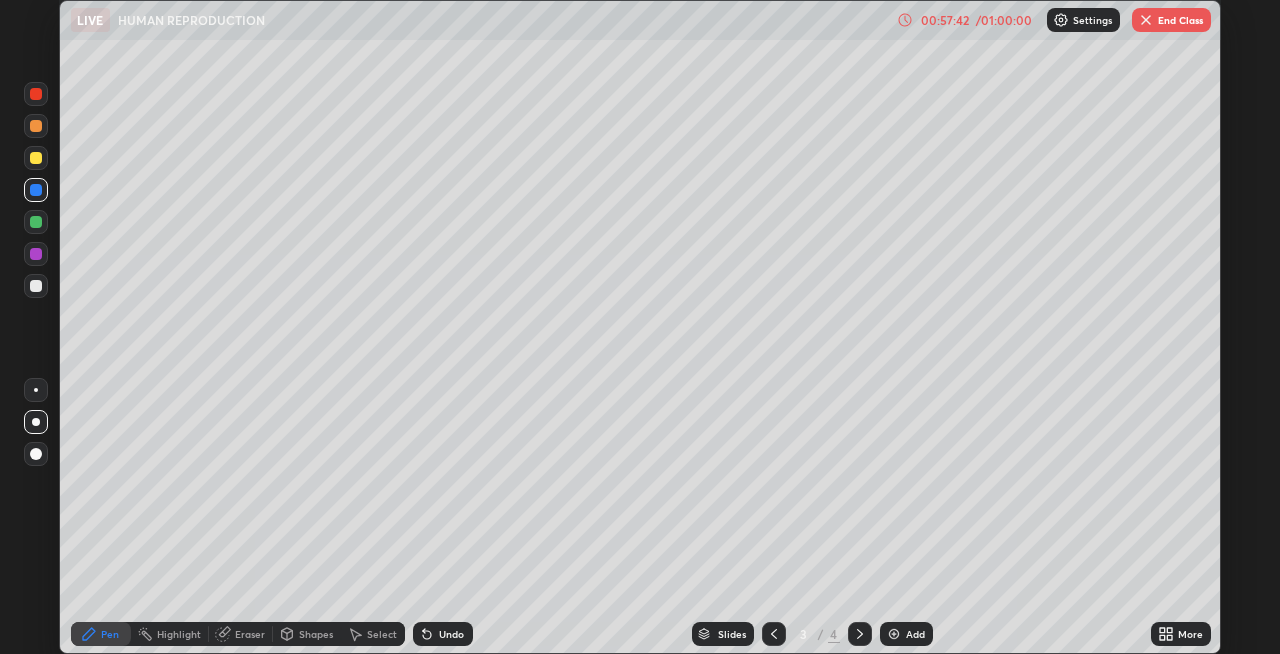 click 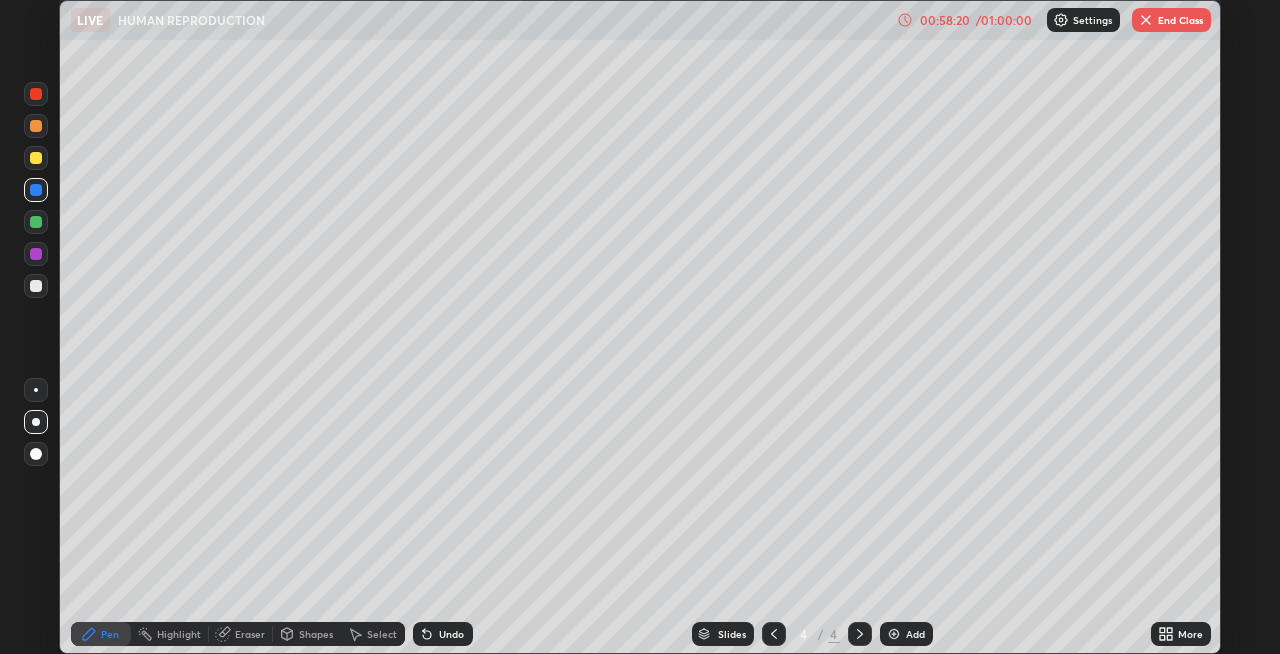 click at bounding box center [894, 634] 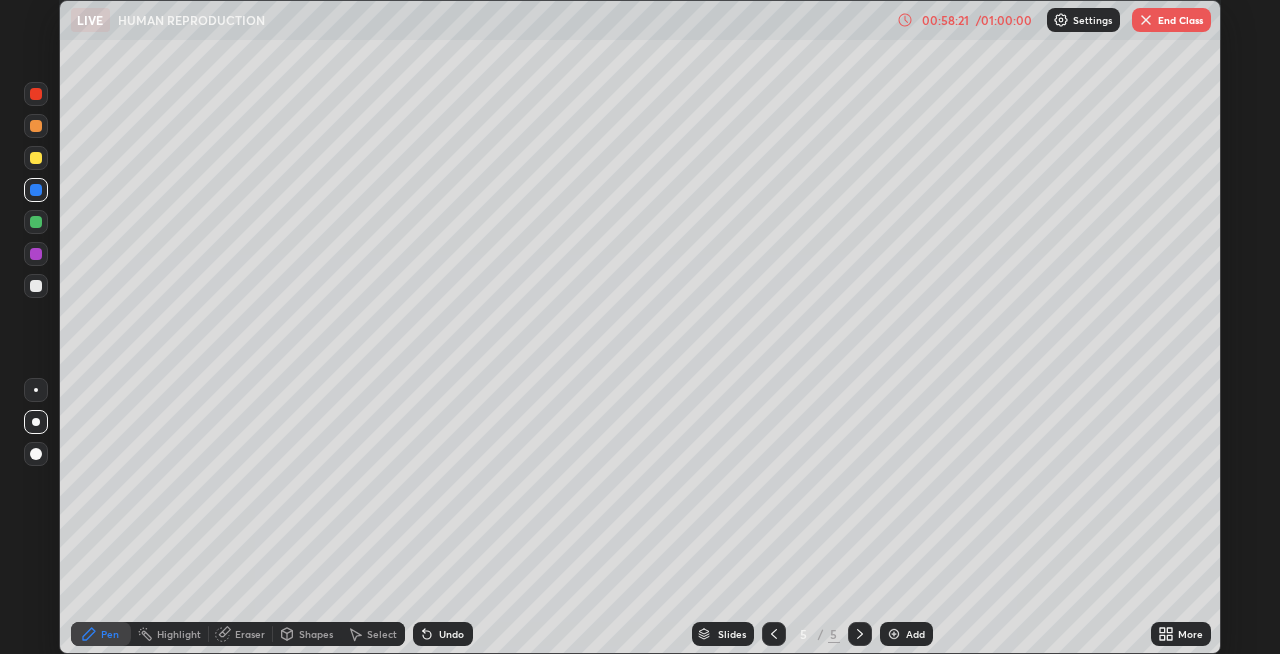 click on "Shapes" at bounding box center (316, 634) 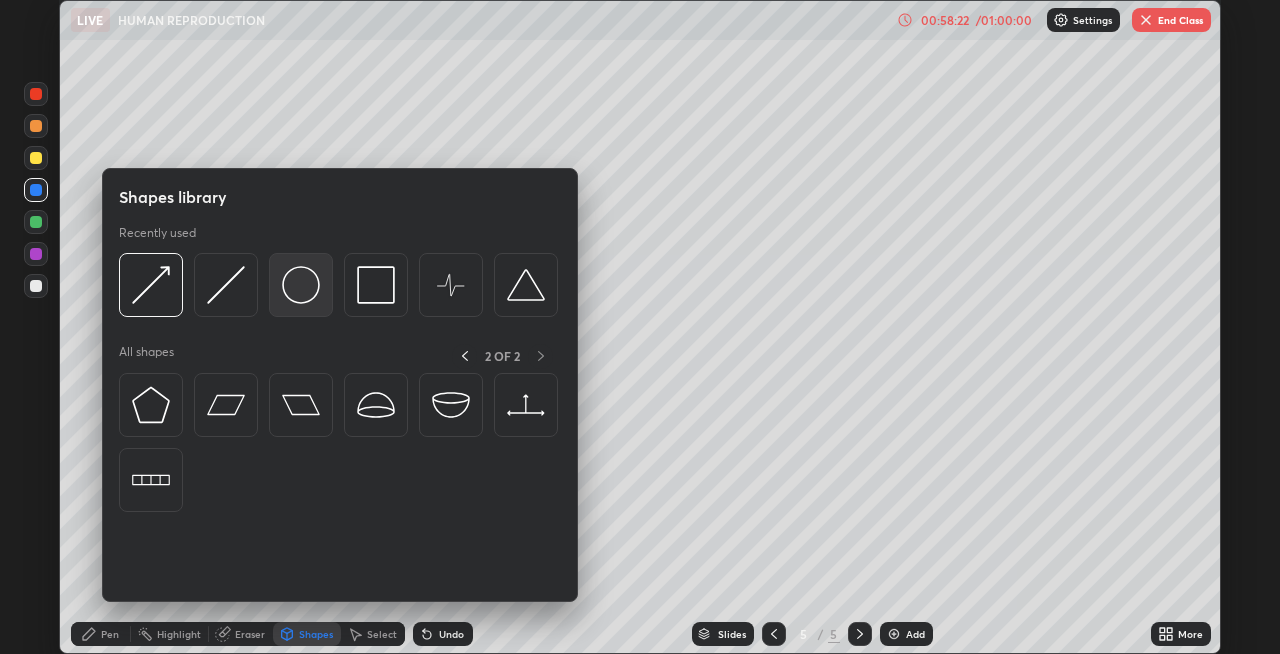 click at bounding box center [301, 285] 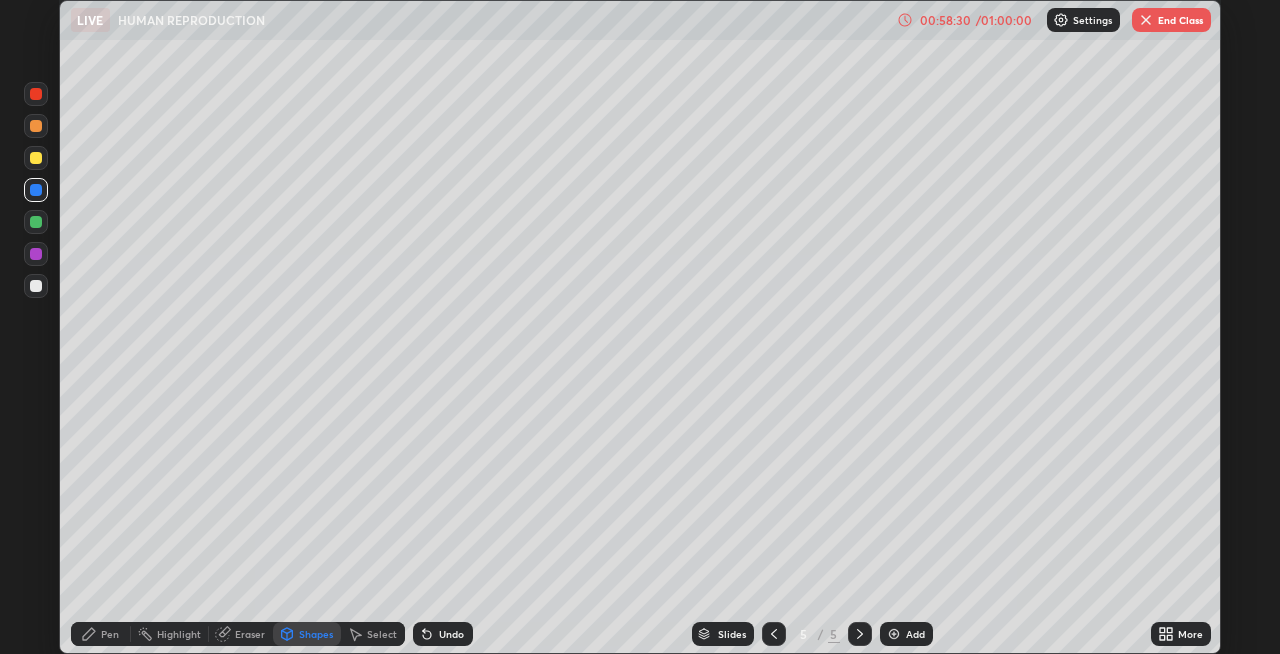 click on "Pen" at bounding box center [110, 634] 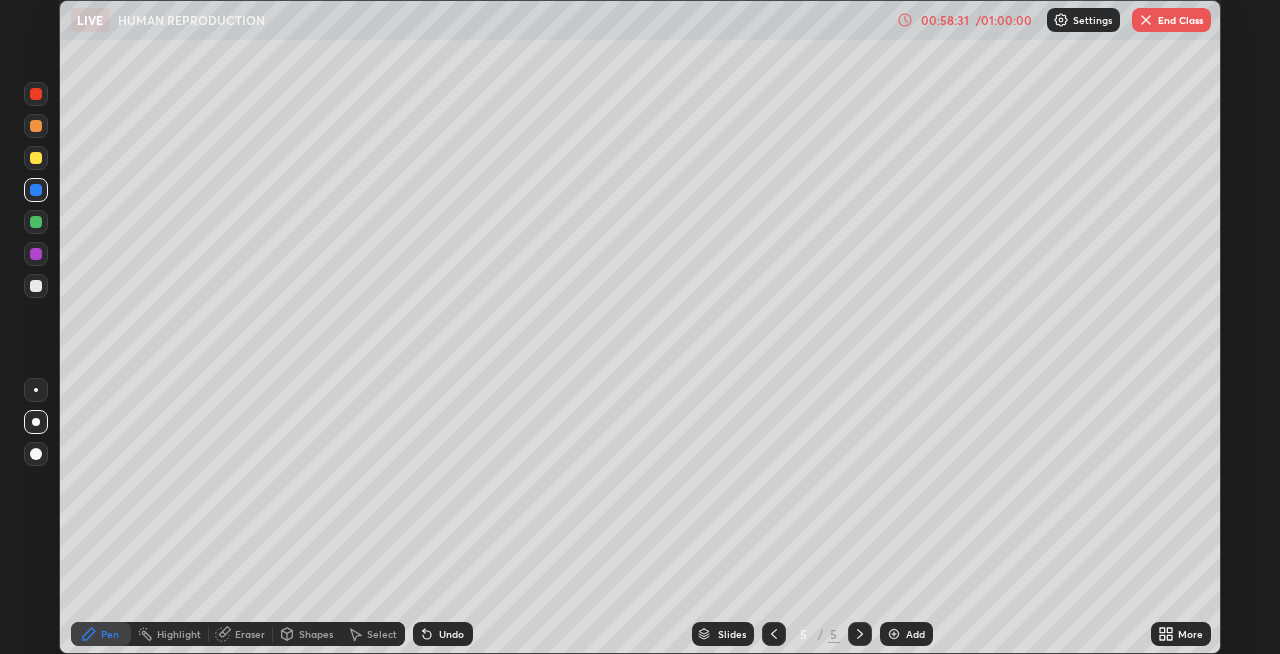 click at bounding box center [36, 94] 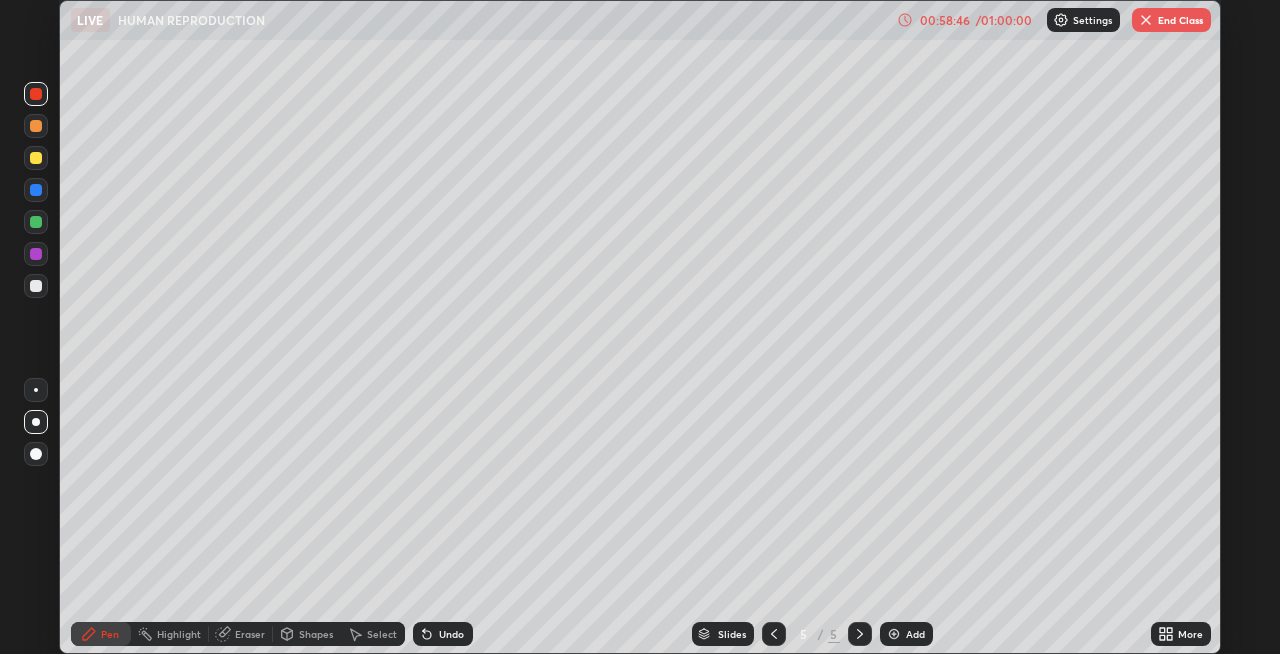 click on "Undo" at bounding box center (451, 634) 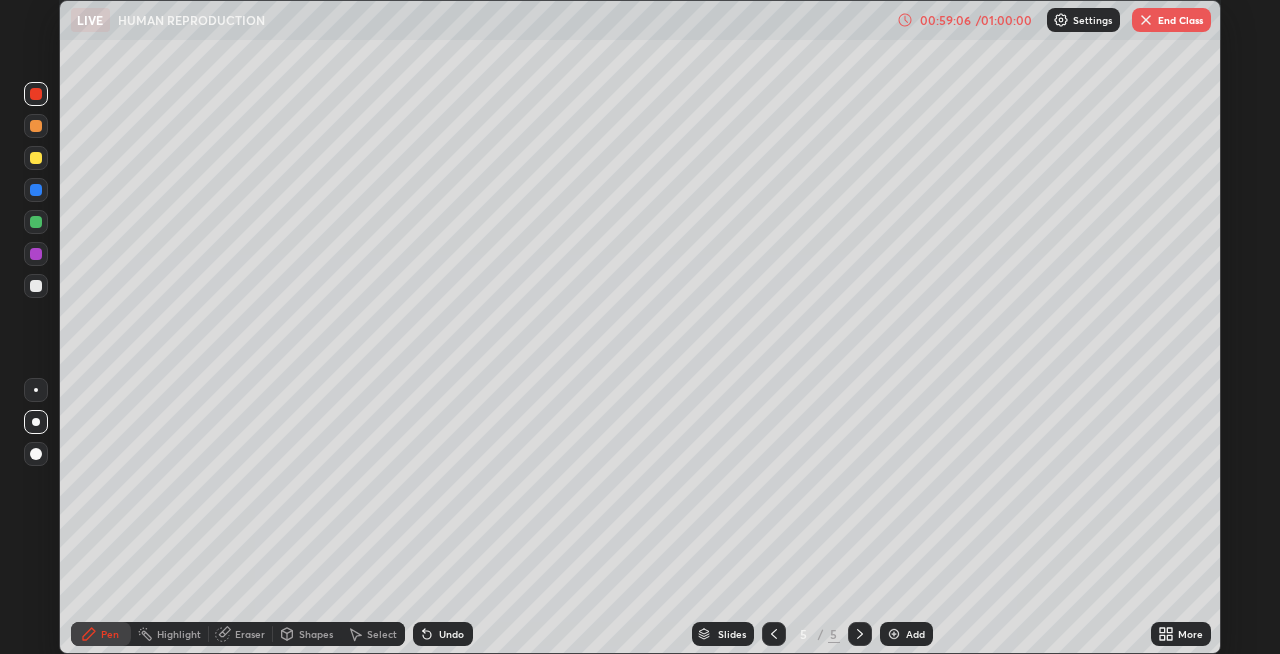 click on "Shapes" at bounding box center [316, 634] 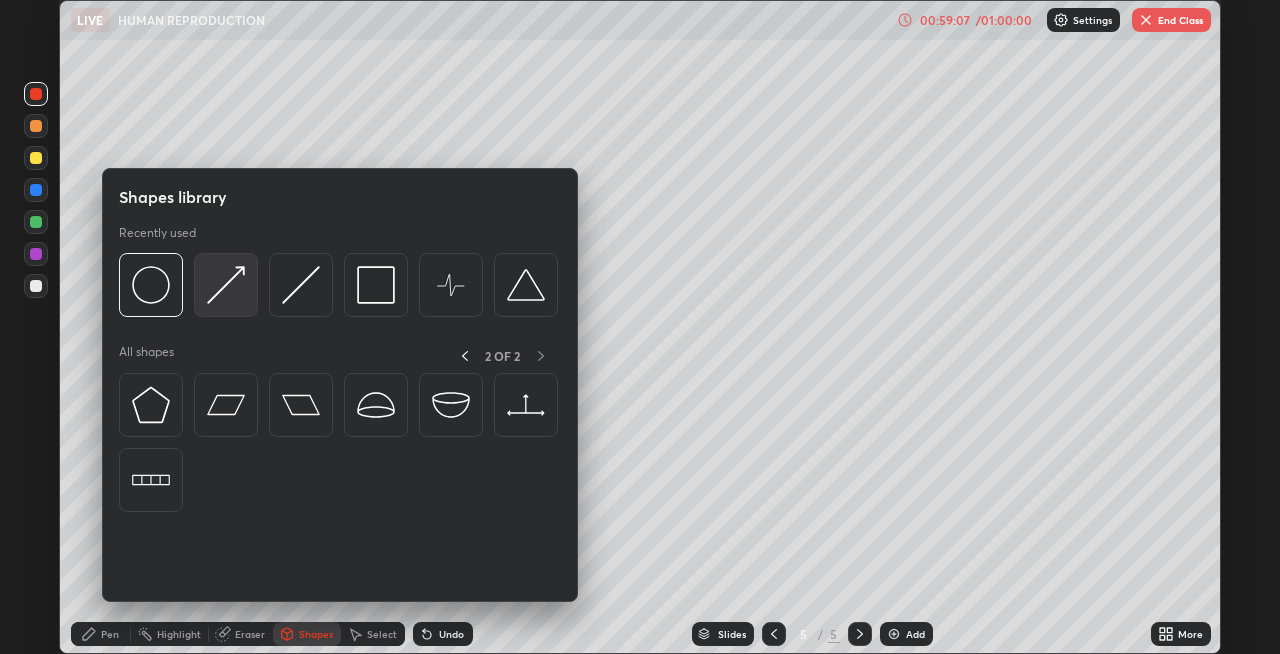 click at bounding box center [226, 285] 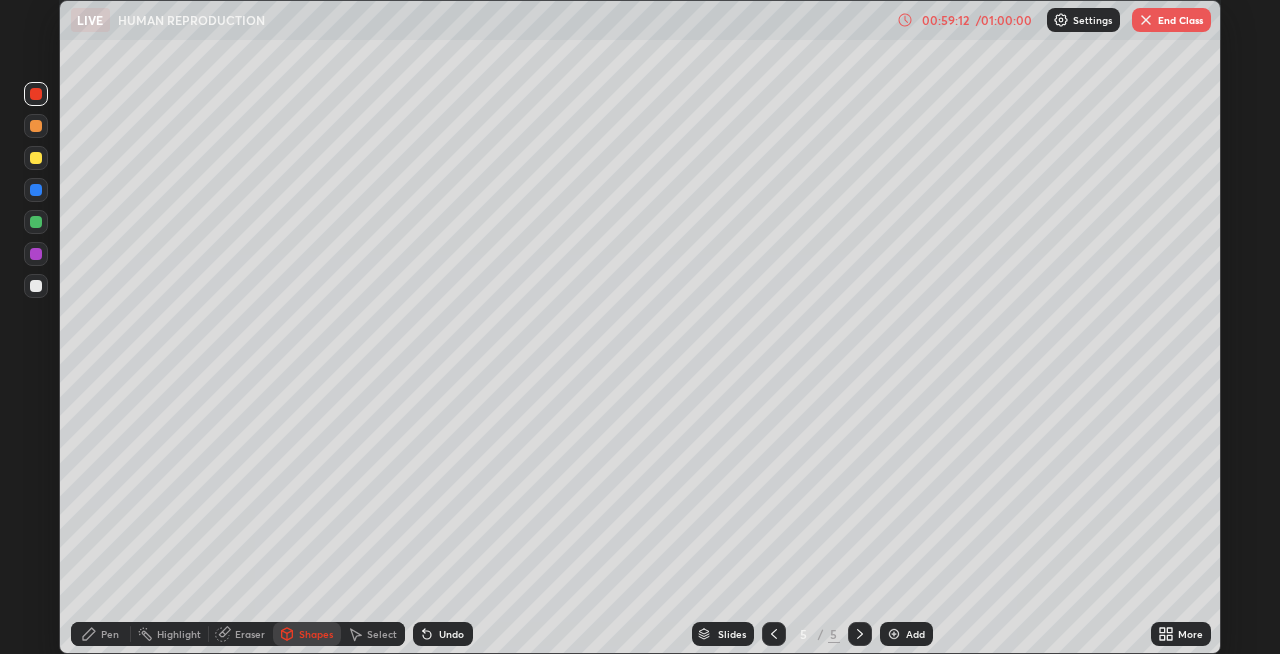 click on "Pen" at bounding box center (110, 634) 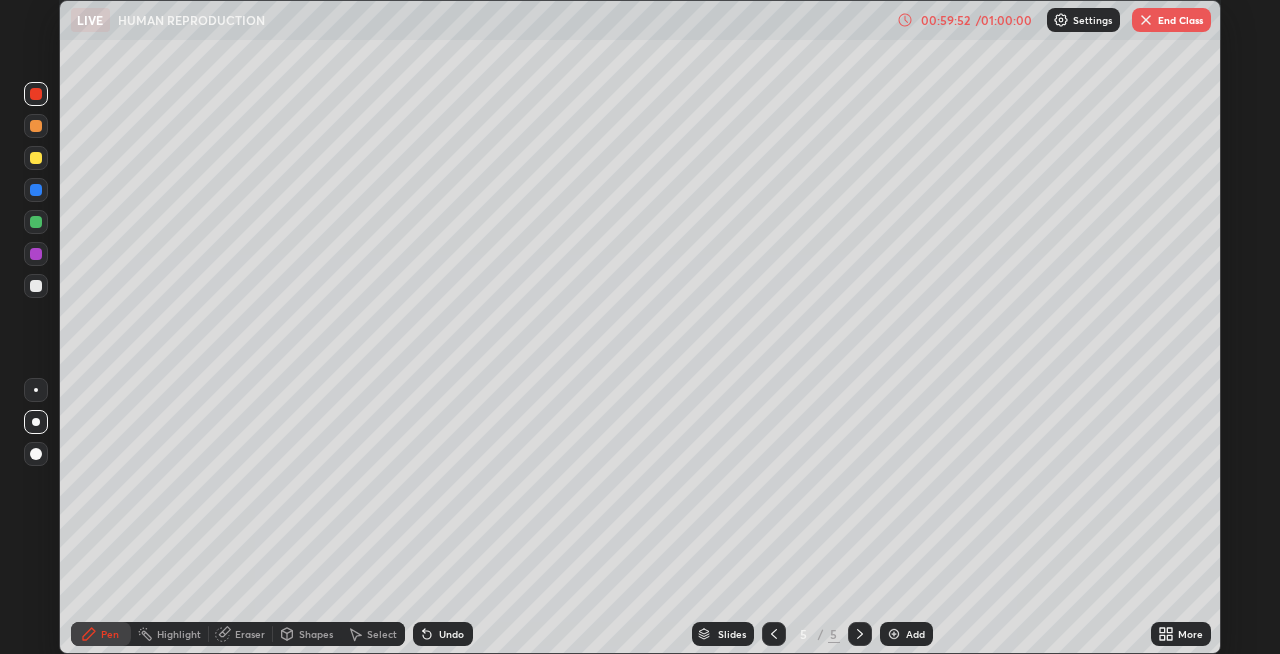 click on "Shapes" at bounding box center (307, 634) 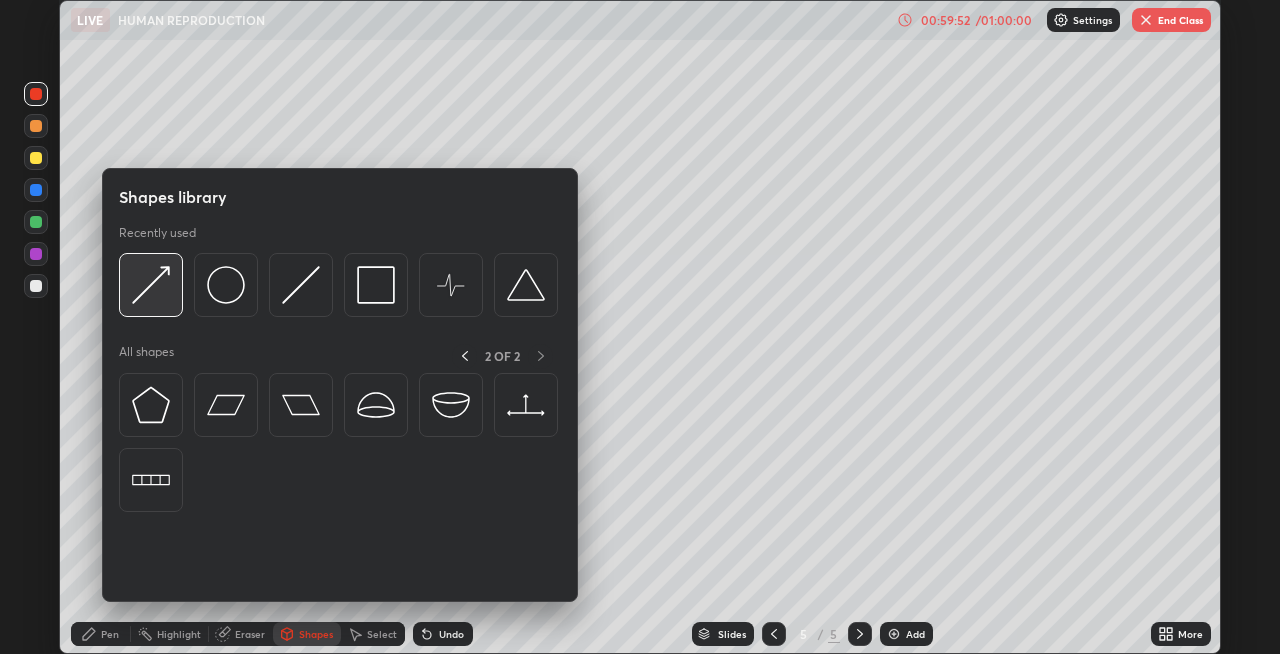 click at bounding box center [151, 285] 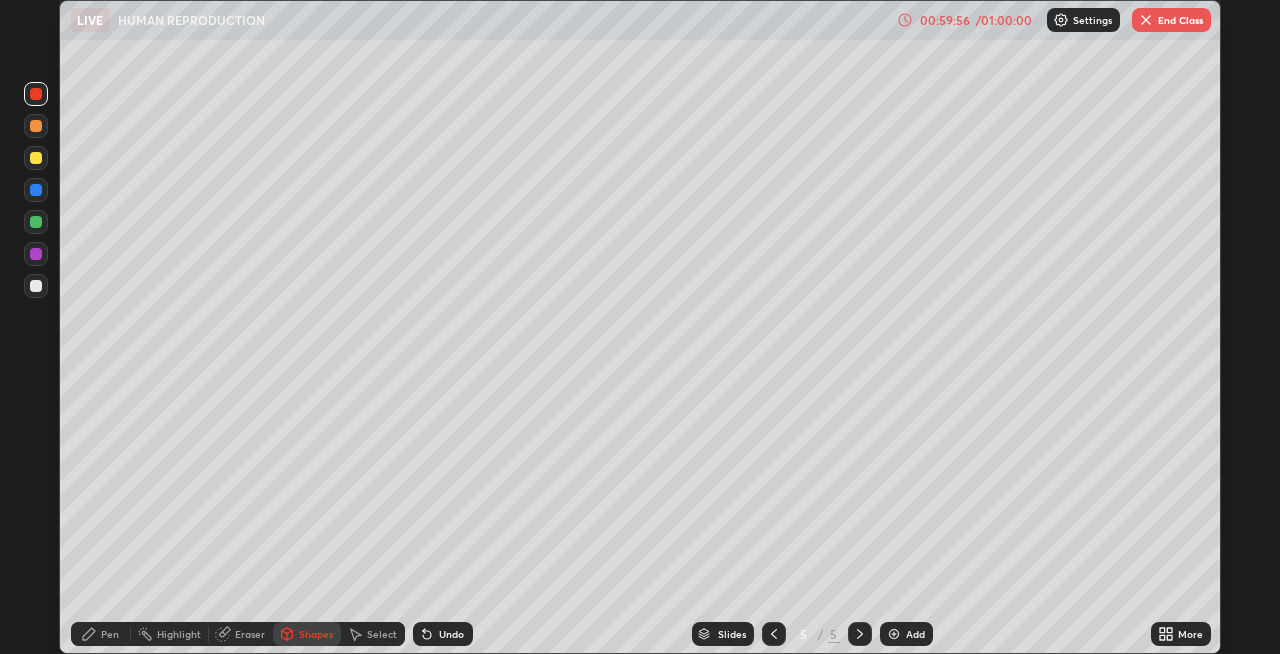 click on "Pen" at bounding box center (101, 634) 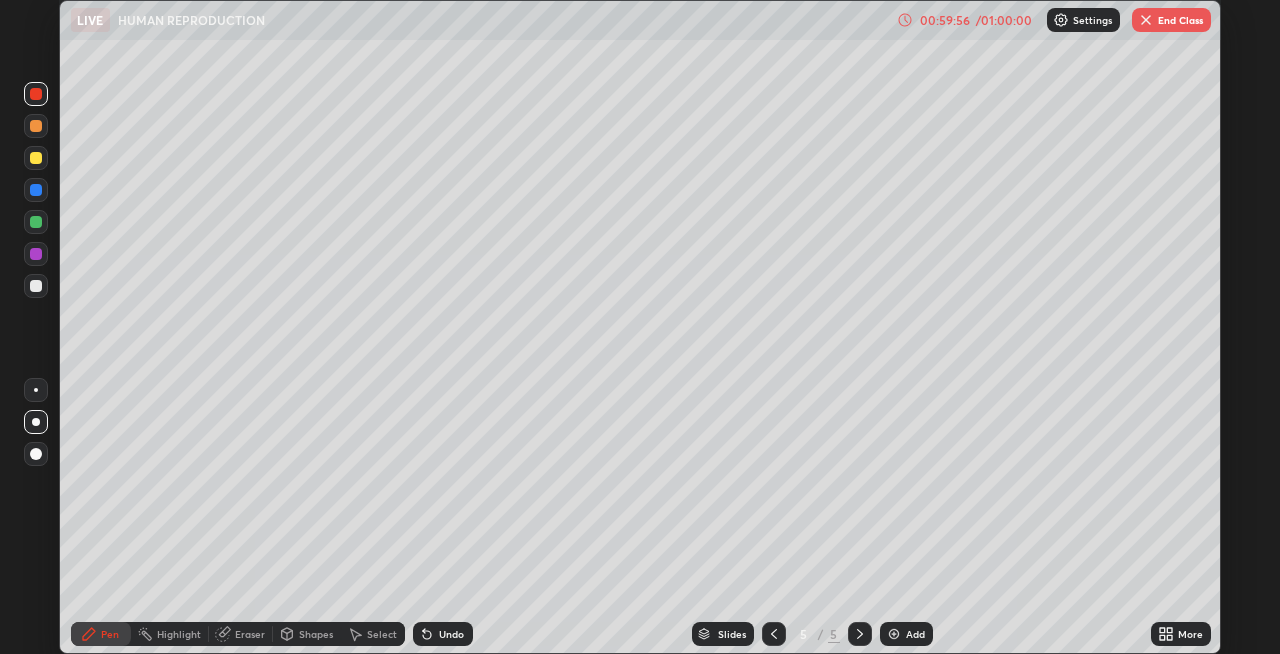 click at bounding box center [36, 126] 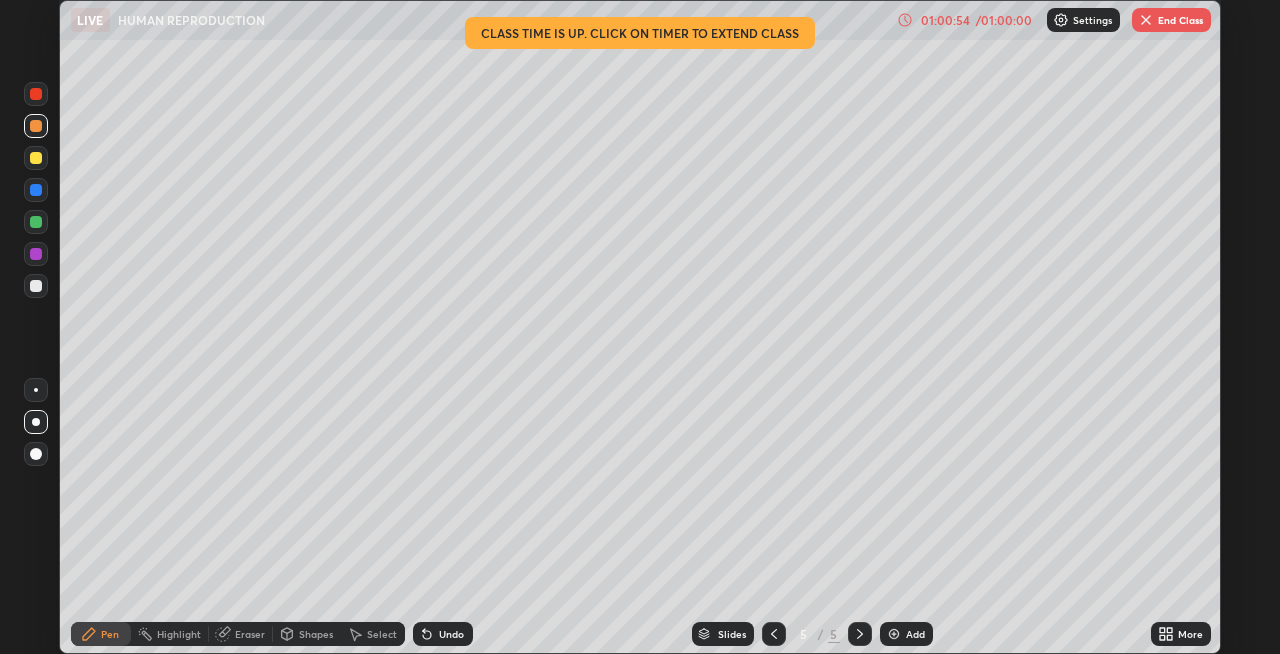 click at bounding box center [36, 222] 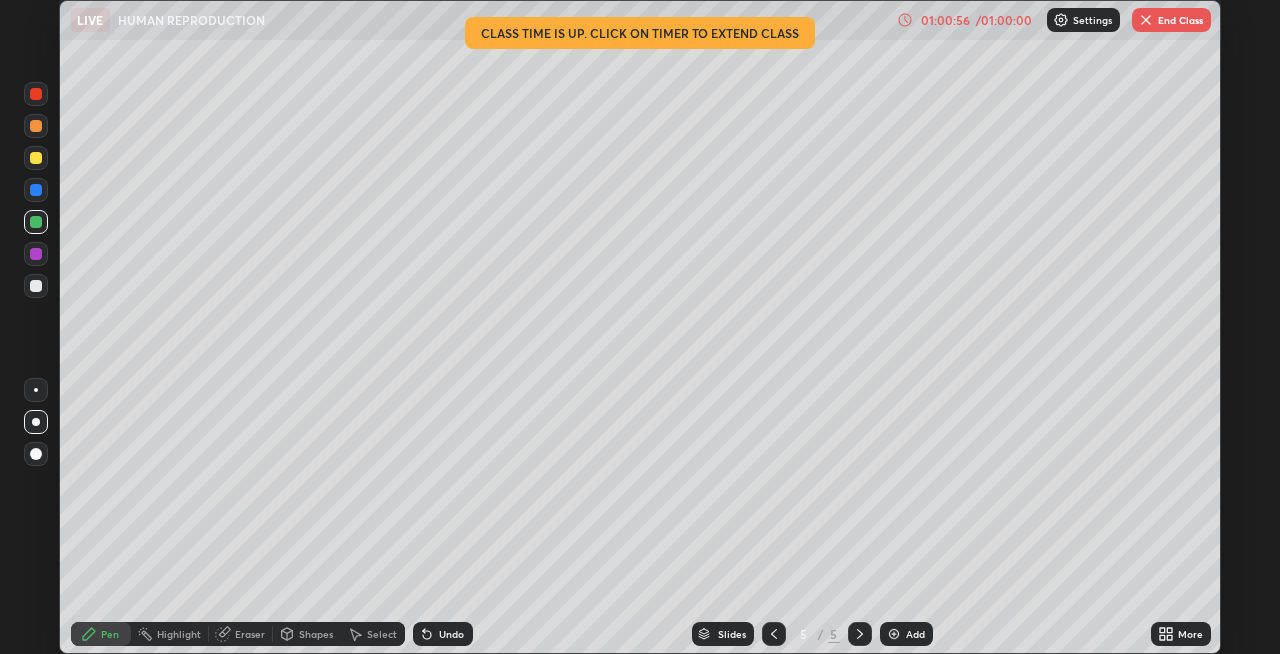 click on "Shapes" at bounding box center (316, 634) 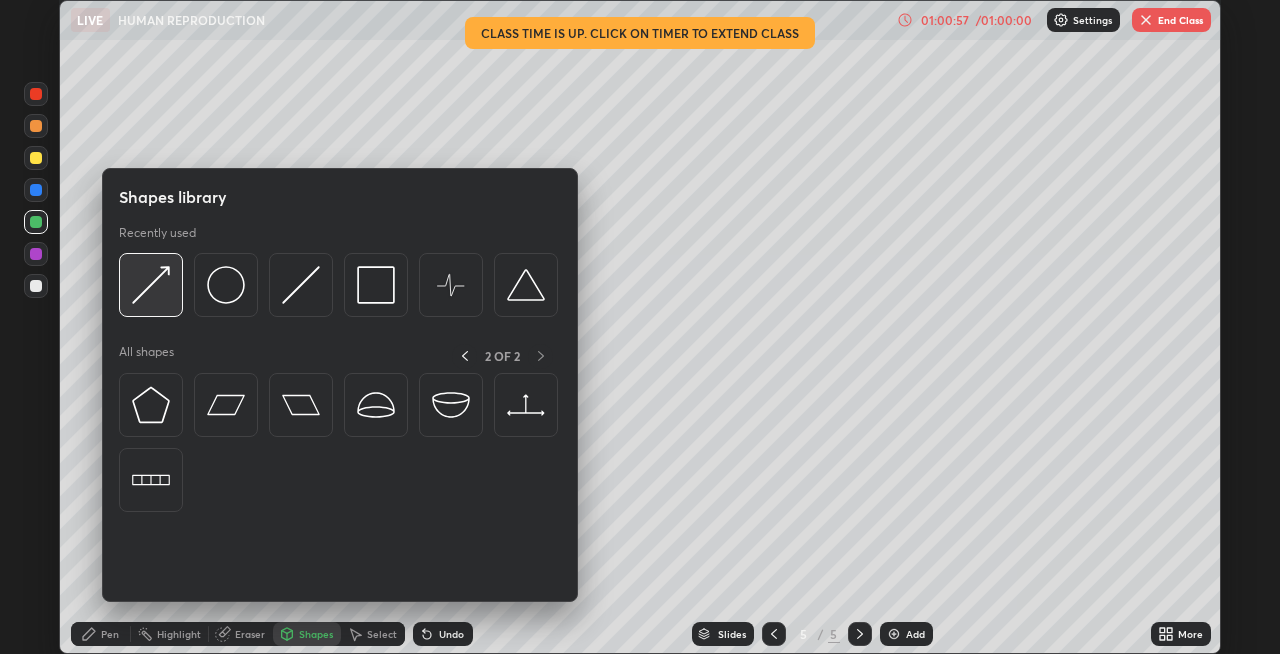 click at bounding box center [151, 285] 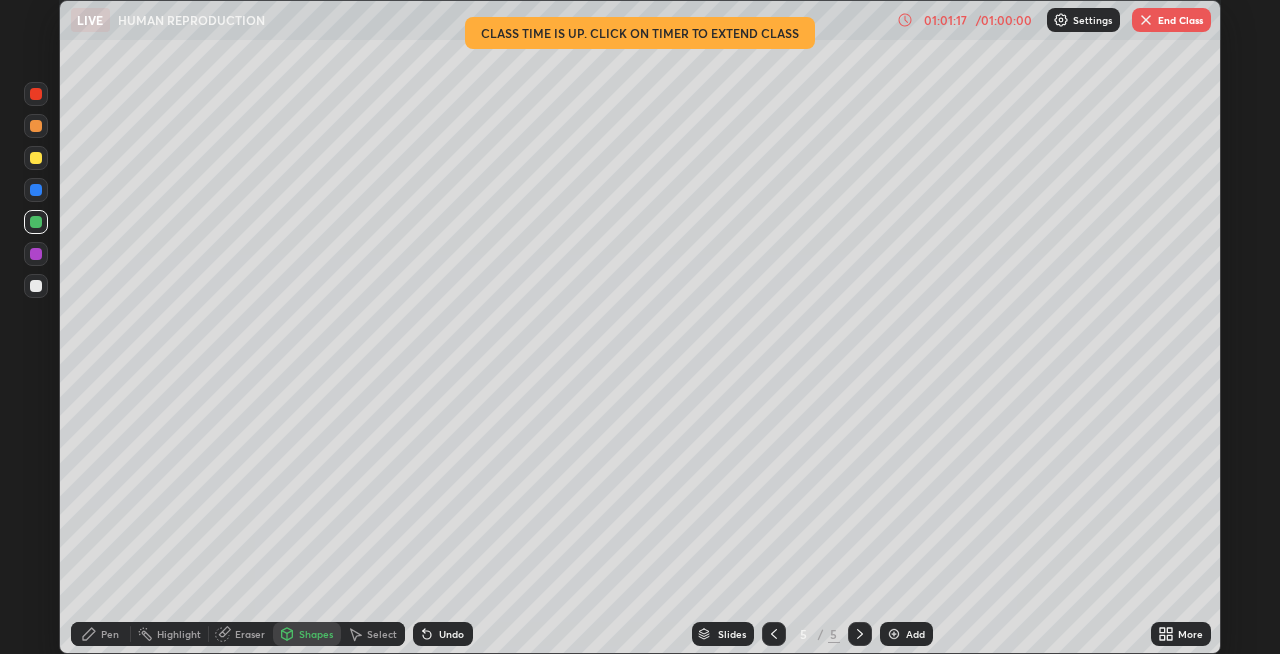click at bounding box center [36, 158] 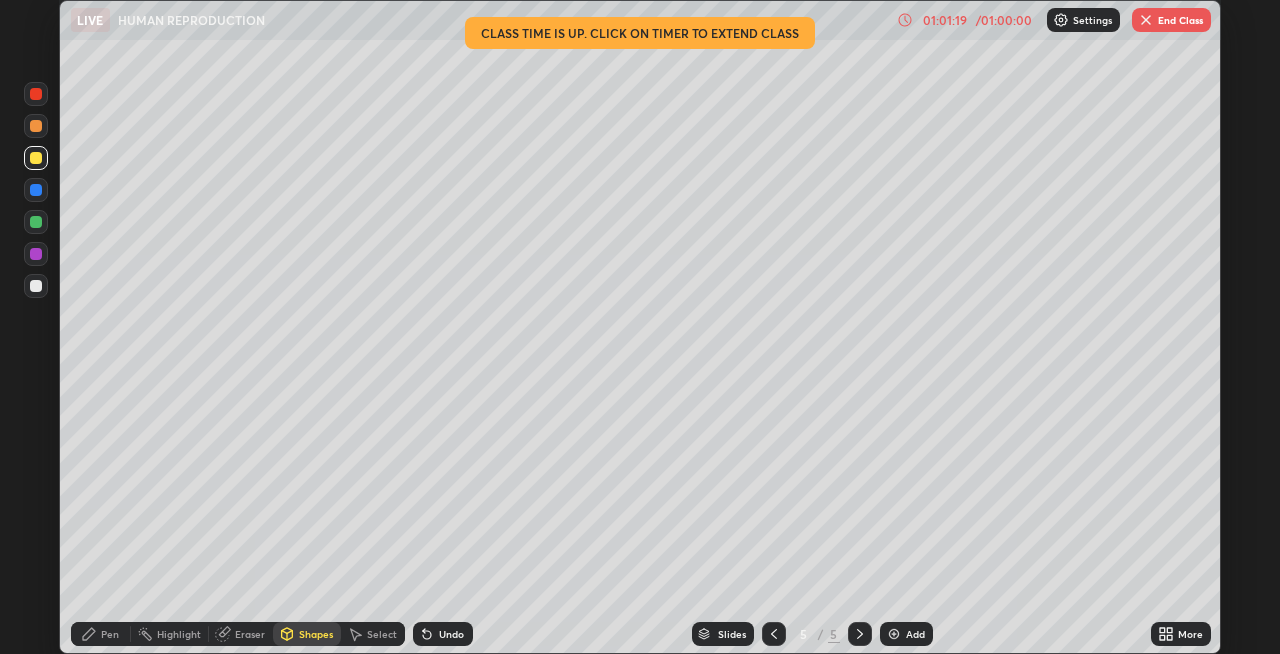 click on "Pen" at bounding box center (110, 634) 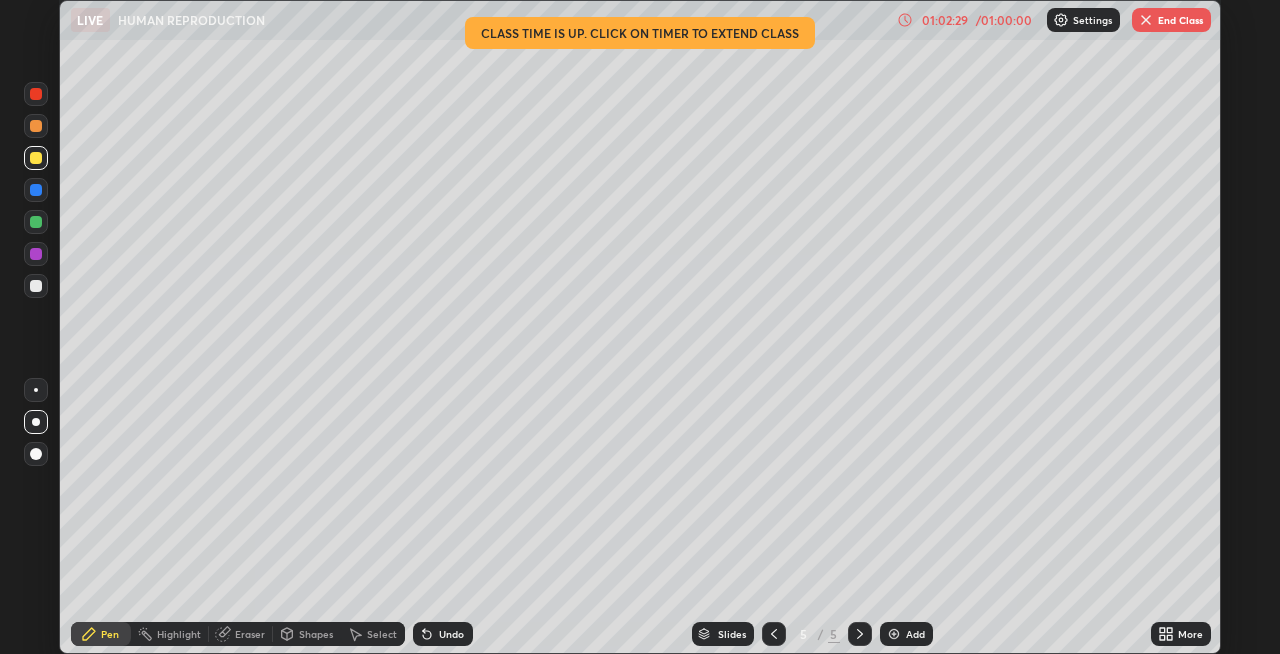 click on "Undo" at bounding box center [451, 634] 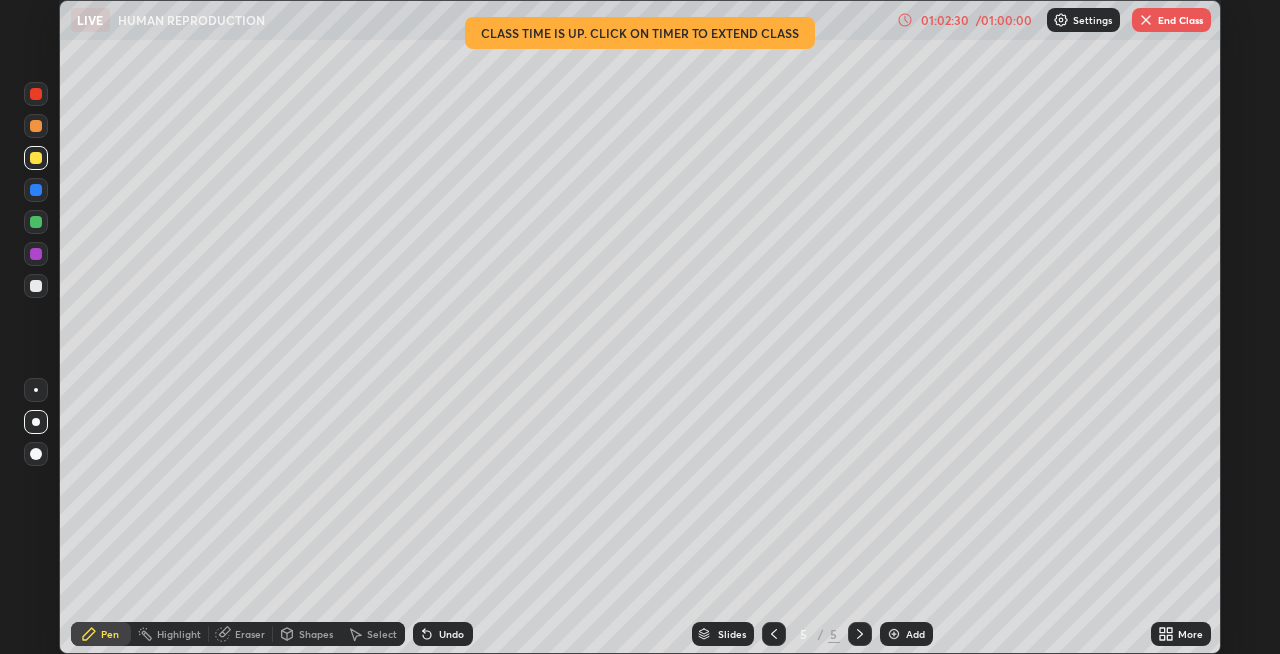 click on "Undo" at bounding box center [451, 634] 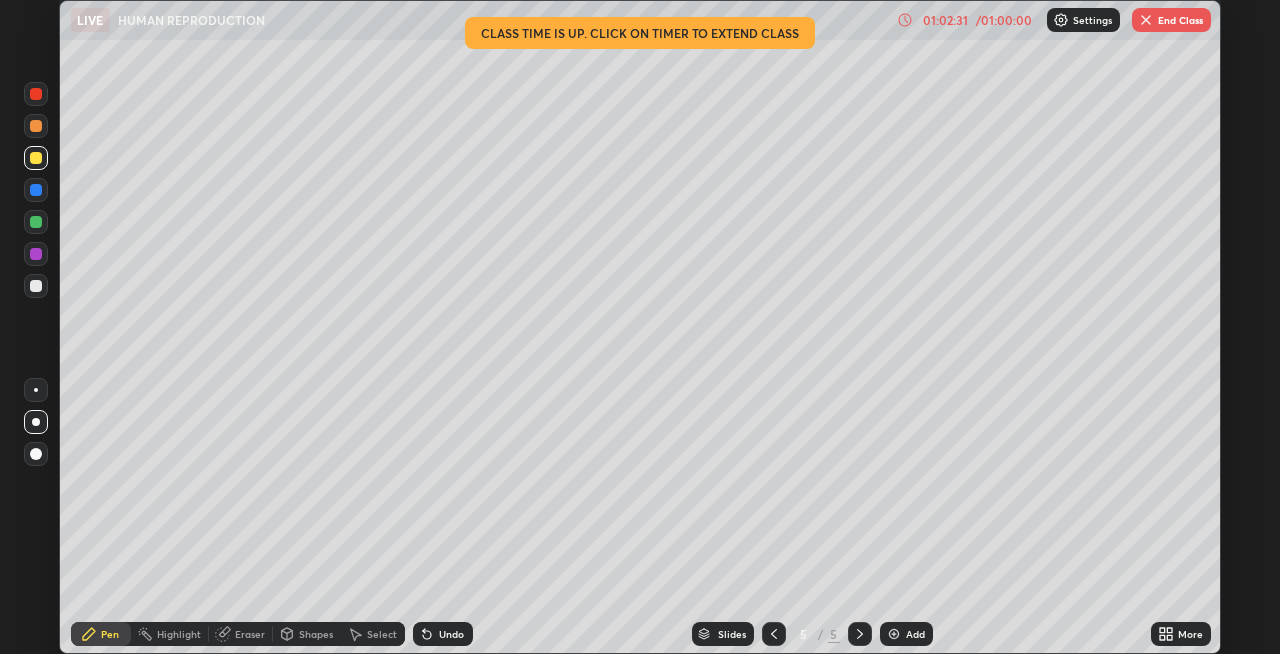 click on "Undo" at bounding box center [451, 634] 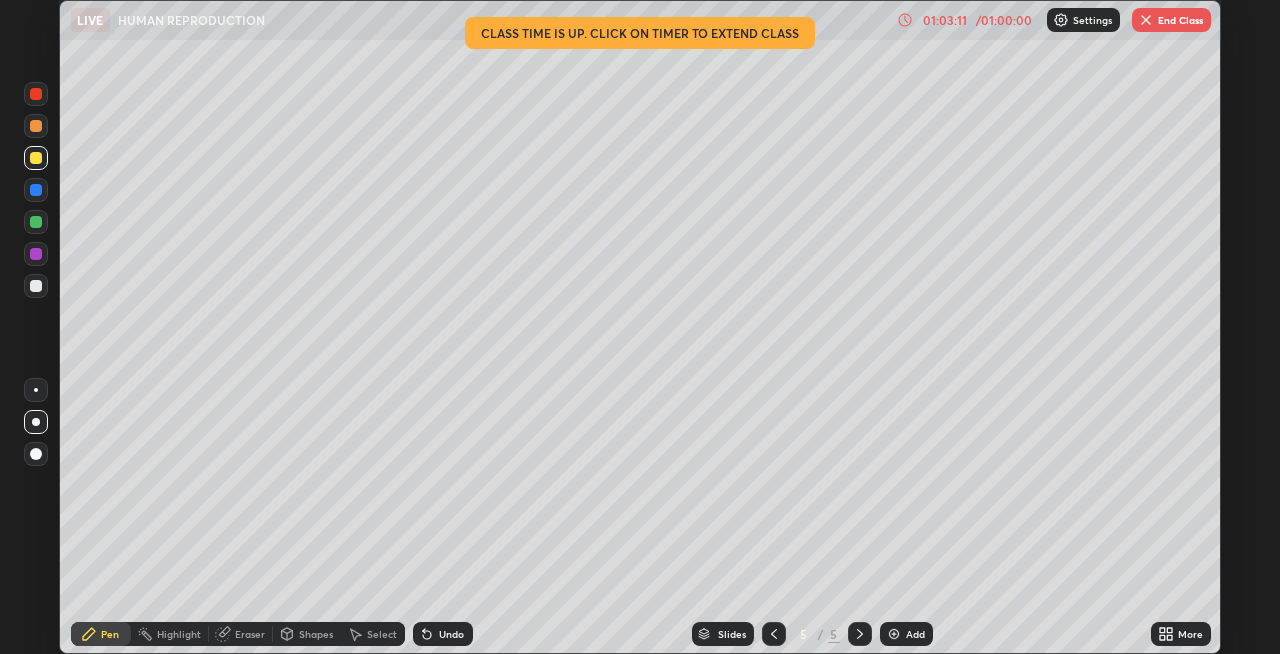 click on "End Class" at bounding box center (1171, 20) 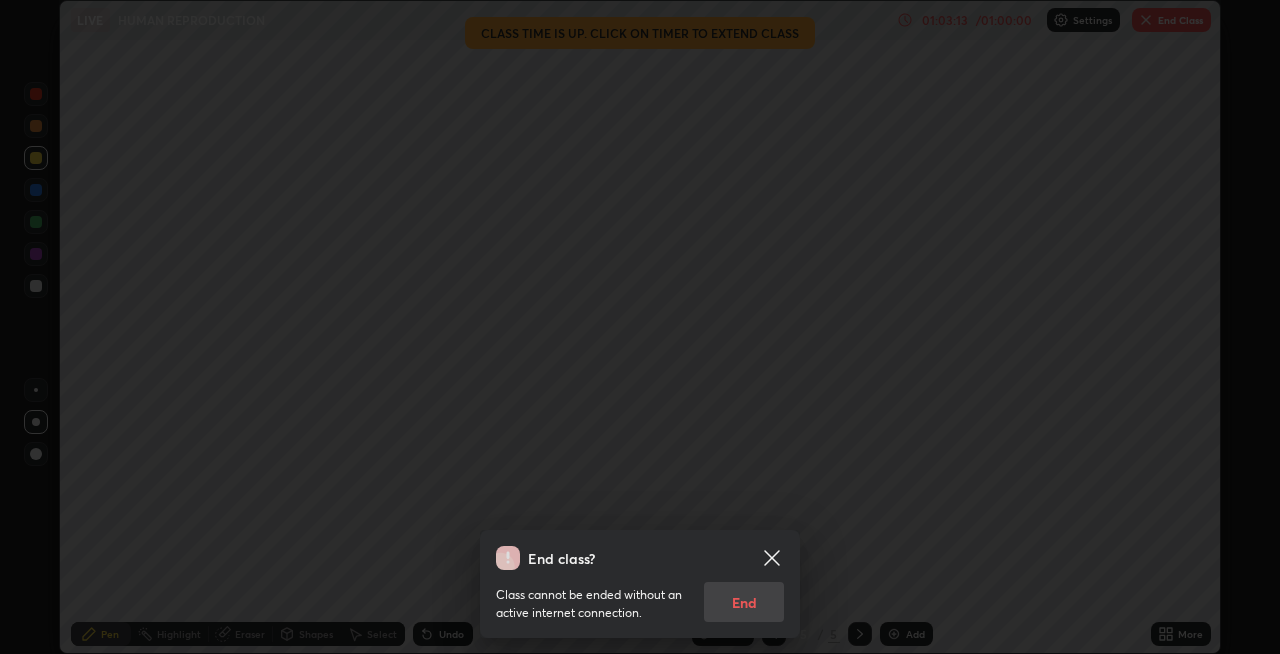 click on "Class cannot be ended without an active internet connection. End" at bounding box center [640, 596] 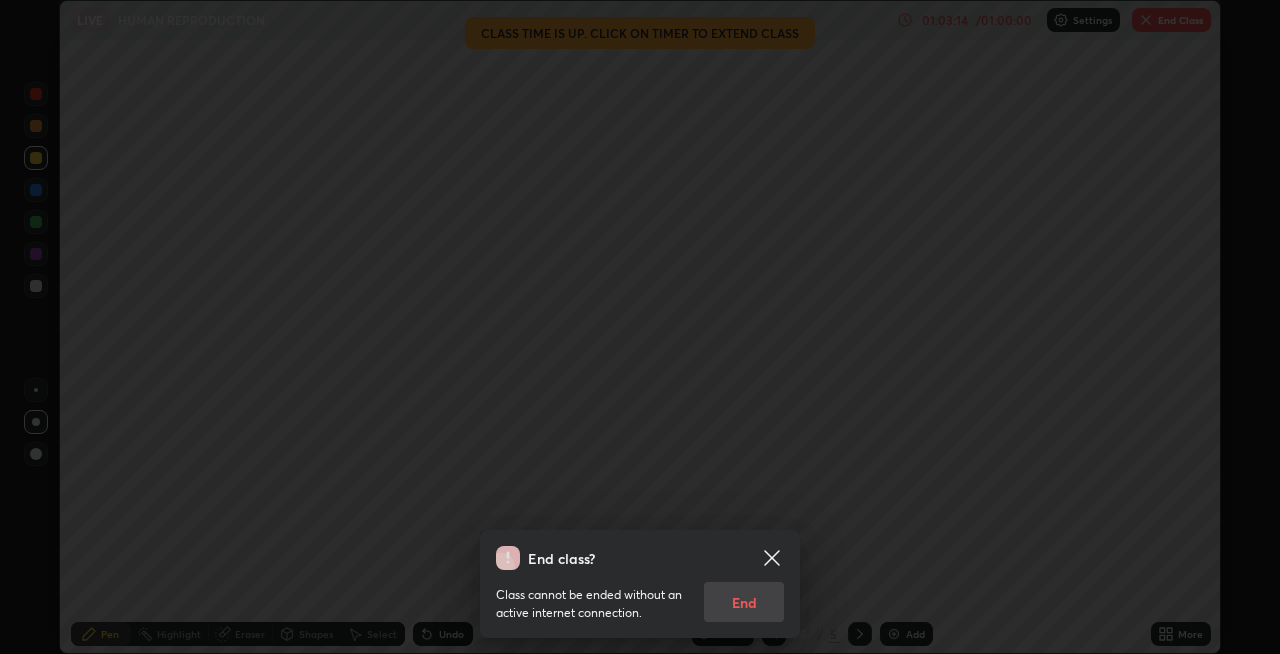 click on "Class cannot be ended without an active internet connection. End" at bounding box center (640, 596) 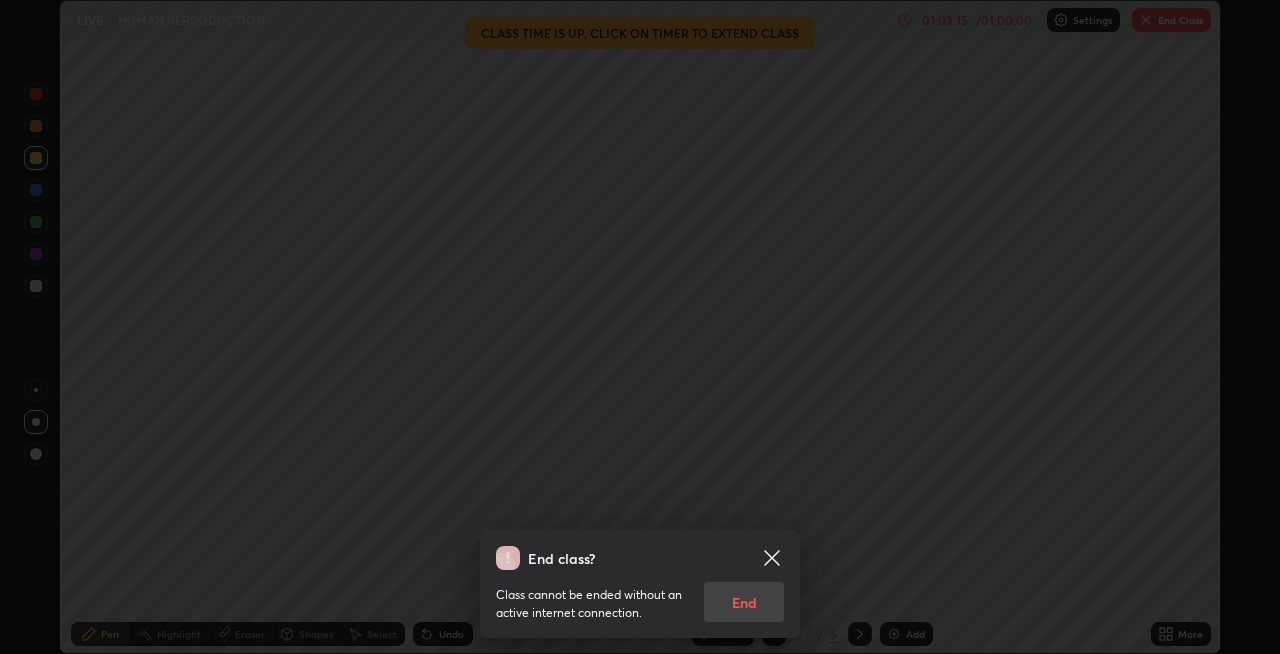 click on "Class cannot be ended without an active internet connection. End" at bounding box center (640, 596) 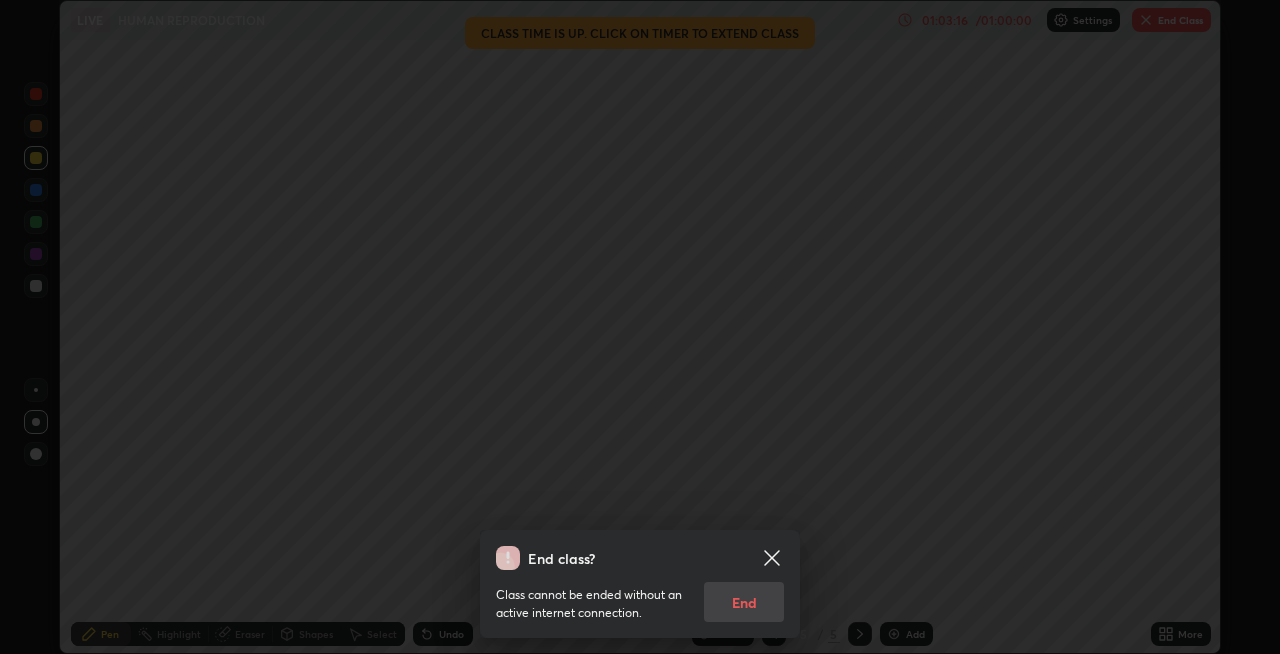 click 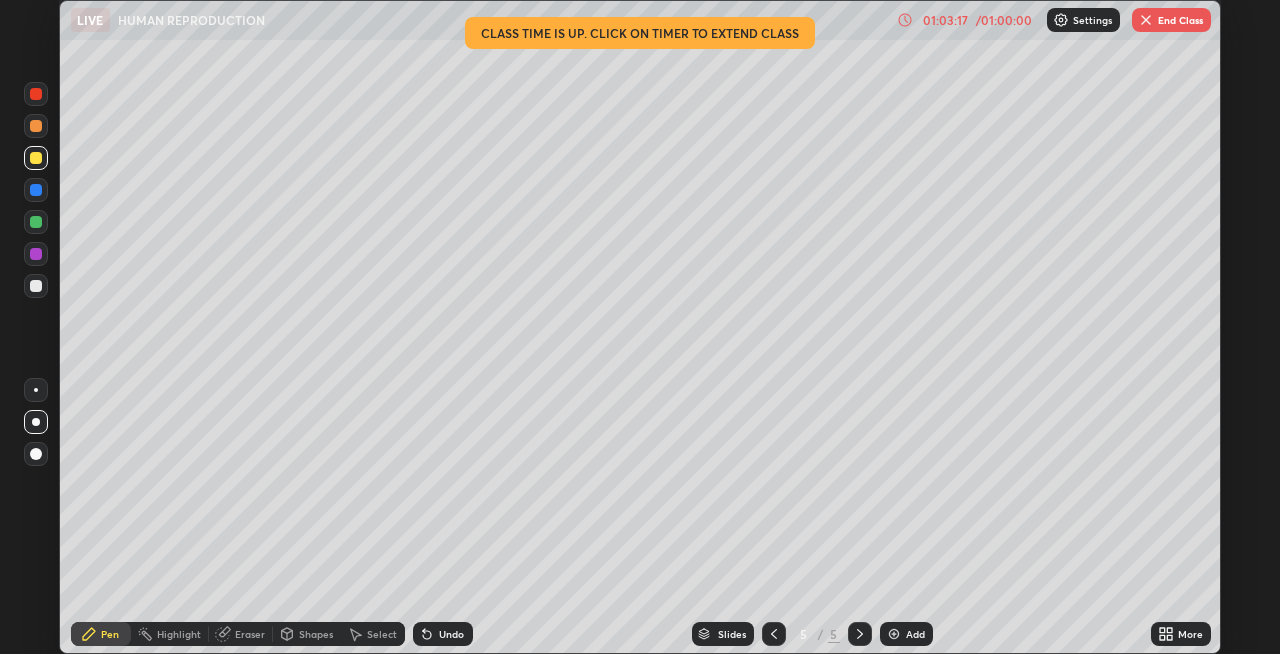 click on "End Class" at bounding box center (1171, 20) 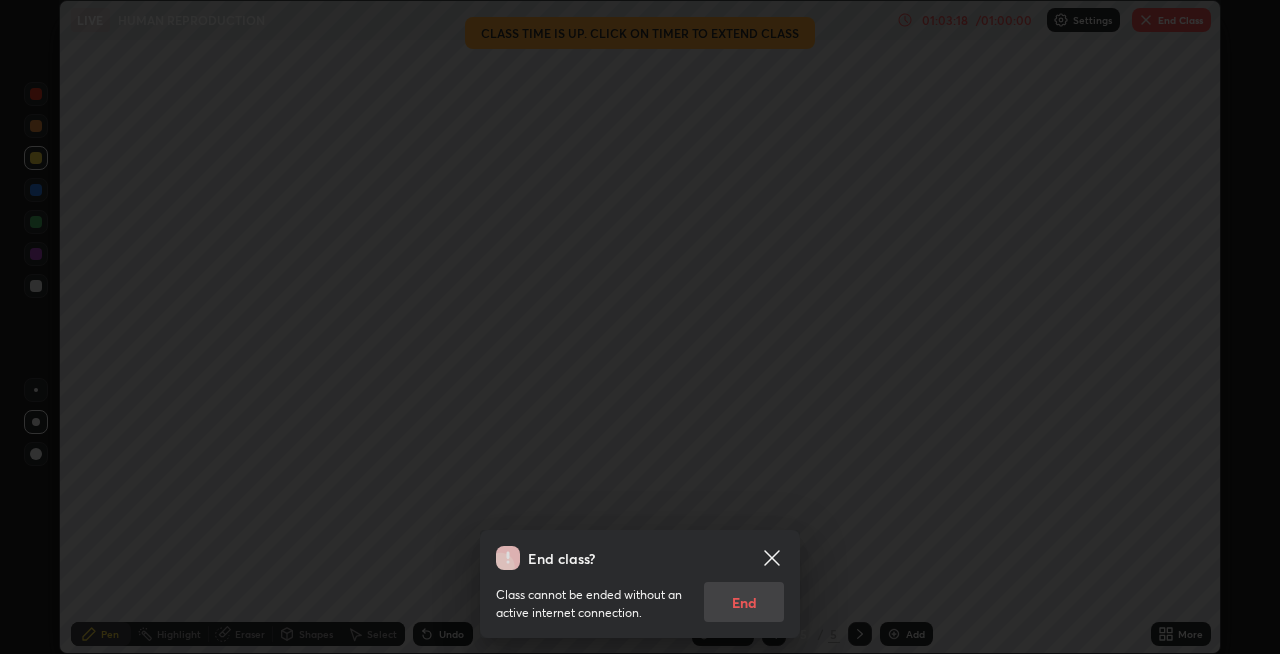 click on "Class cannot be ended without an active internet connection. End" at bounding box center (640, 596) 